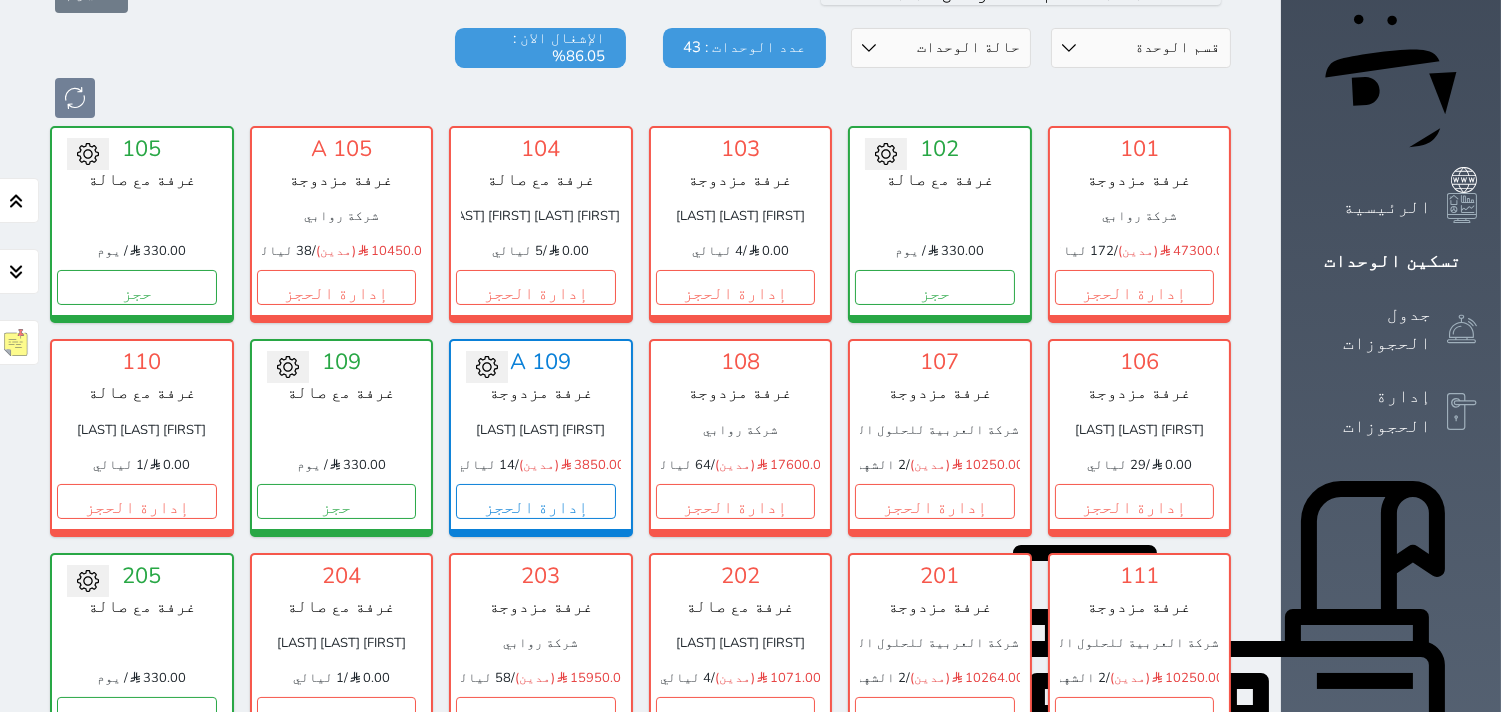 scroll, scrollTop: 0, scrollLeft: 0, axis: both 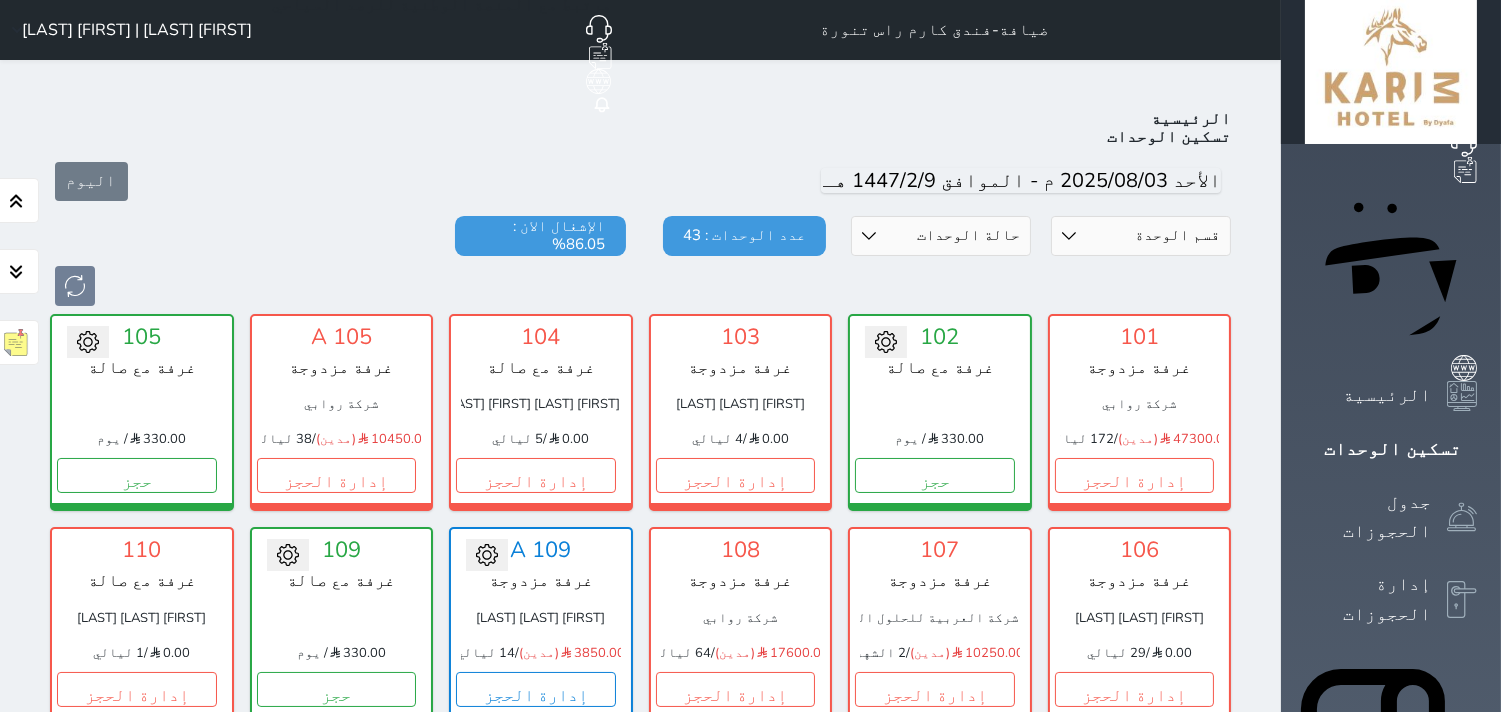 click on "قسم الوحدة   جناح بغرفة نوم واحدة غرفة مزدوجة غرفة مع صالة" at bounding box center [1141, 236] 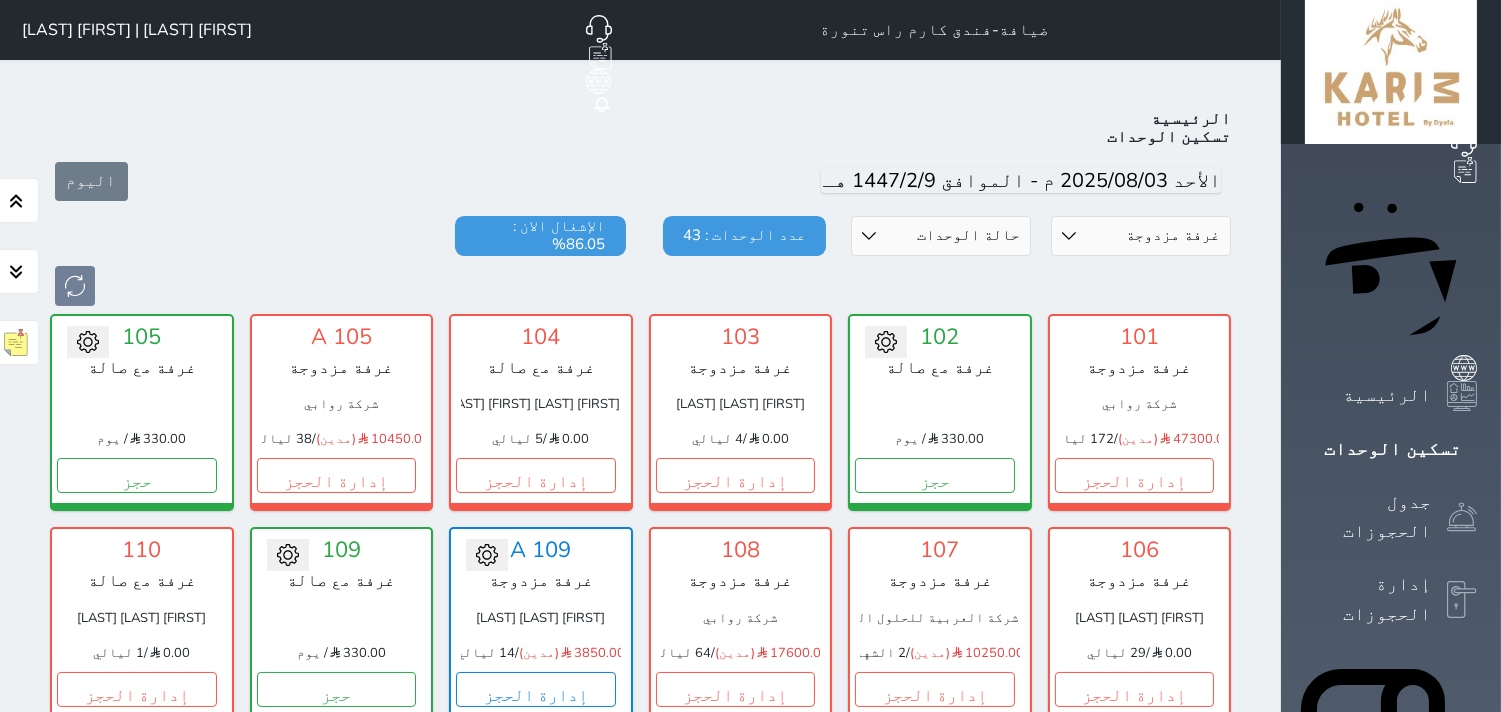 click on "قسم الوحدة   جناح بغرفة نوم واحدة غرفة مزدوجة غرفة مع صالة" at bounding box center (1141, 236) 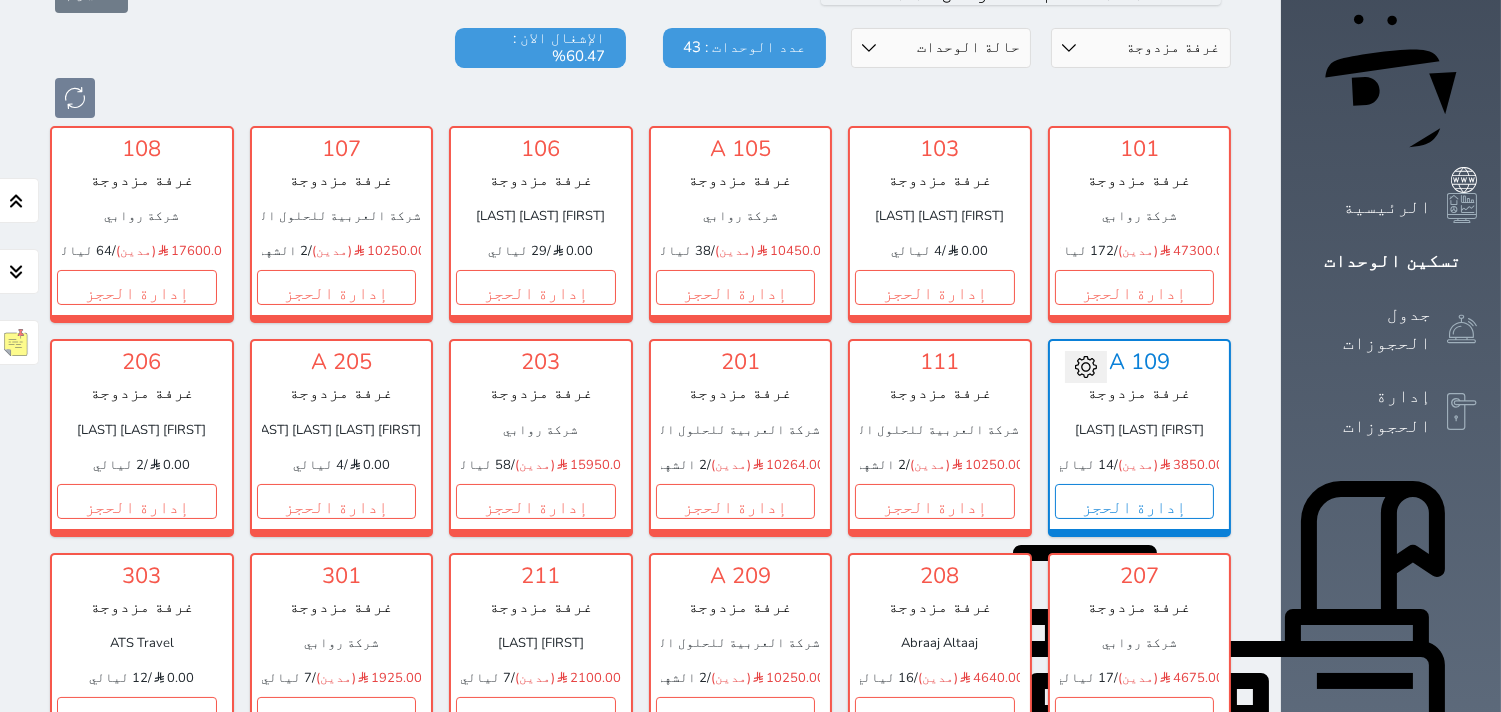 scroll, scrollTop: 0, scrollLeft: 0, axis: both 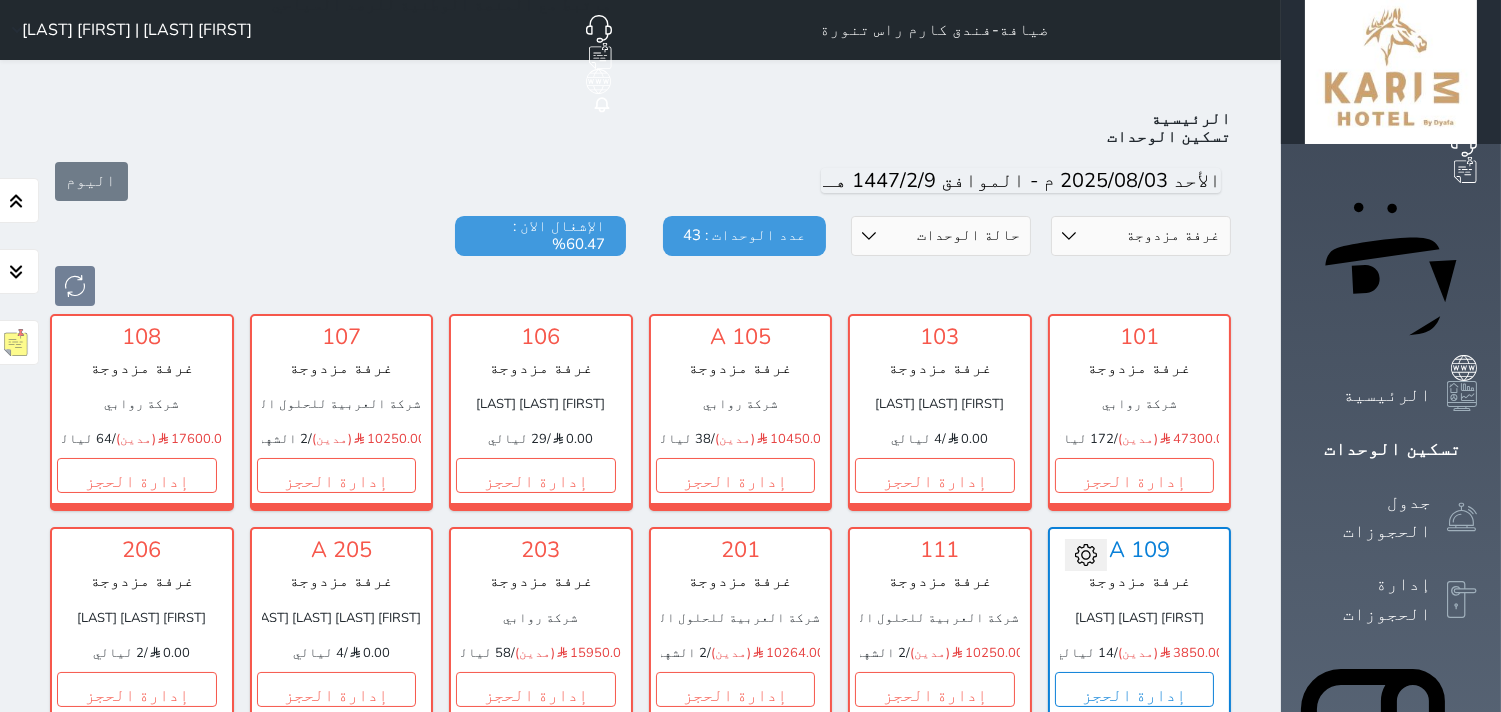 click on "قسم الوحدة   جناح بغرفة نوم واحدة غرفة مزدوجة غرفة مع صالة" at bounding box center [1141, 236] 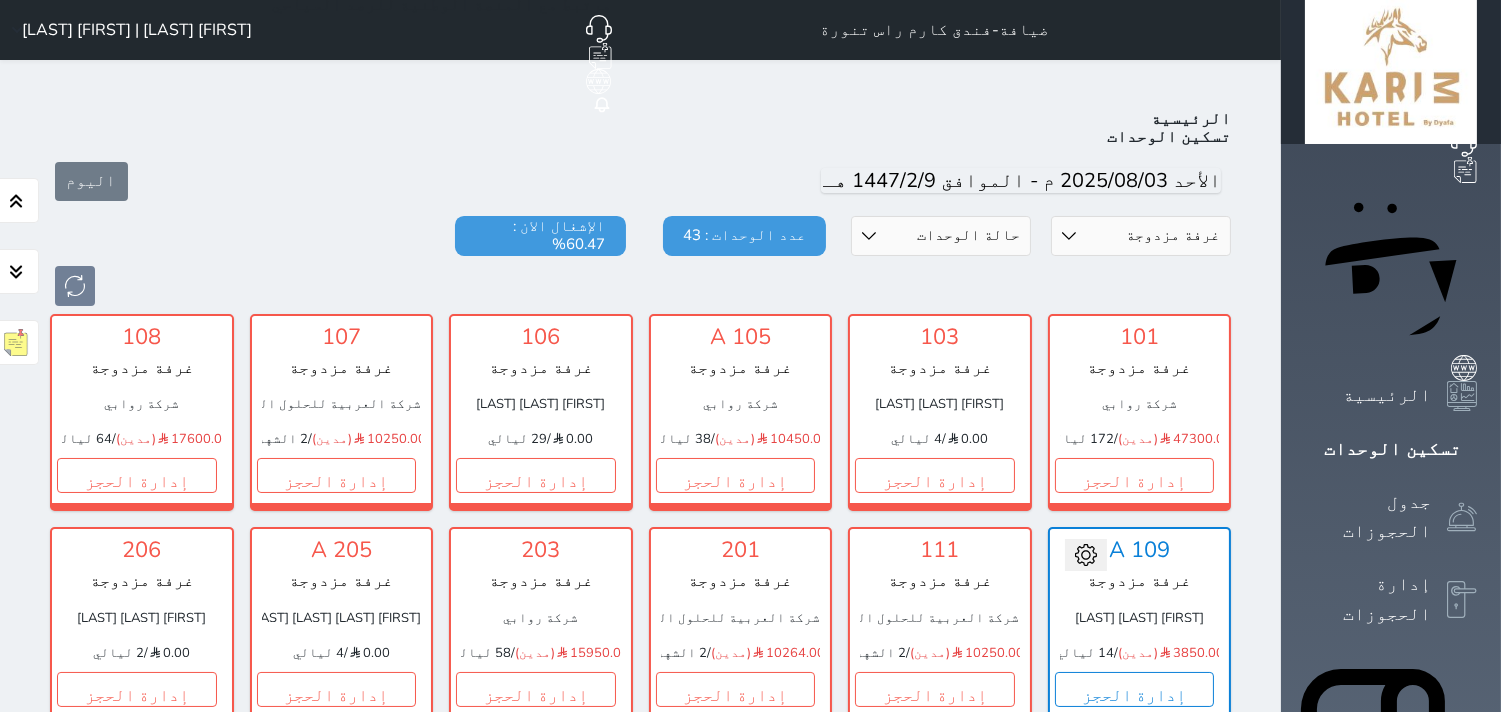 select on "5503" 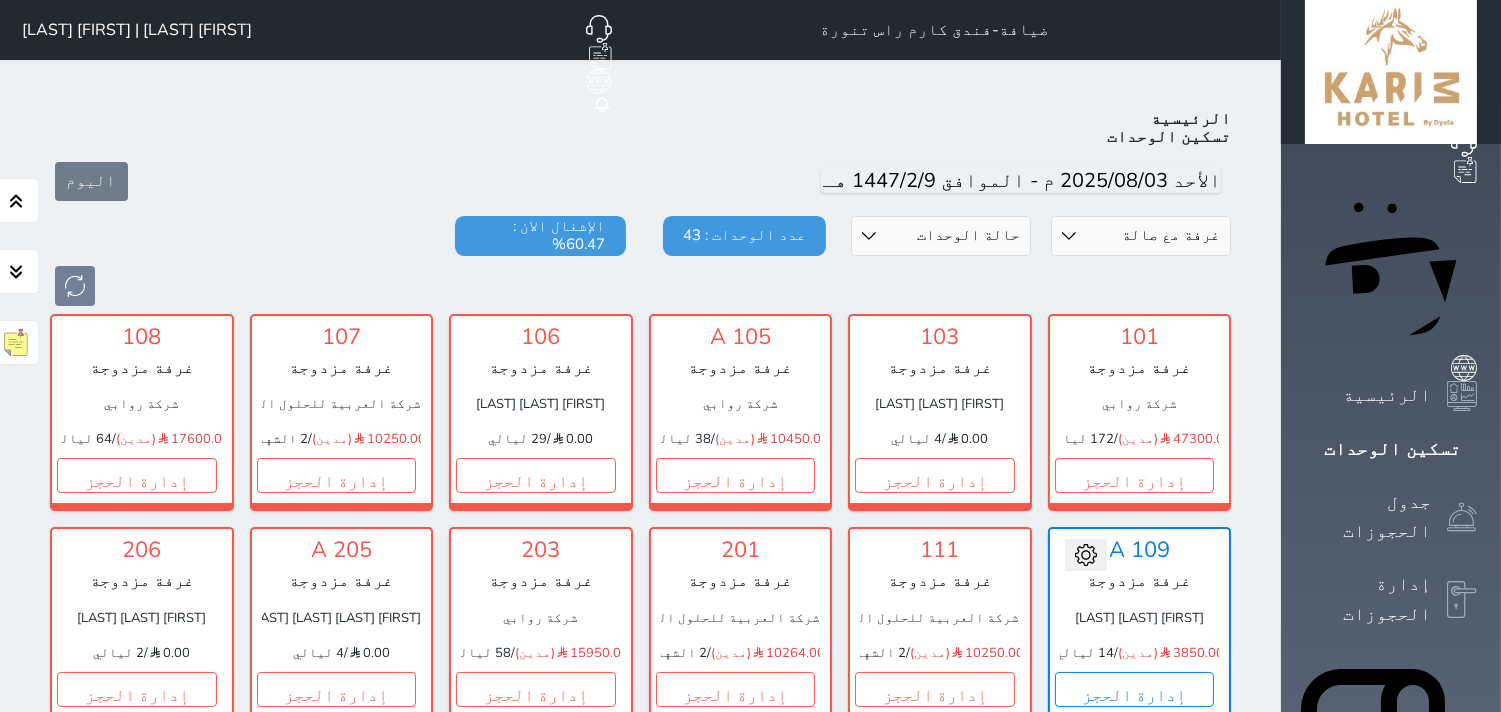 click on "قسم الوحدة   جناح بغرفة نوم واحدة غرفة مزدوجة غرفة مع صالة" at bounding box center (1141, 236) 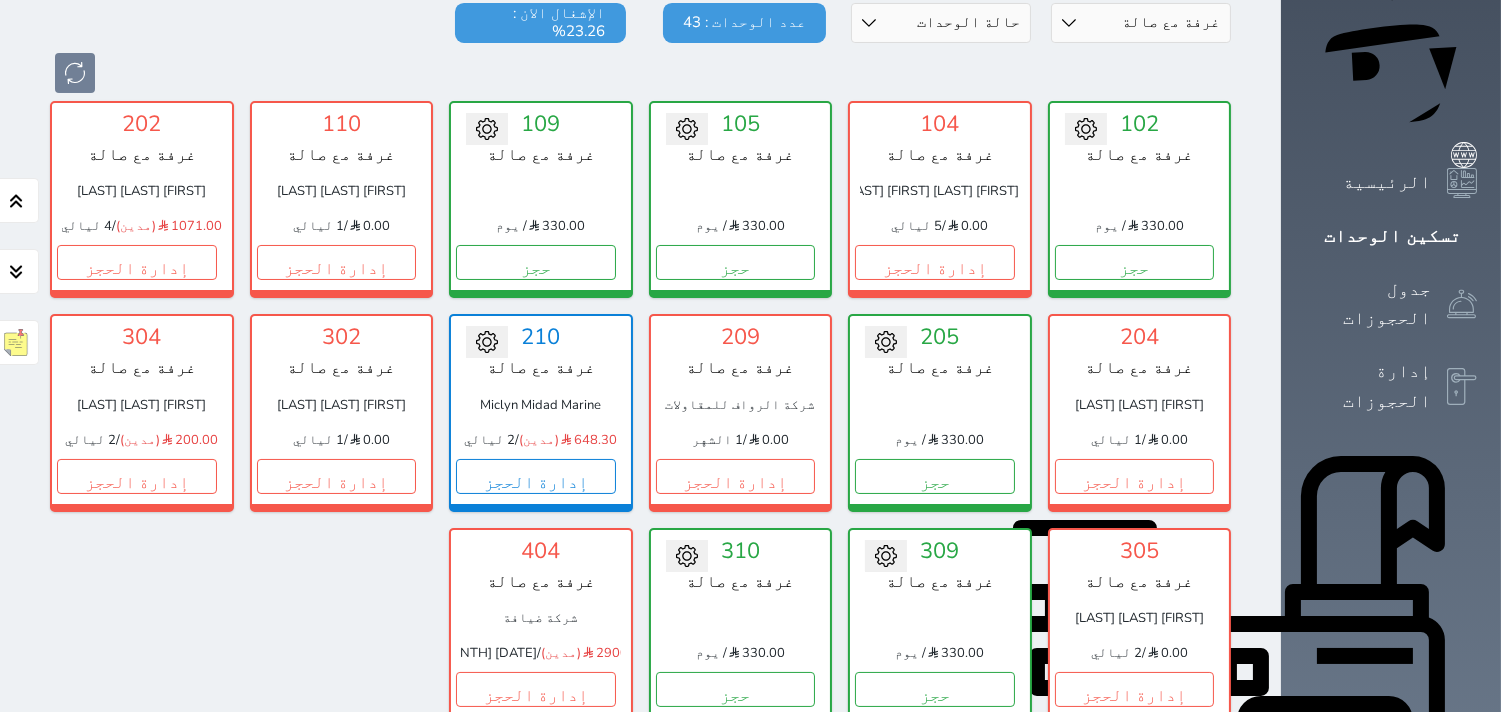 scroll, scrollTop: 222, scrollLeft: 0, axis: vertical 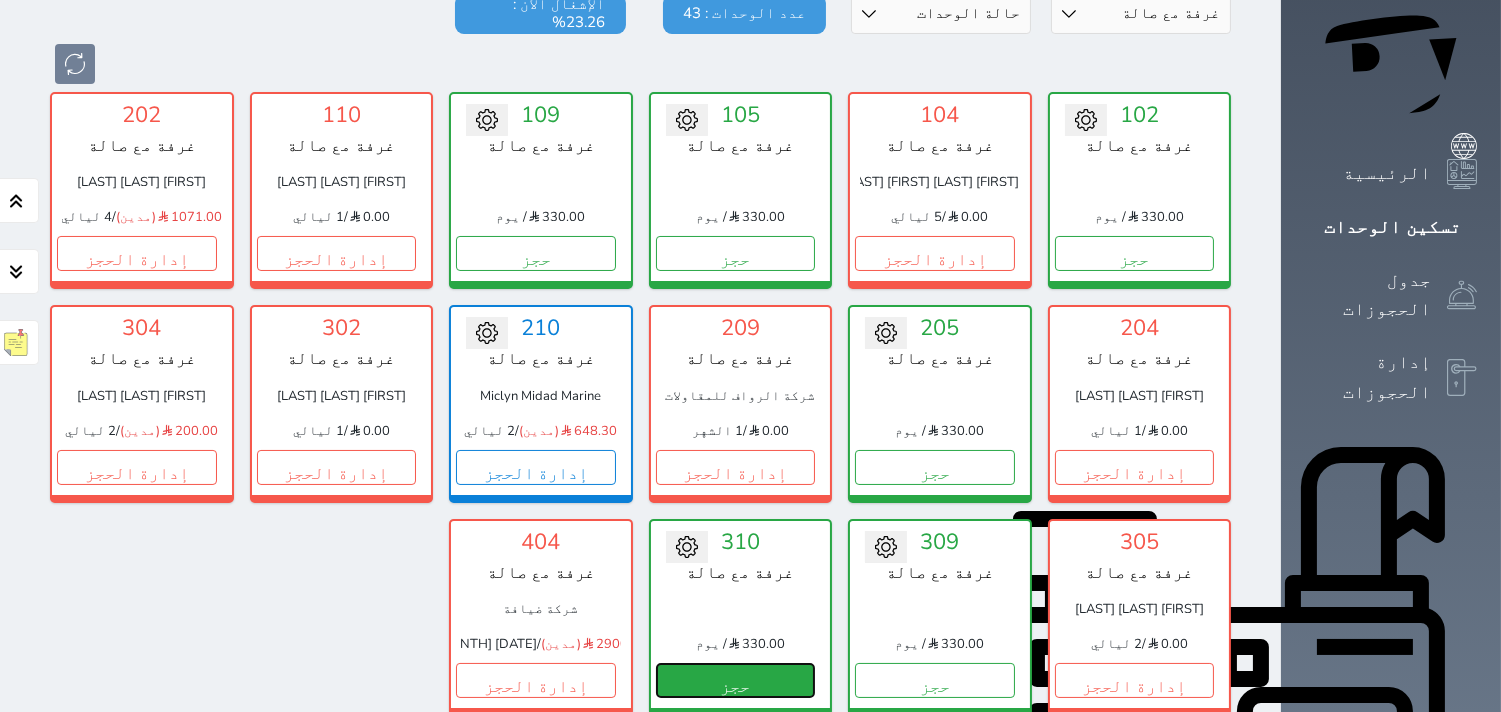 click on "حجز" at bounding box center (736, 680) 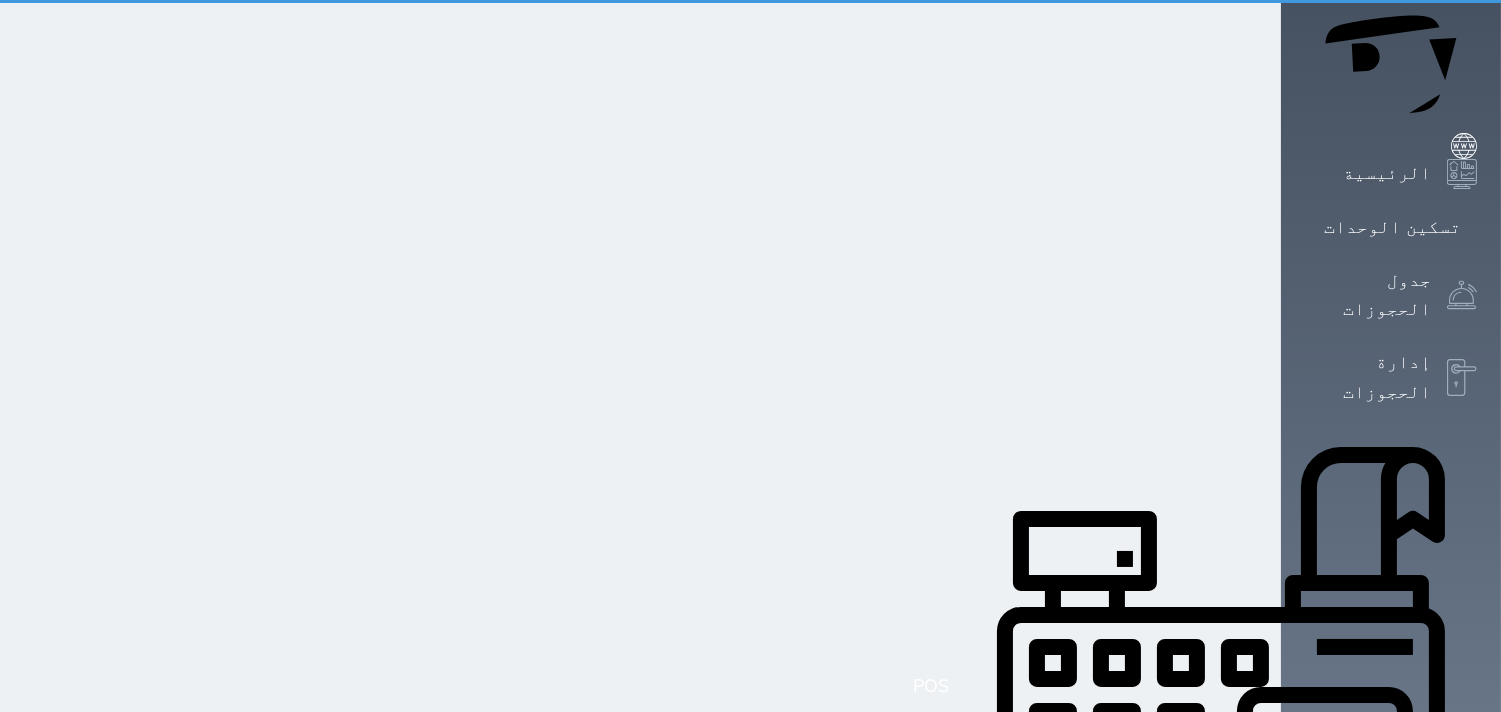 scroll, scrollTop: 23, scrollLeft: 0, axis: vertical 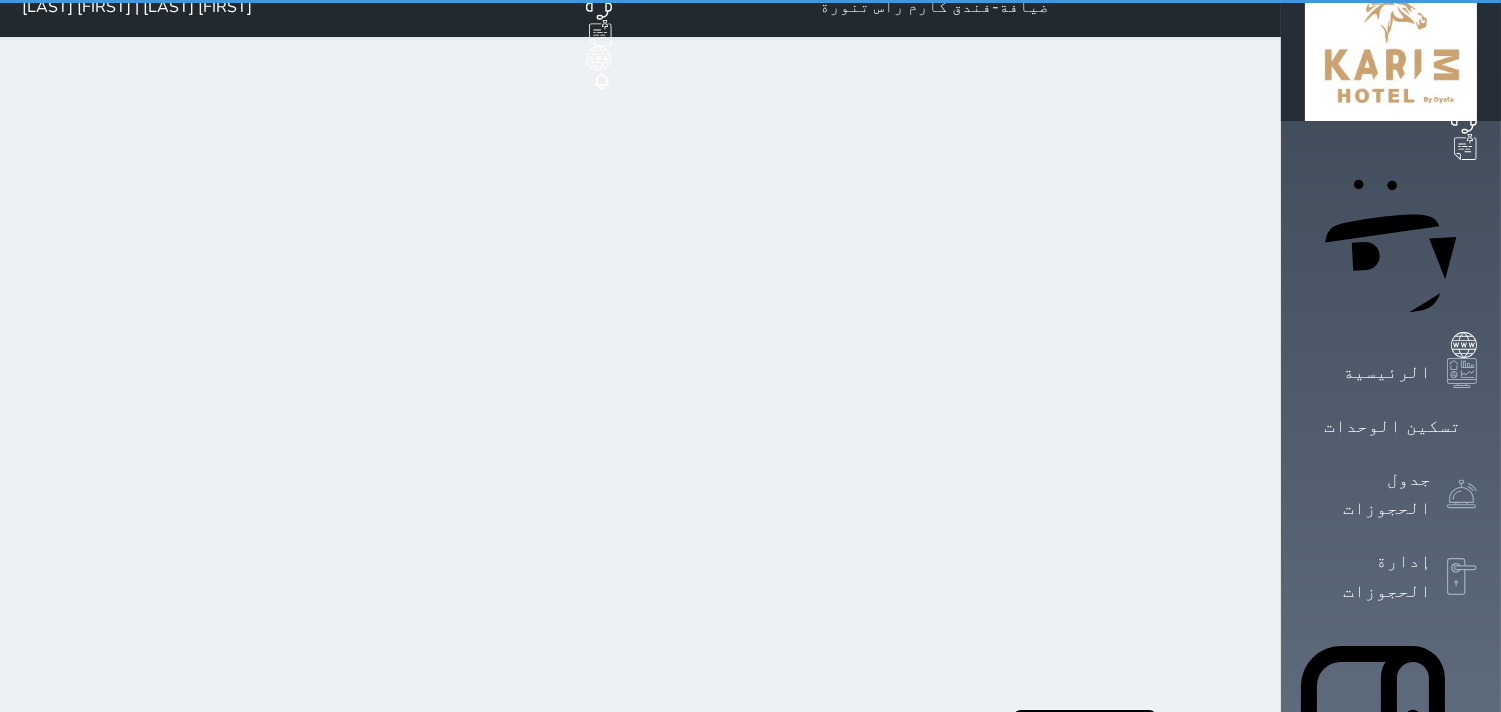 select on "1" 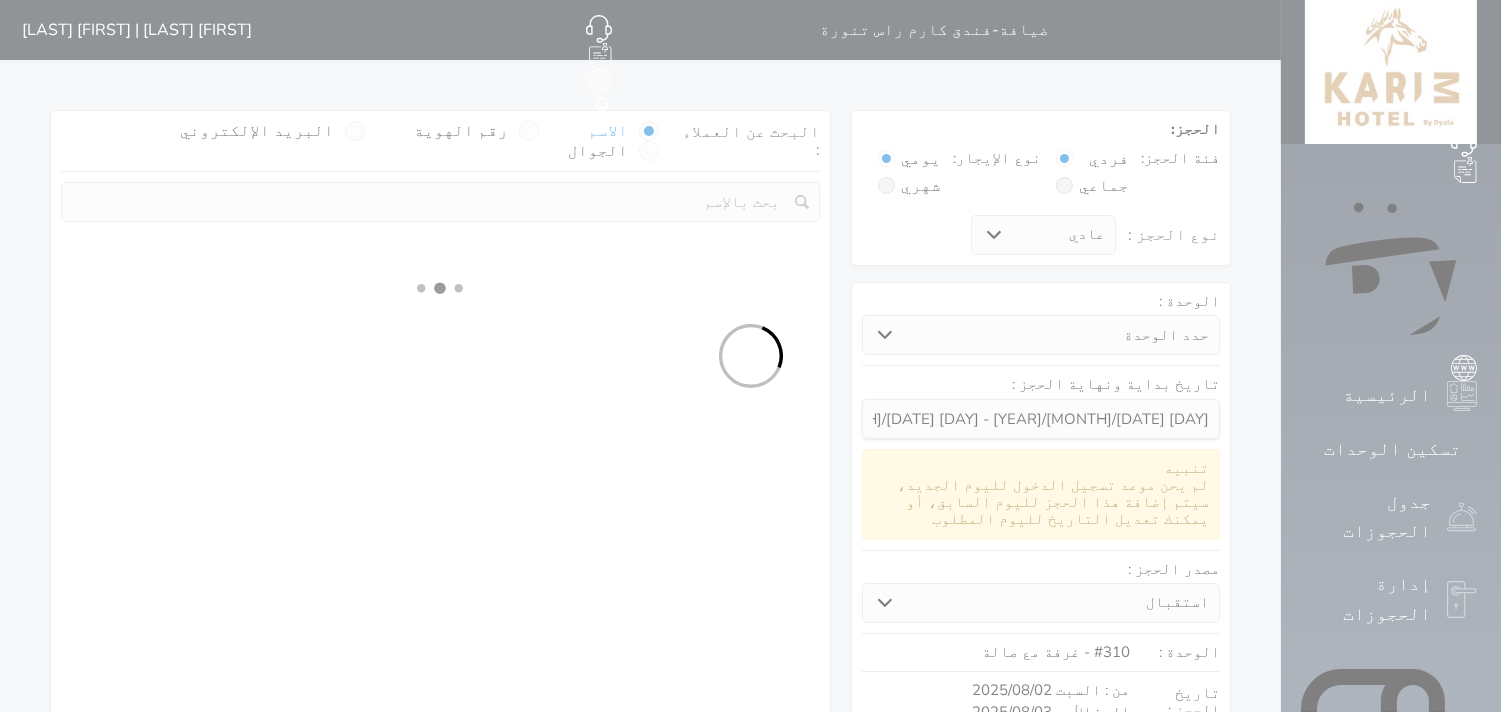 select 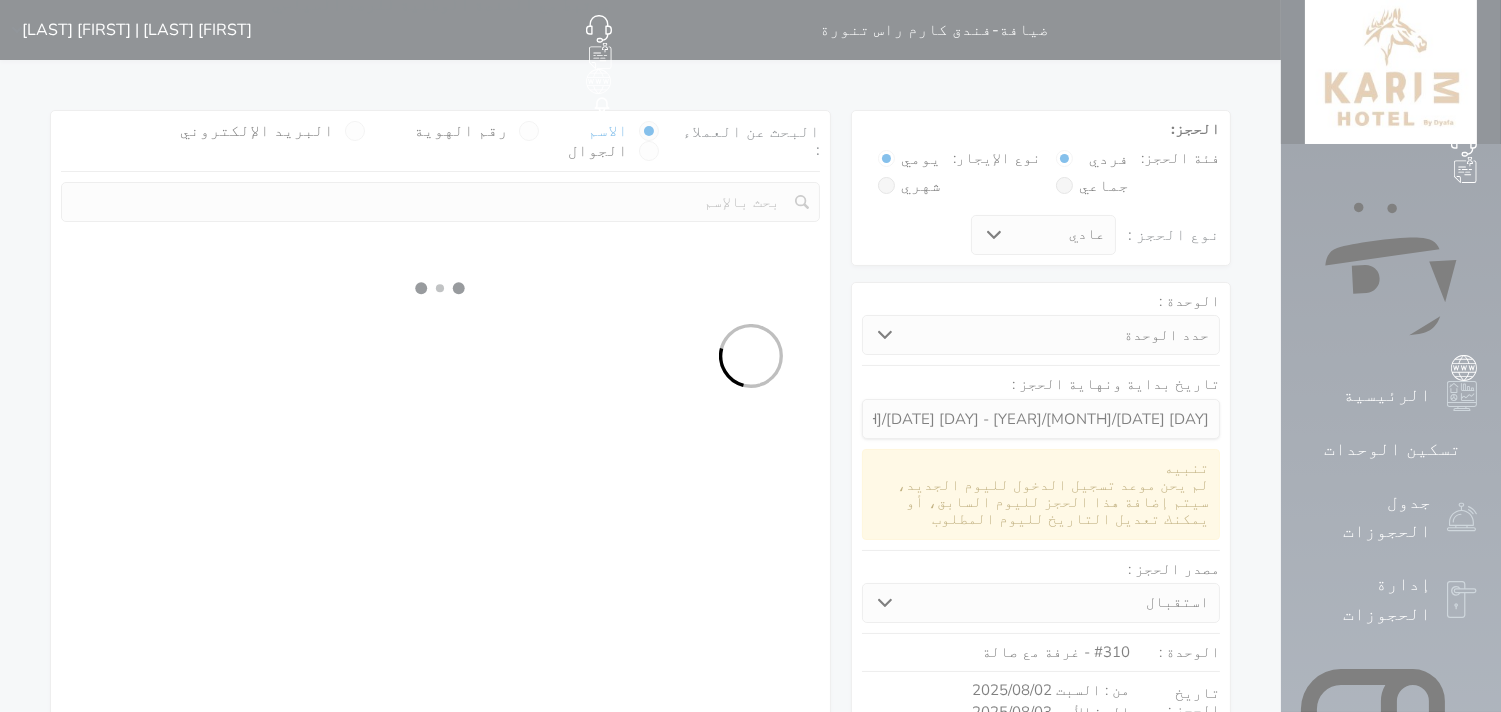 select on "1" 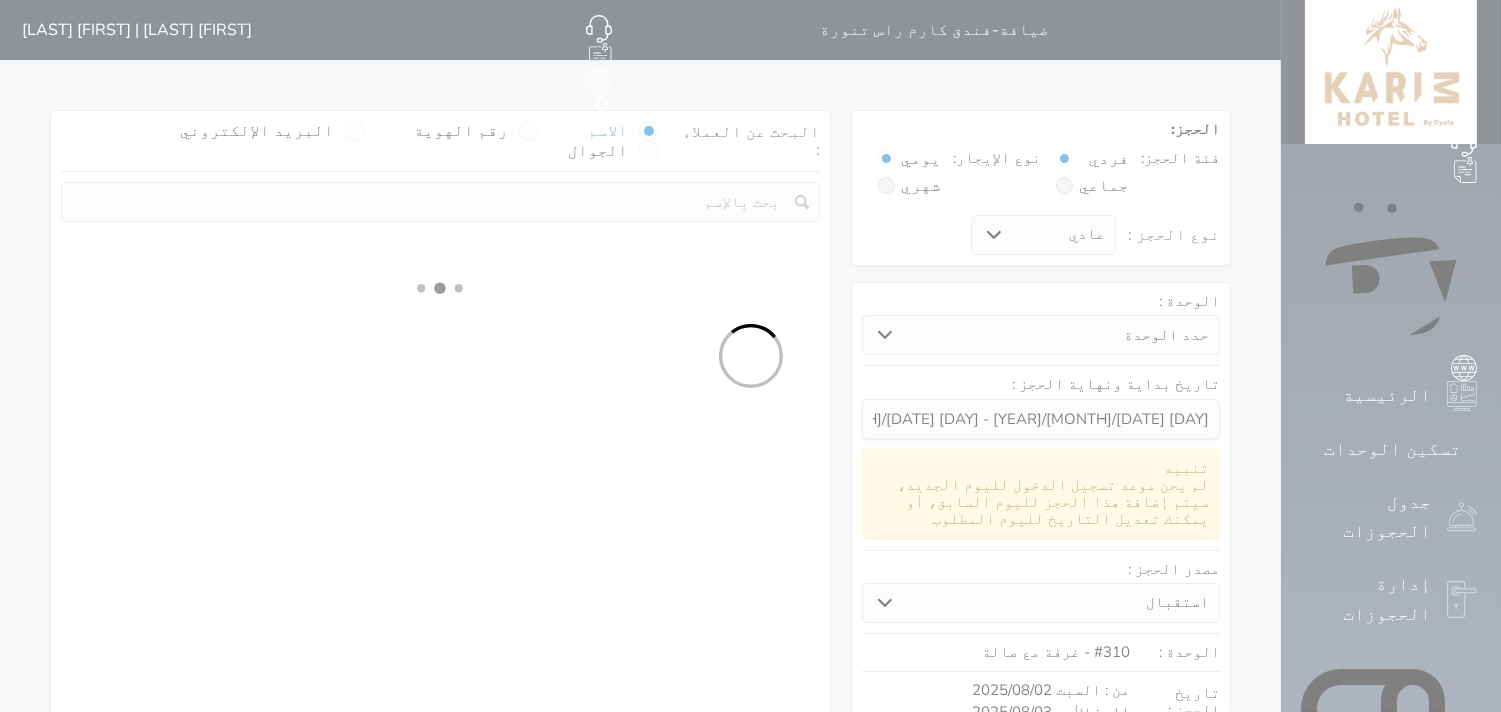 select on "113" 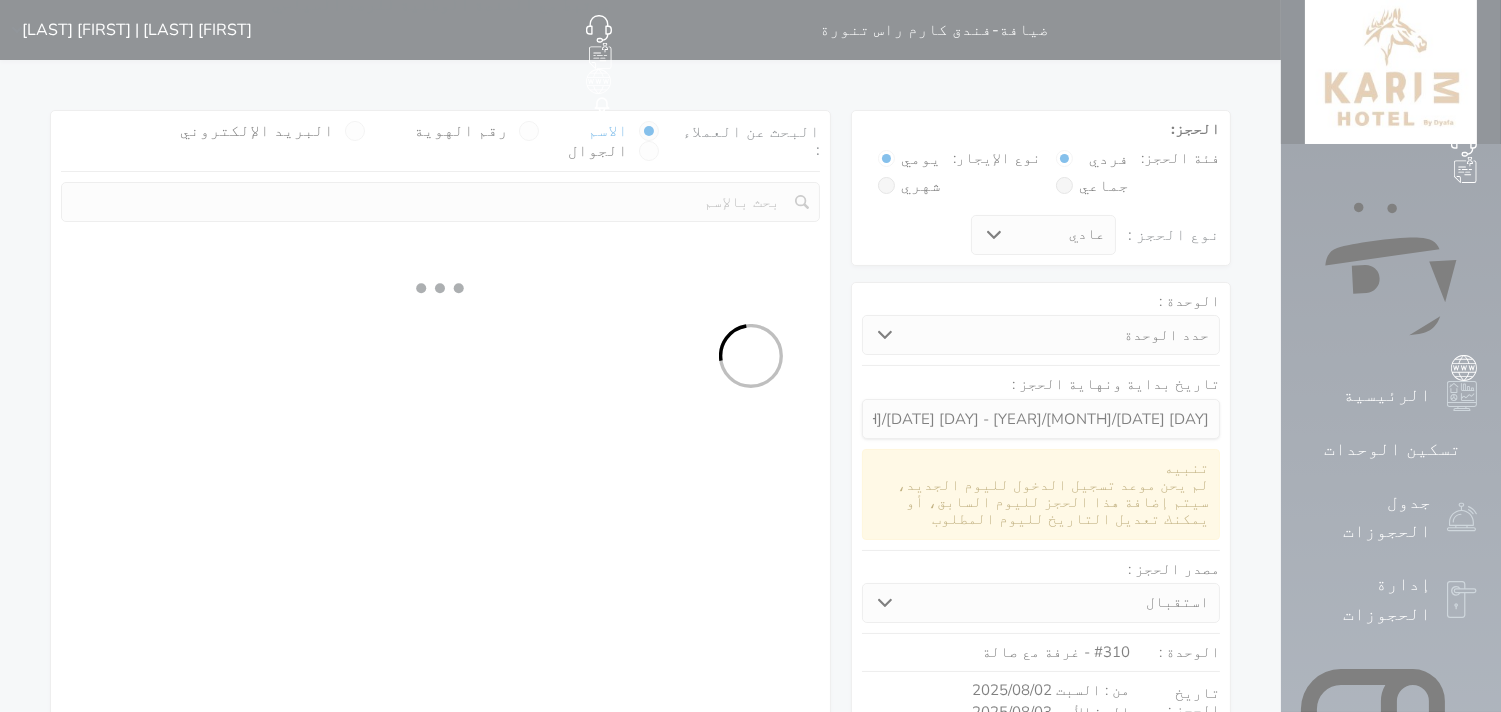 select on "1" 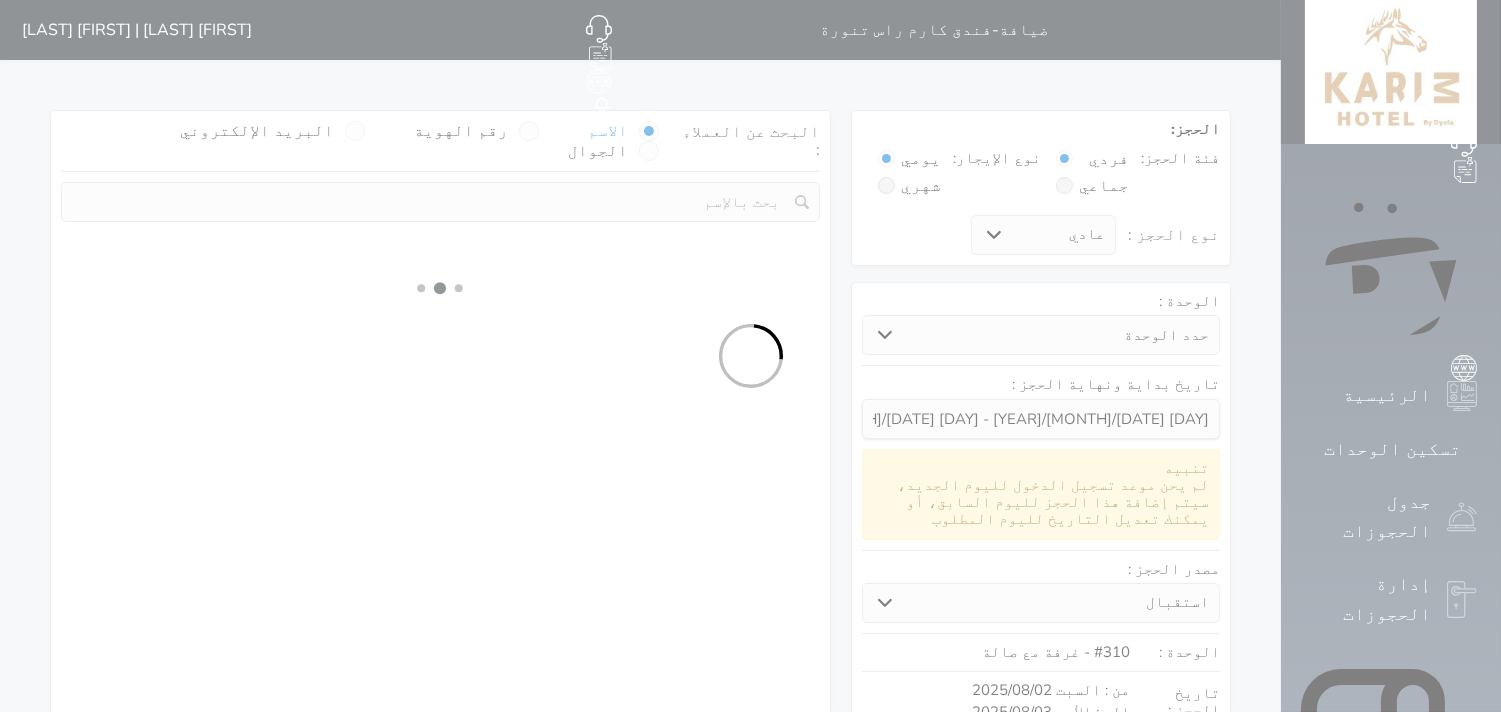 select 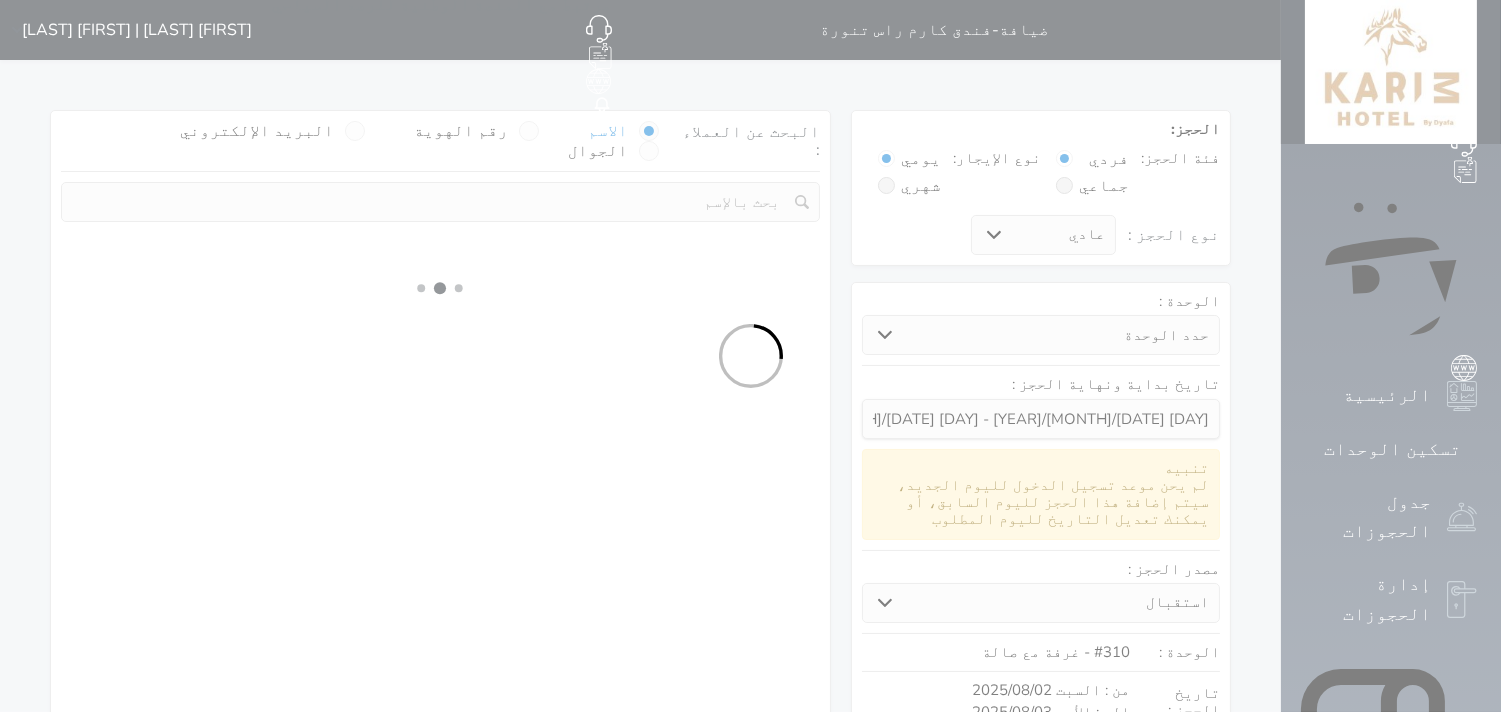 select on "7" 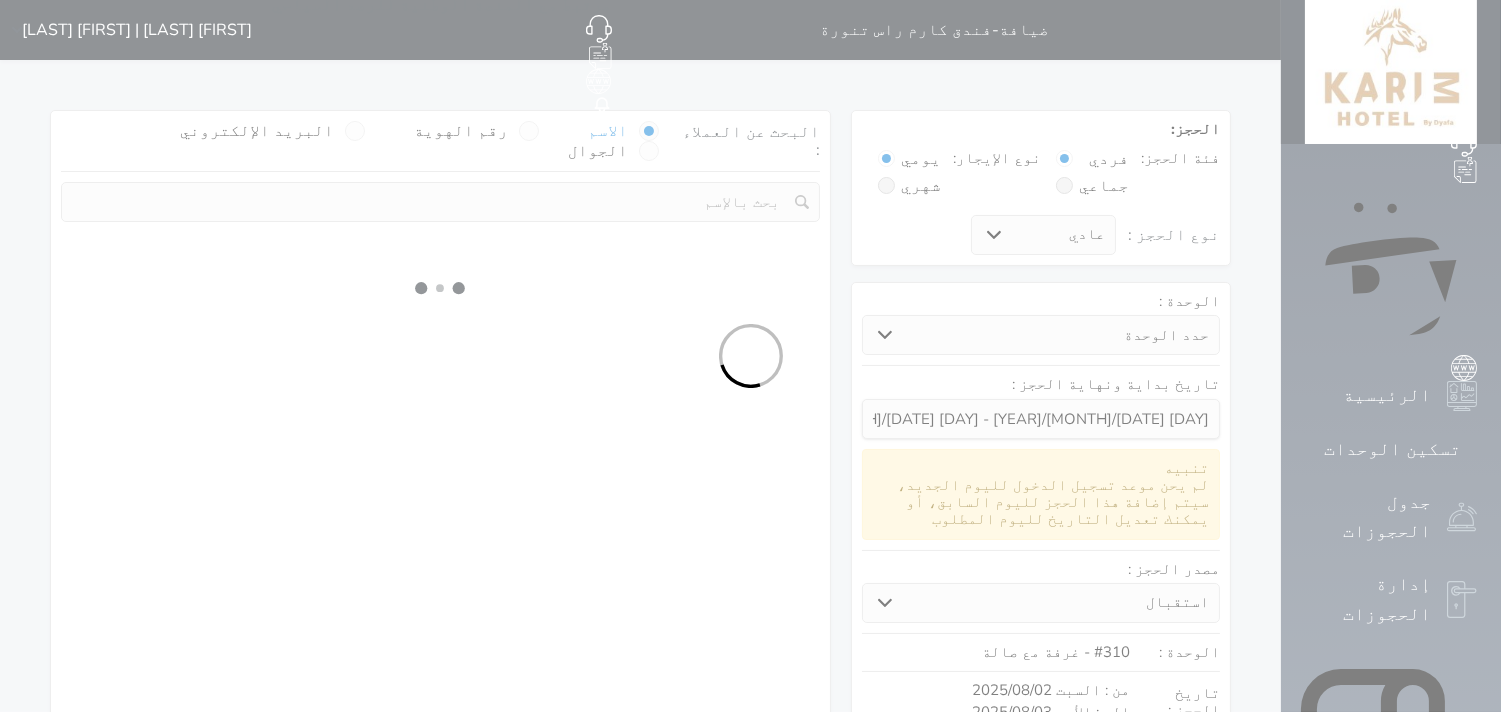 select 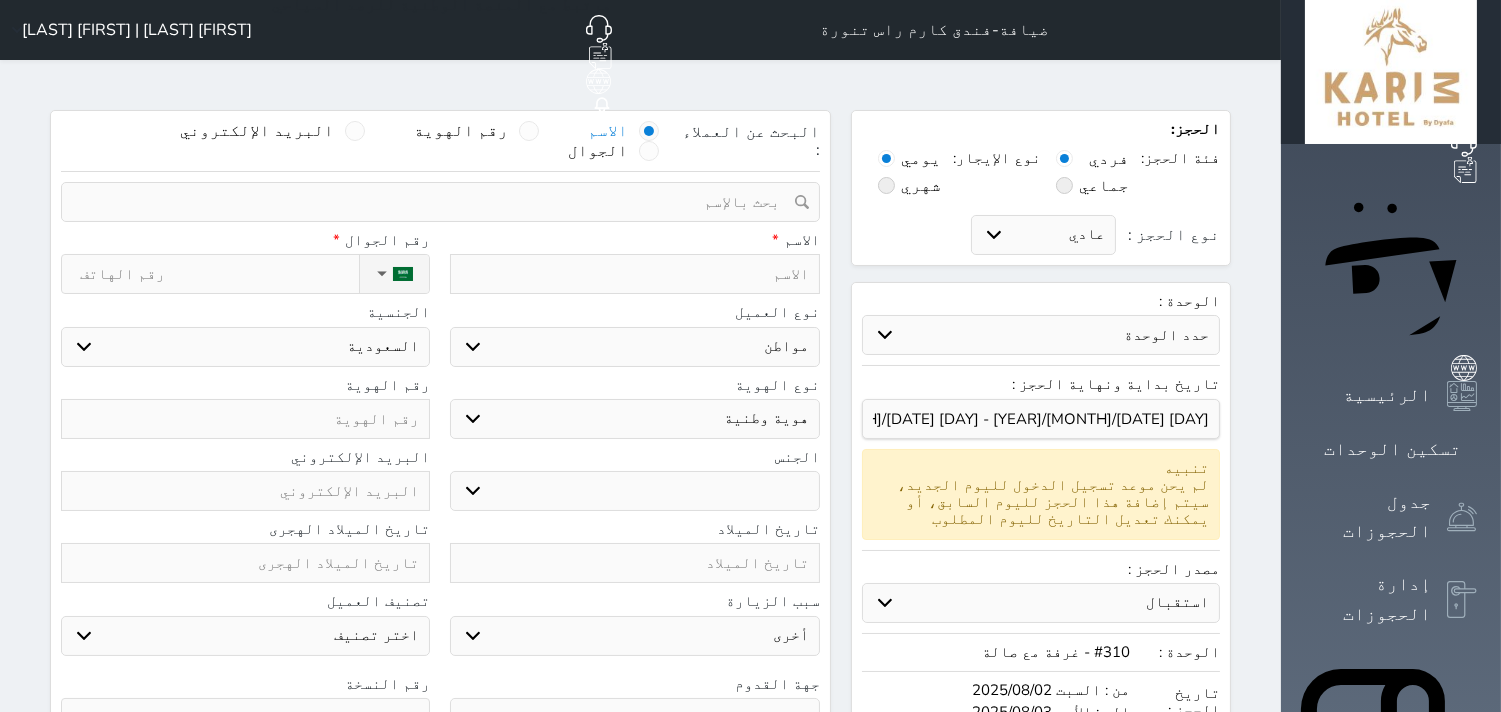 select 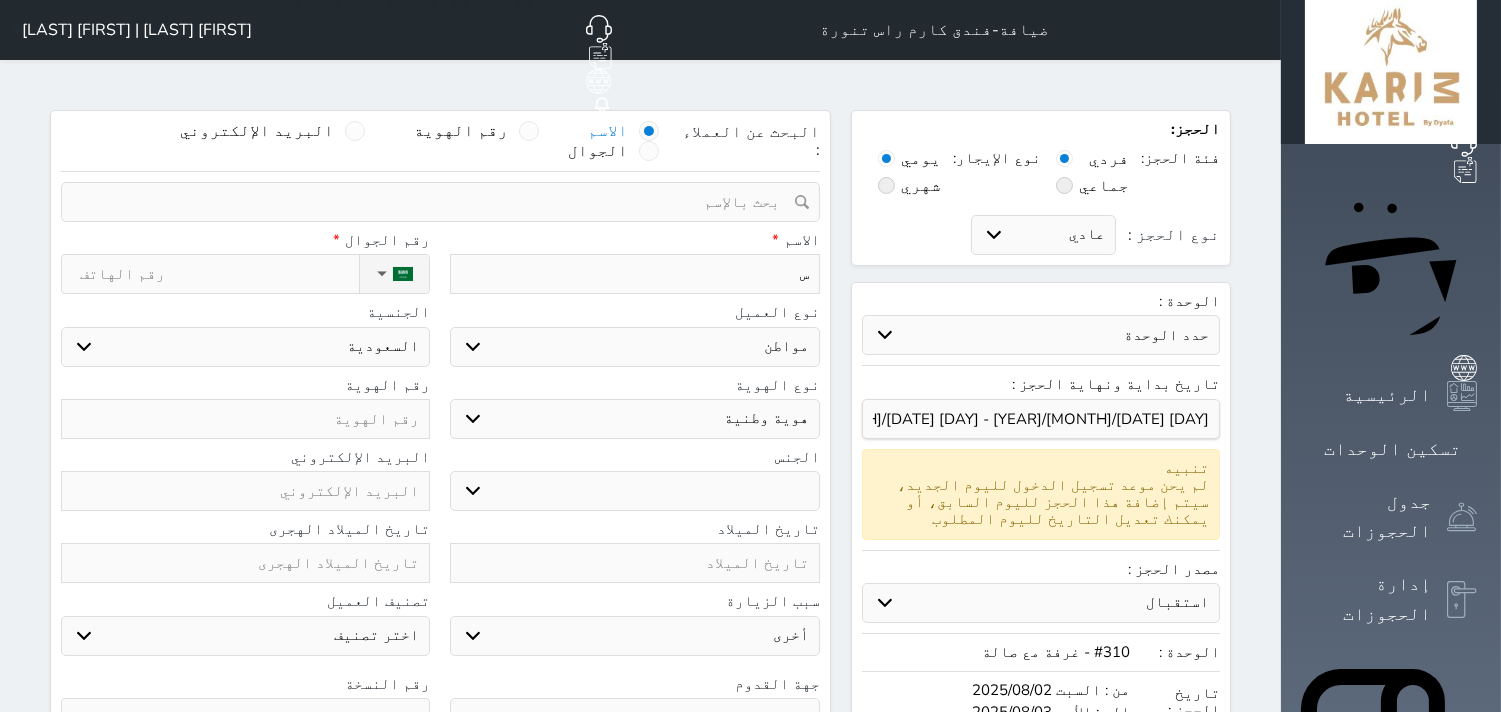 type on "[FIRST]" 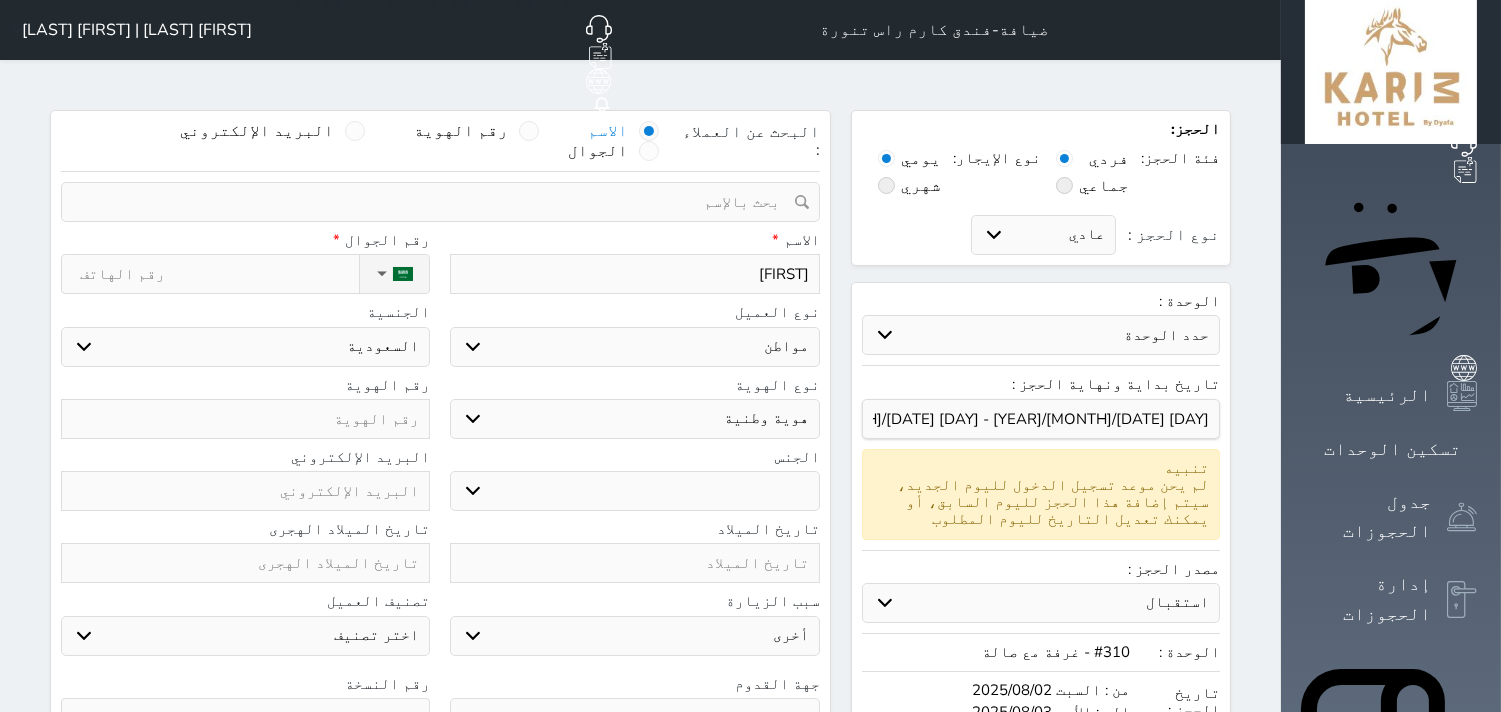 type on "سعو" 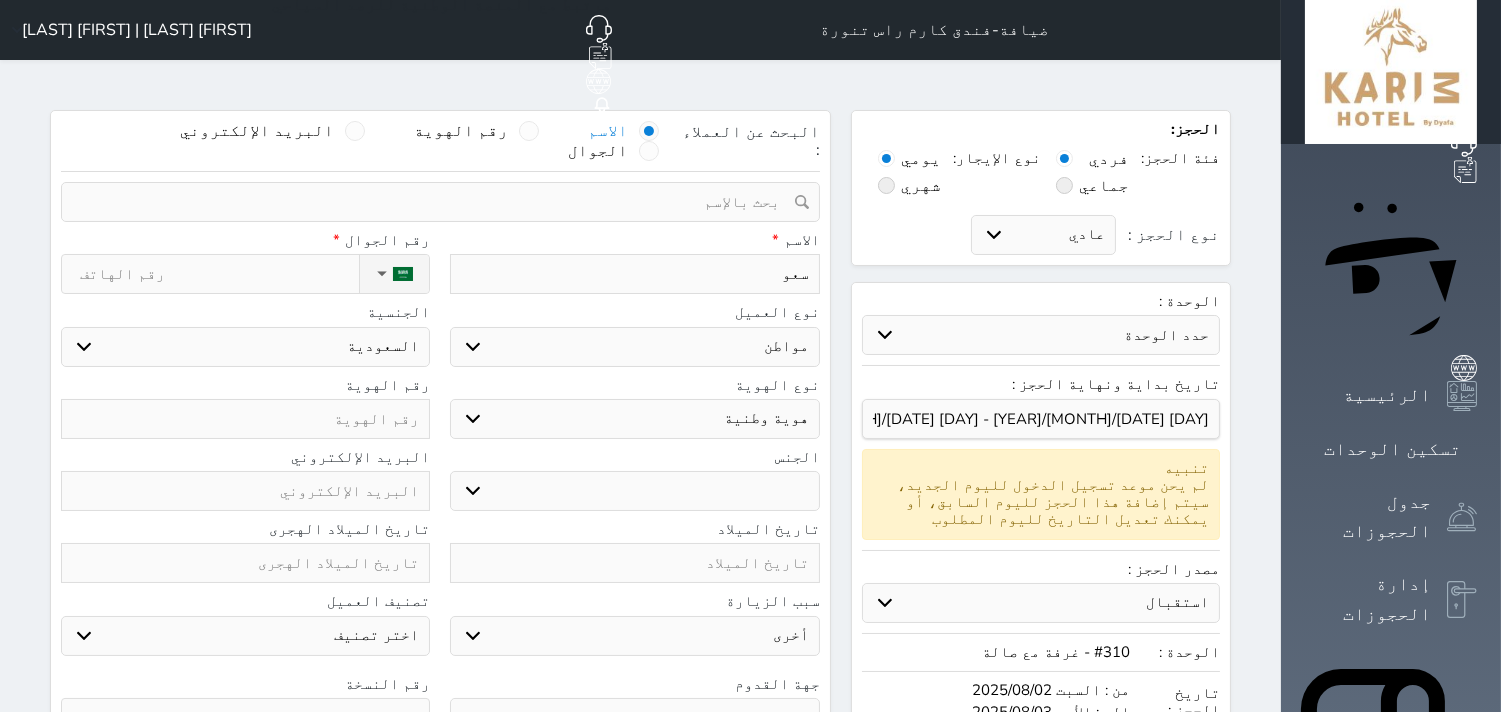 type on "[FIRST]" 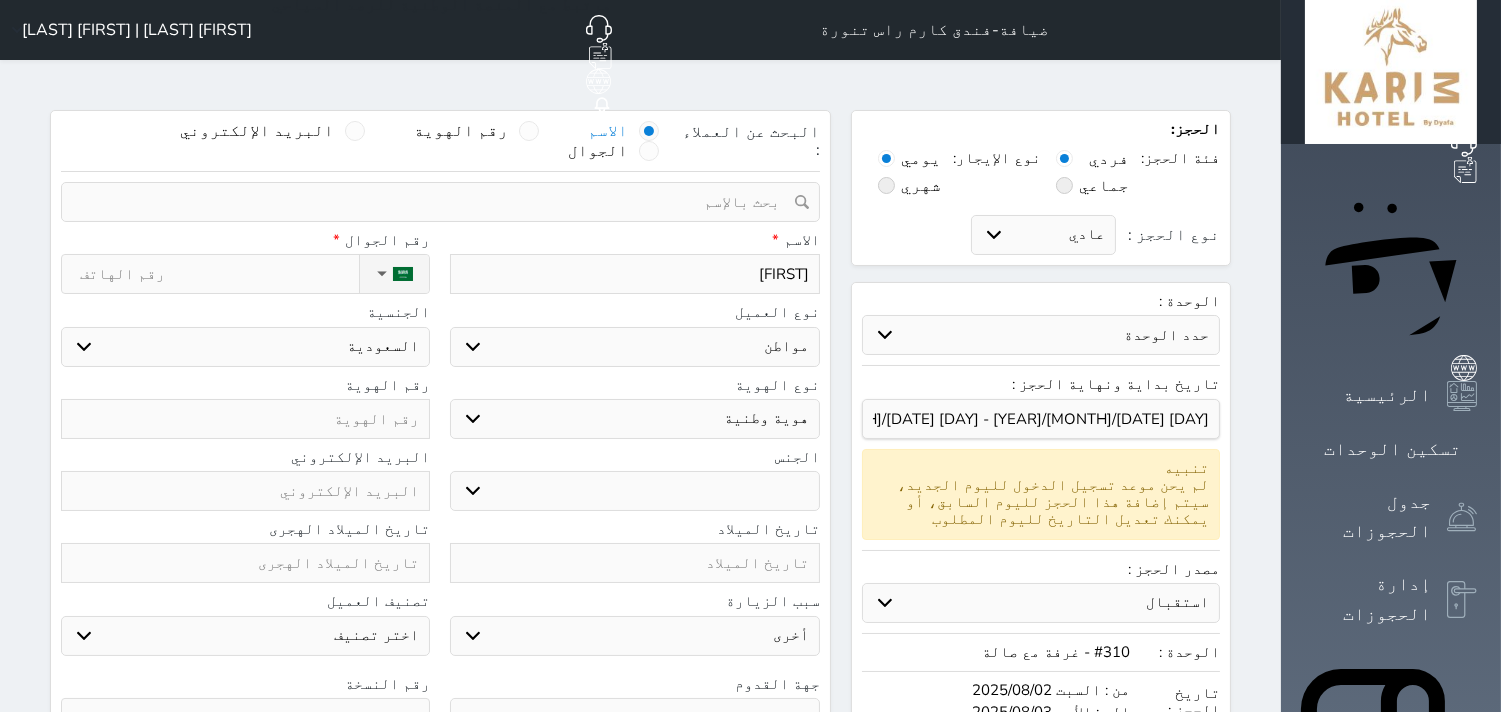 select 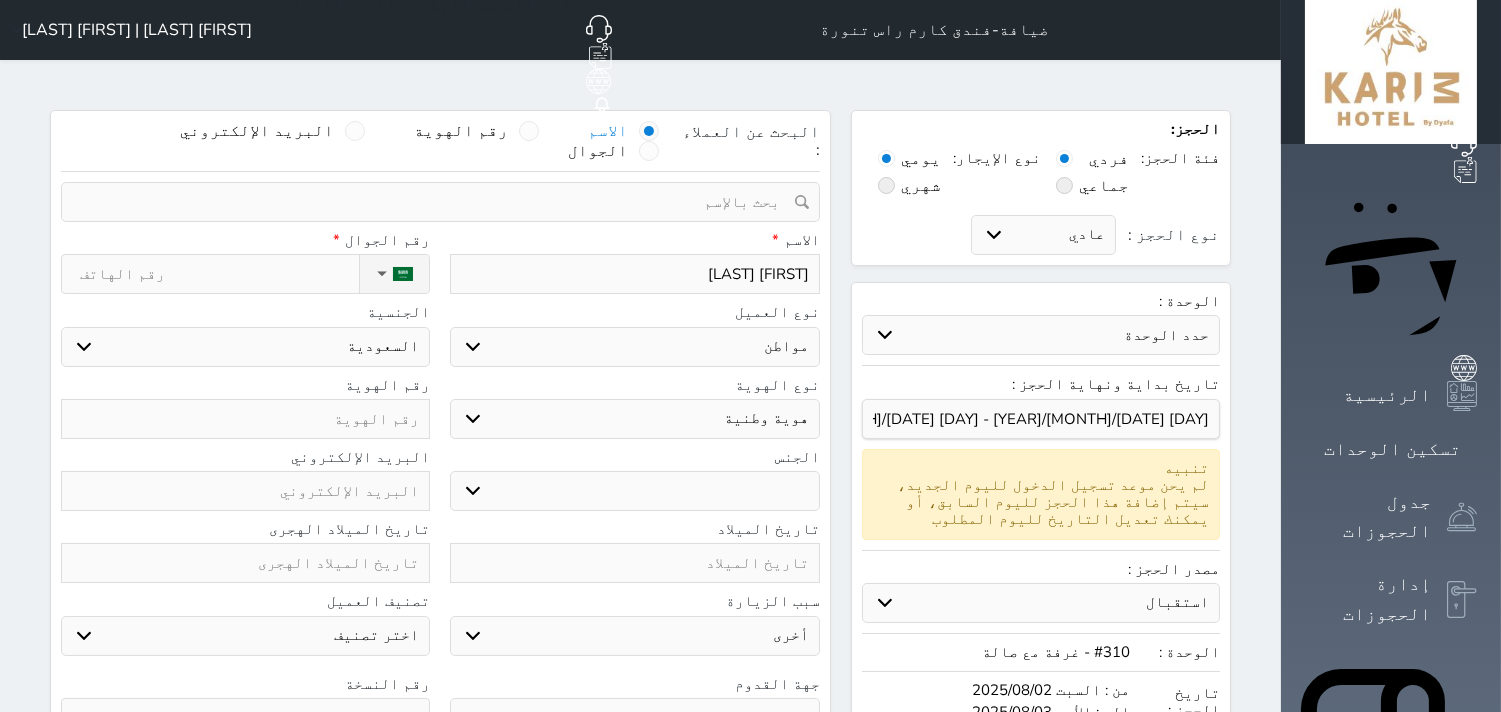 type on "[FIRST] [LAST]" 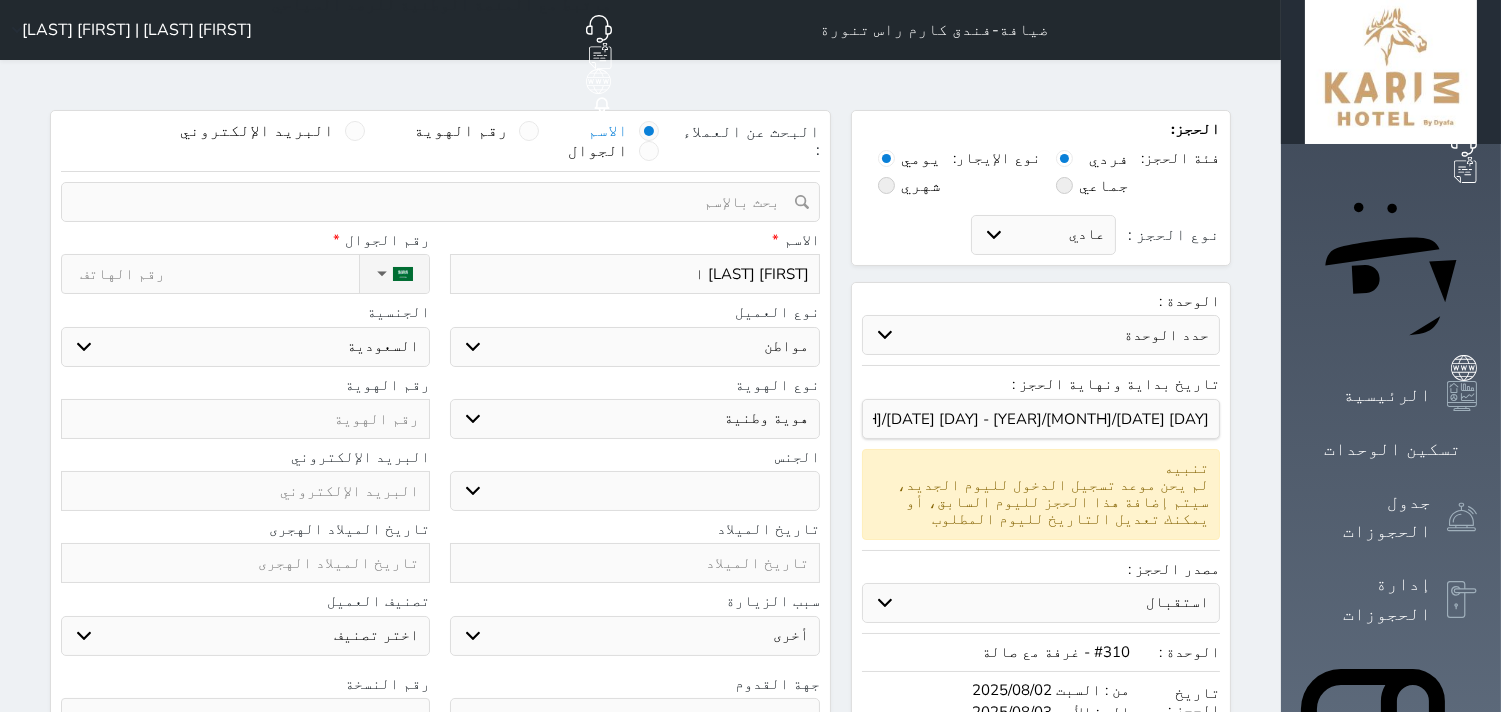 type on "[FIRST] [LAST] ال" 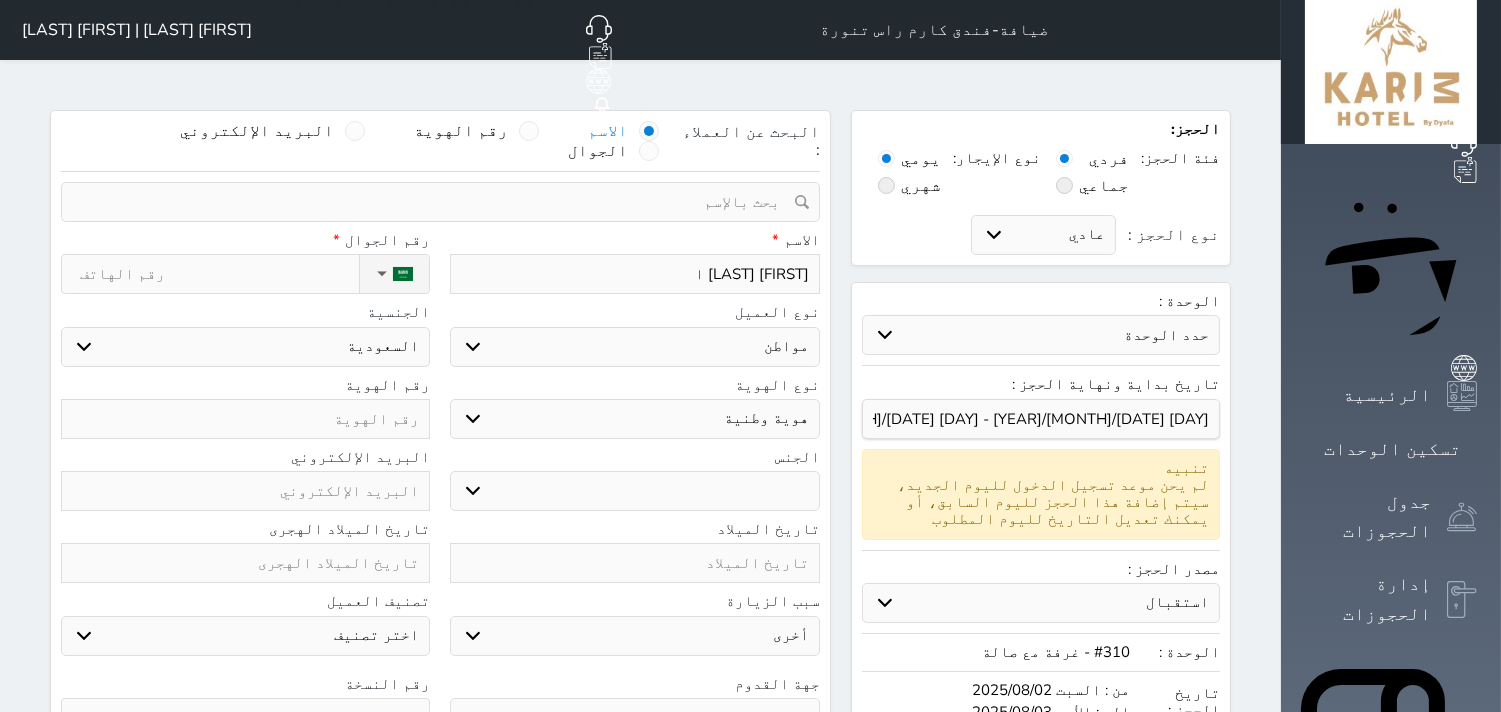 select 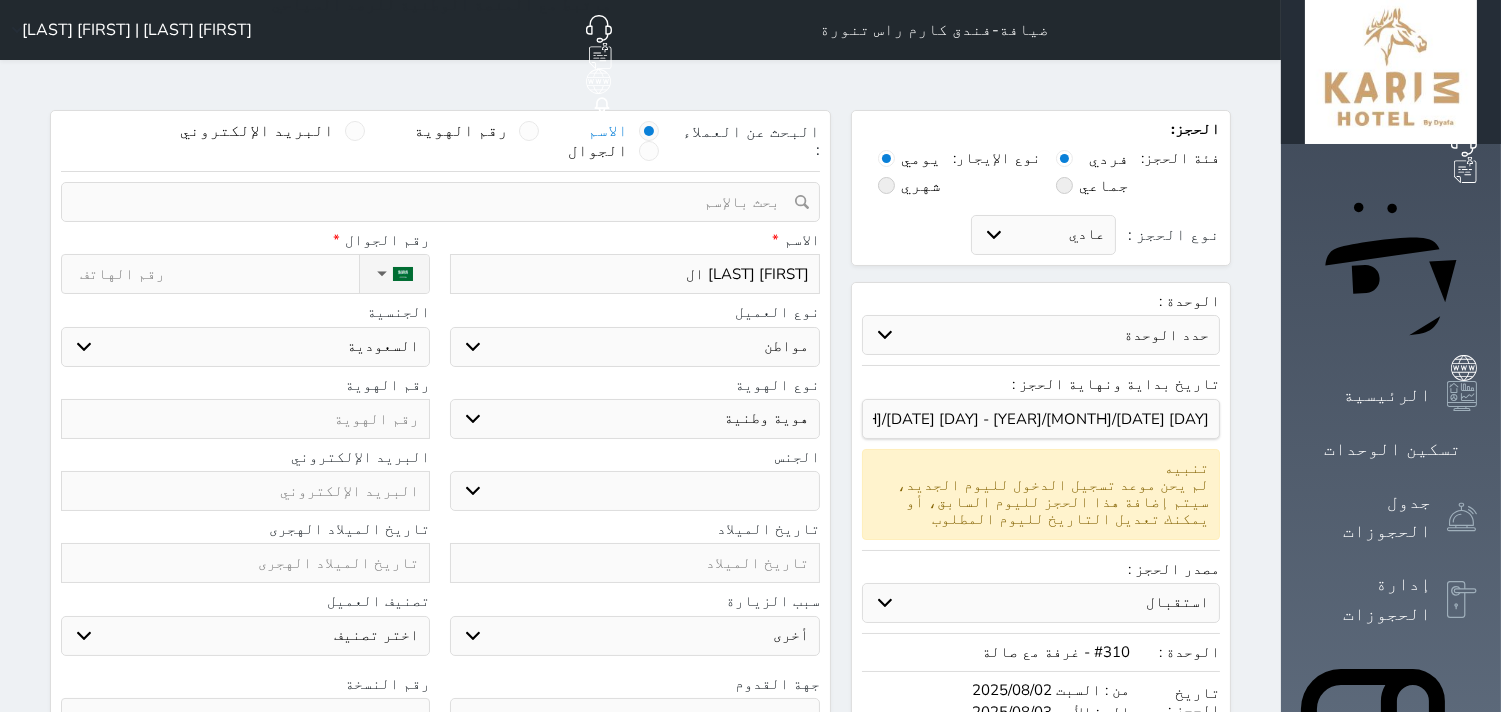 type on "[FIRST] [LAST] [LAST]" 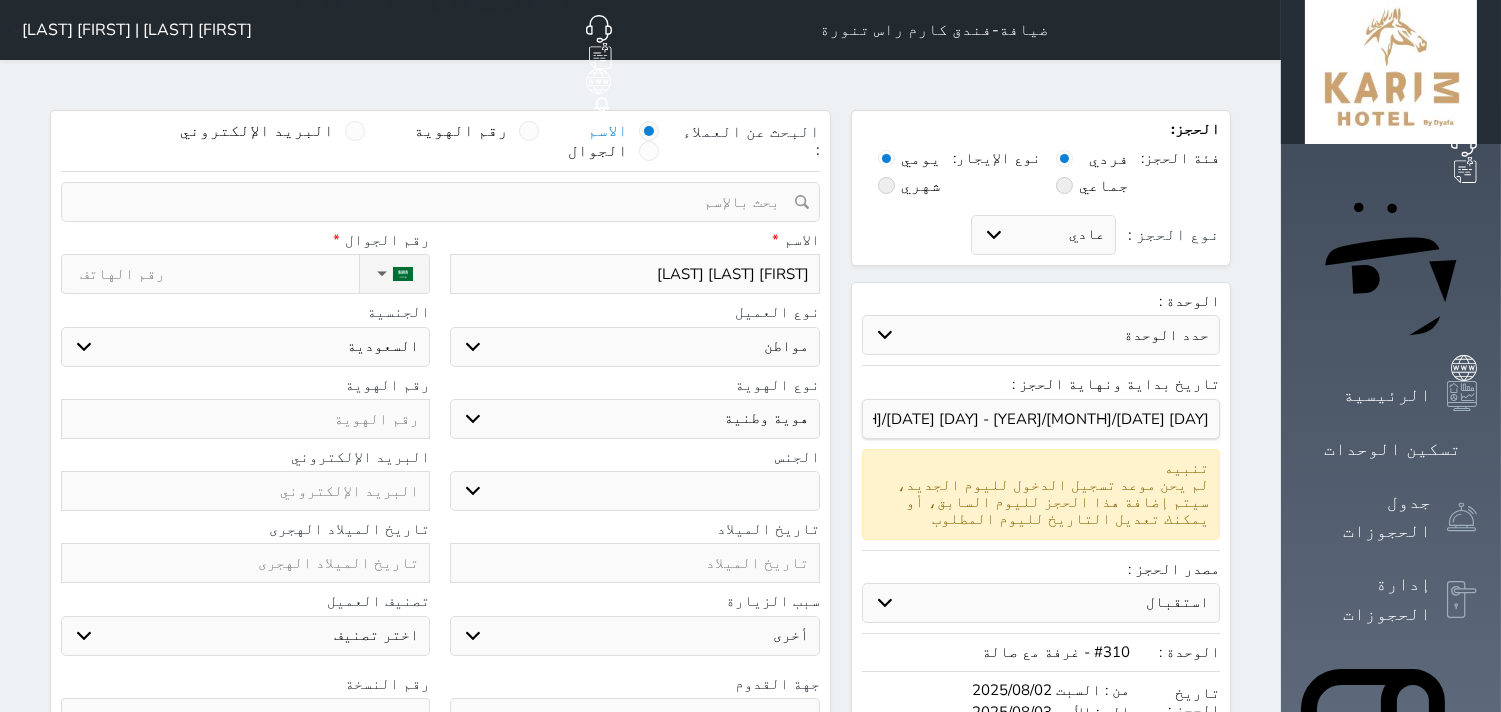 type on "[FIRST] [LAST] [LAST]" 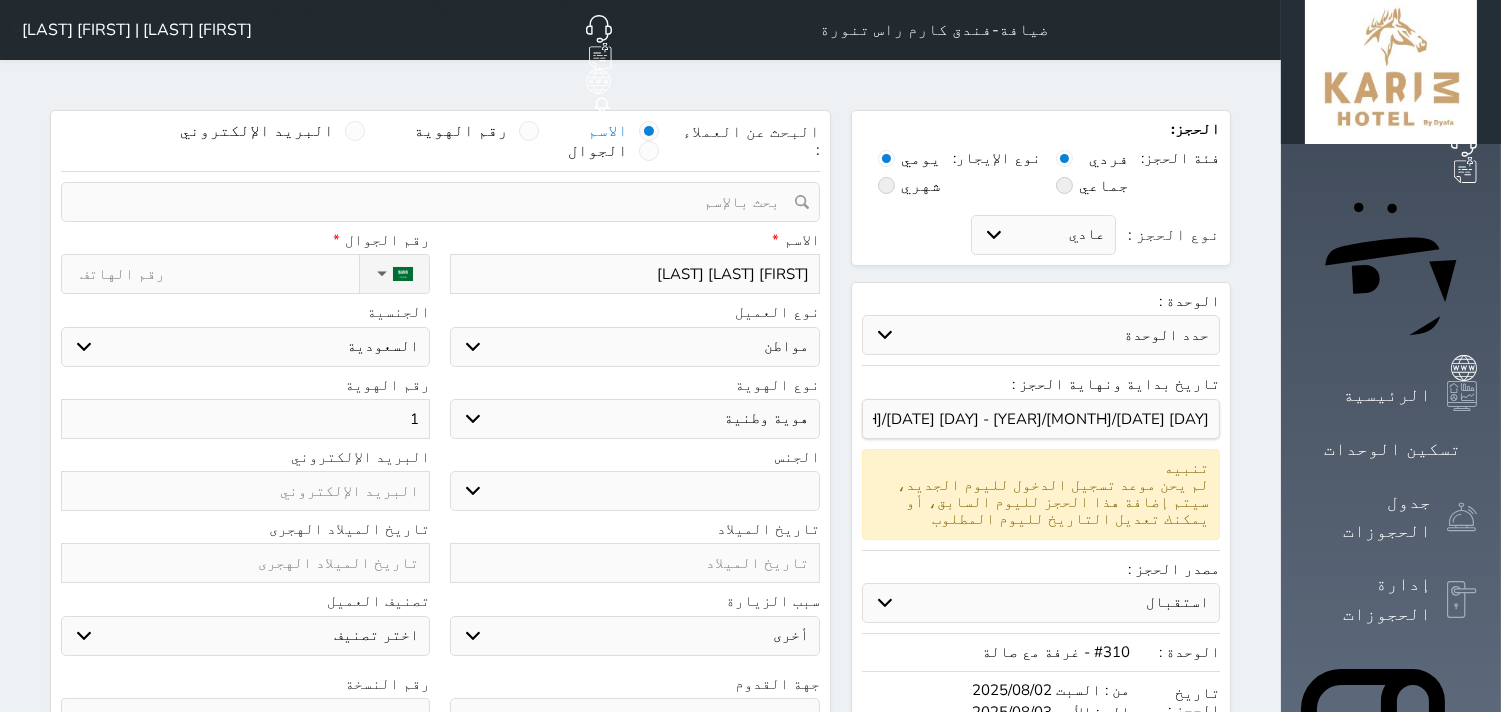 type on "11" 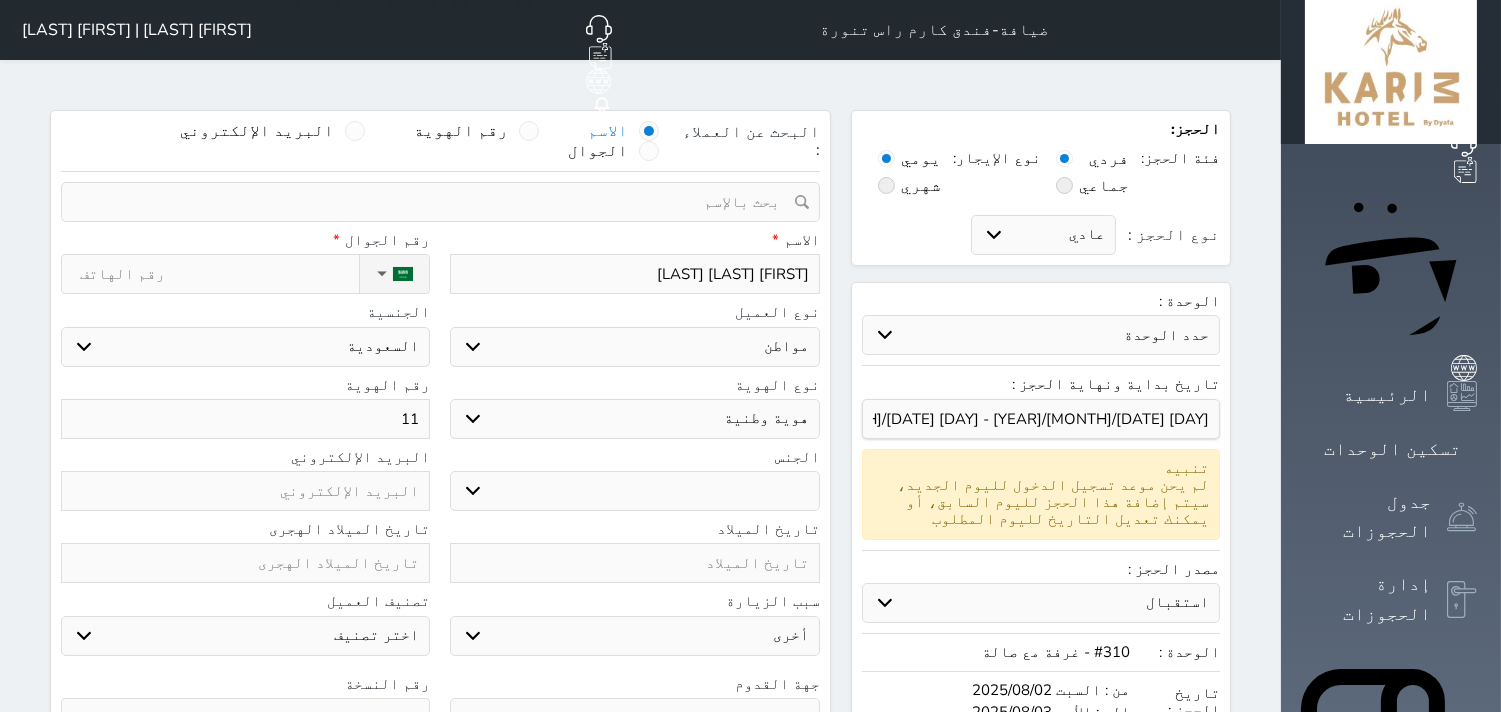 select 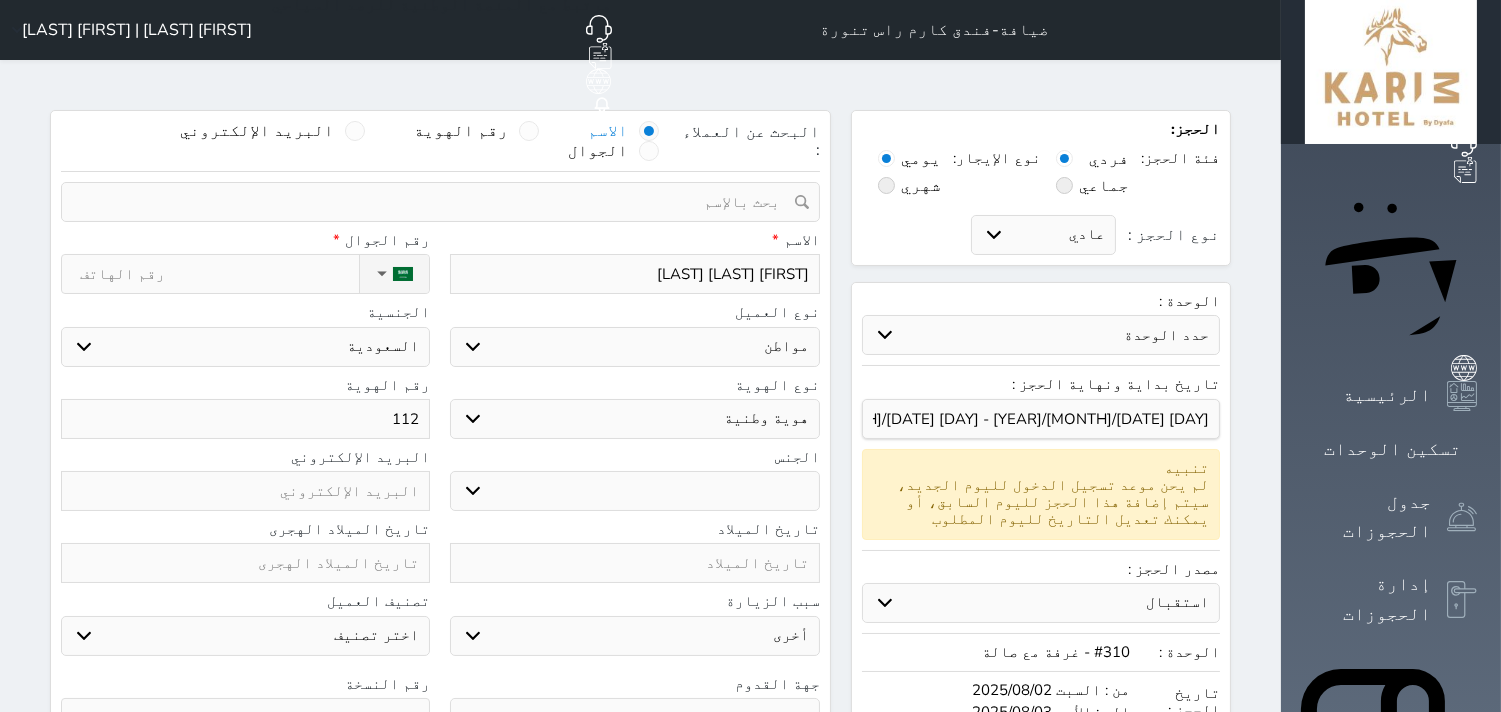 type on "1123" 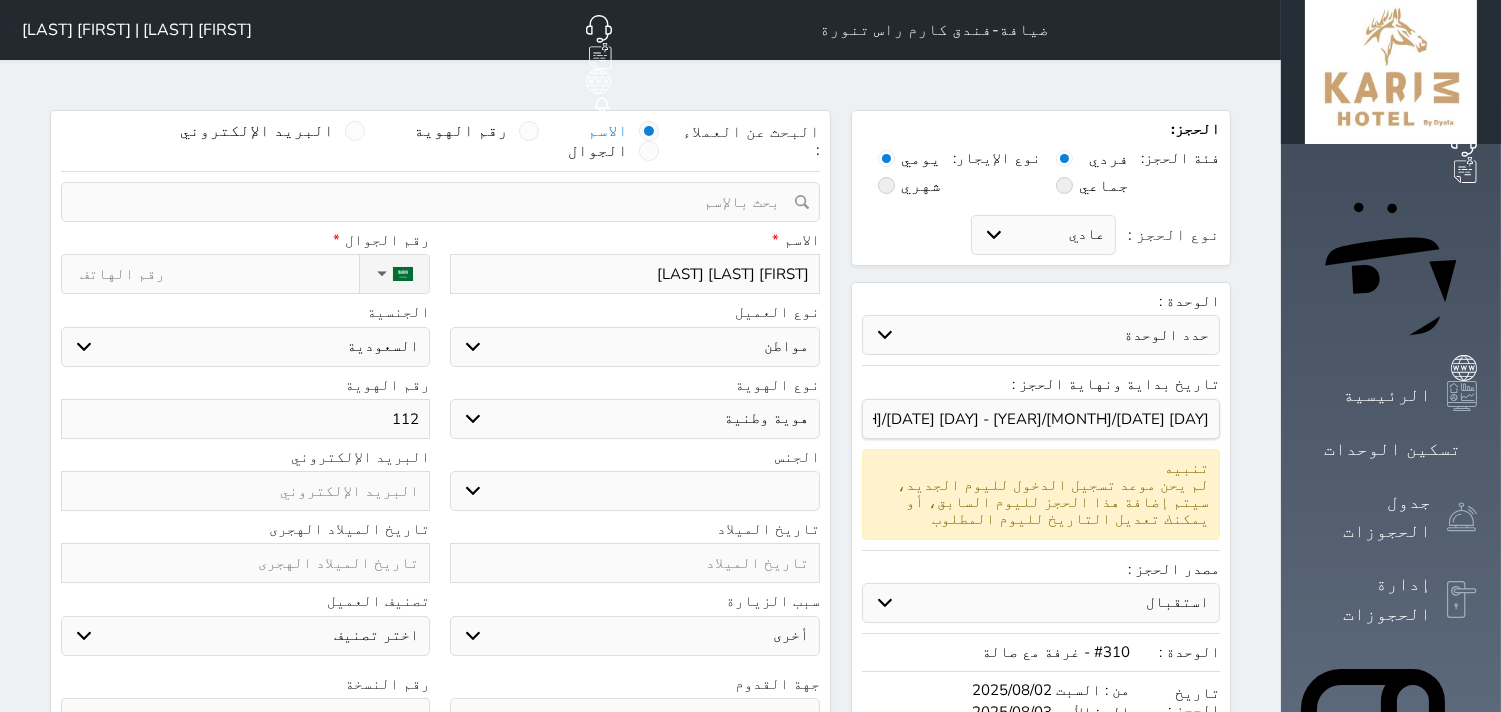 select 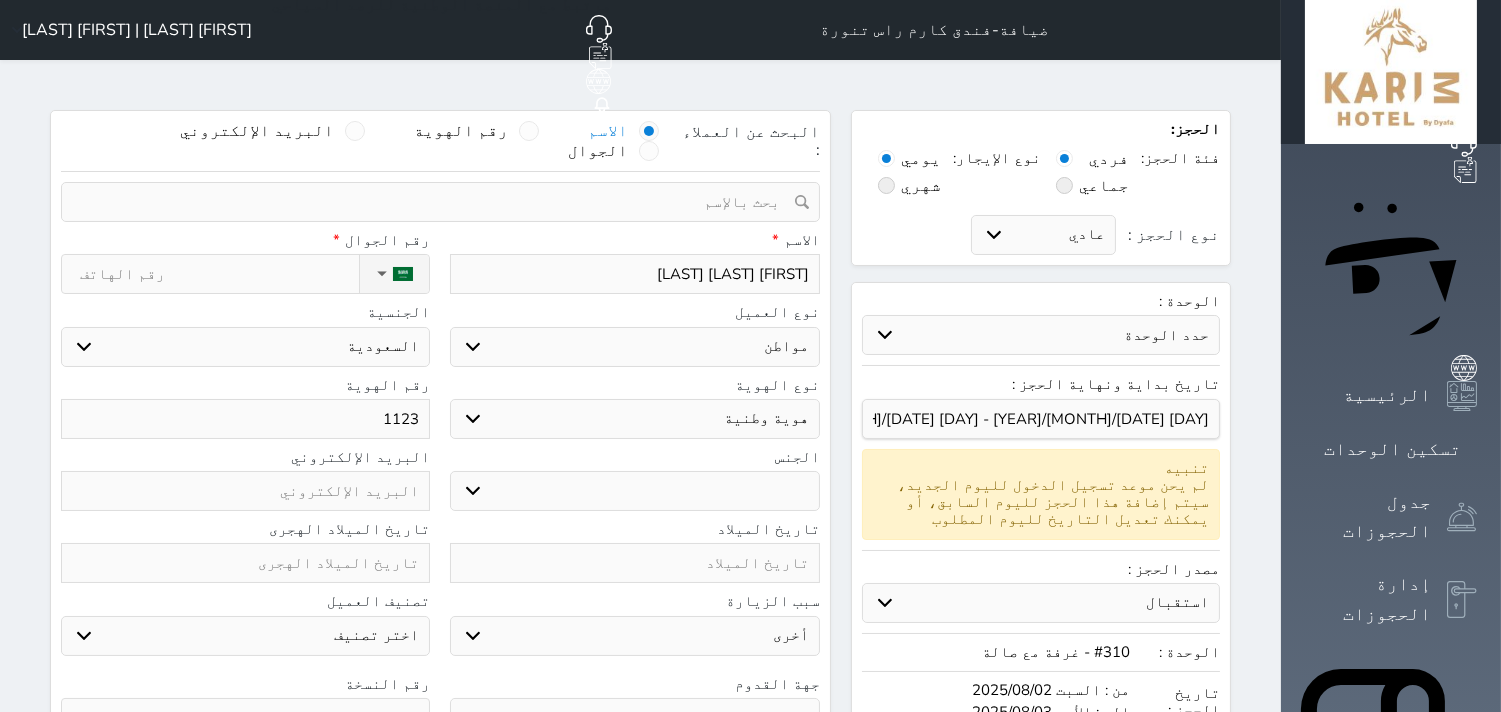 type on "[ACCOUNT_NUMBER]" 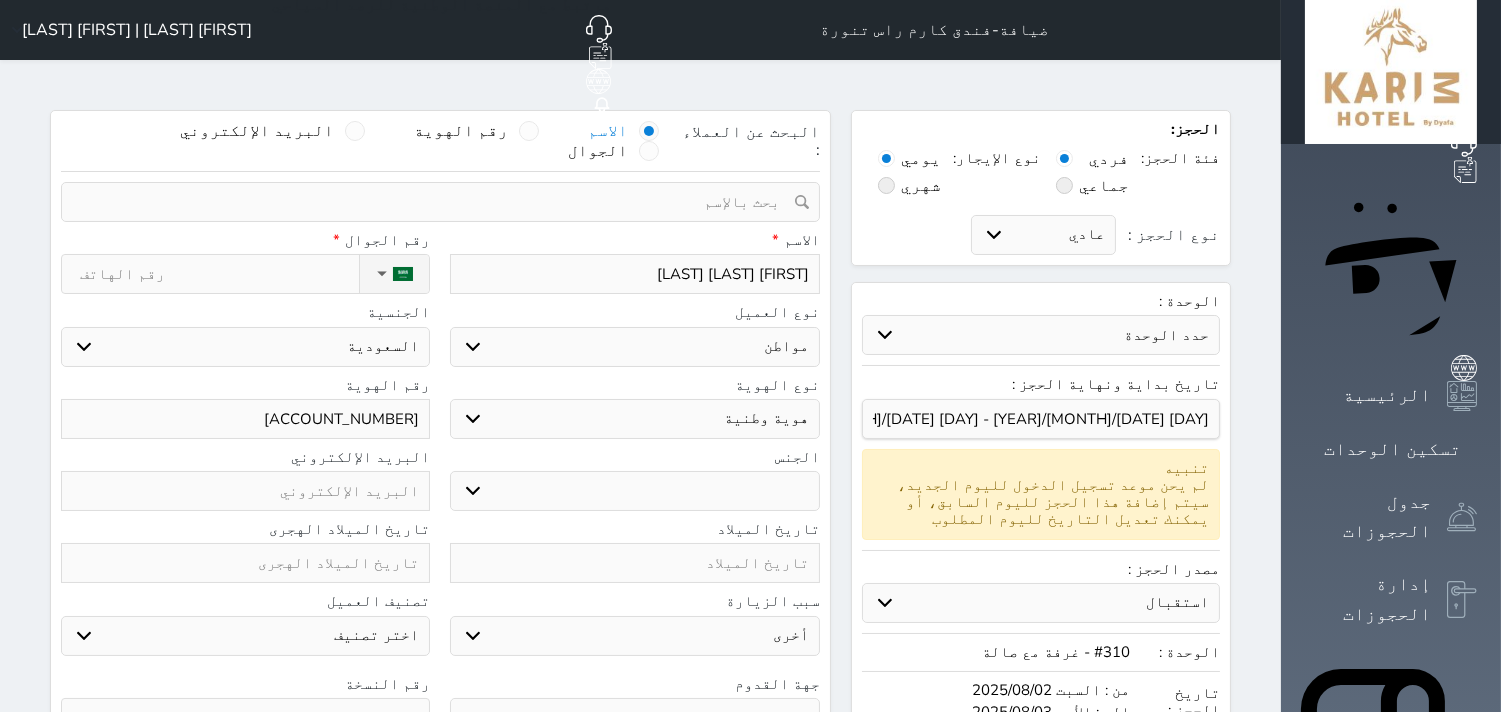 type on "[ACCOUNT_NUMBER]" 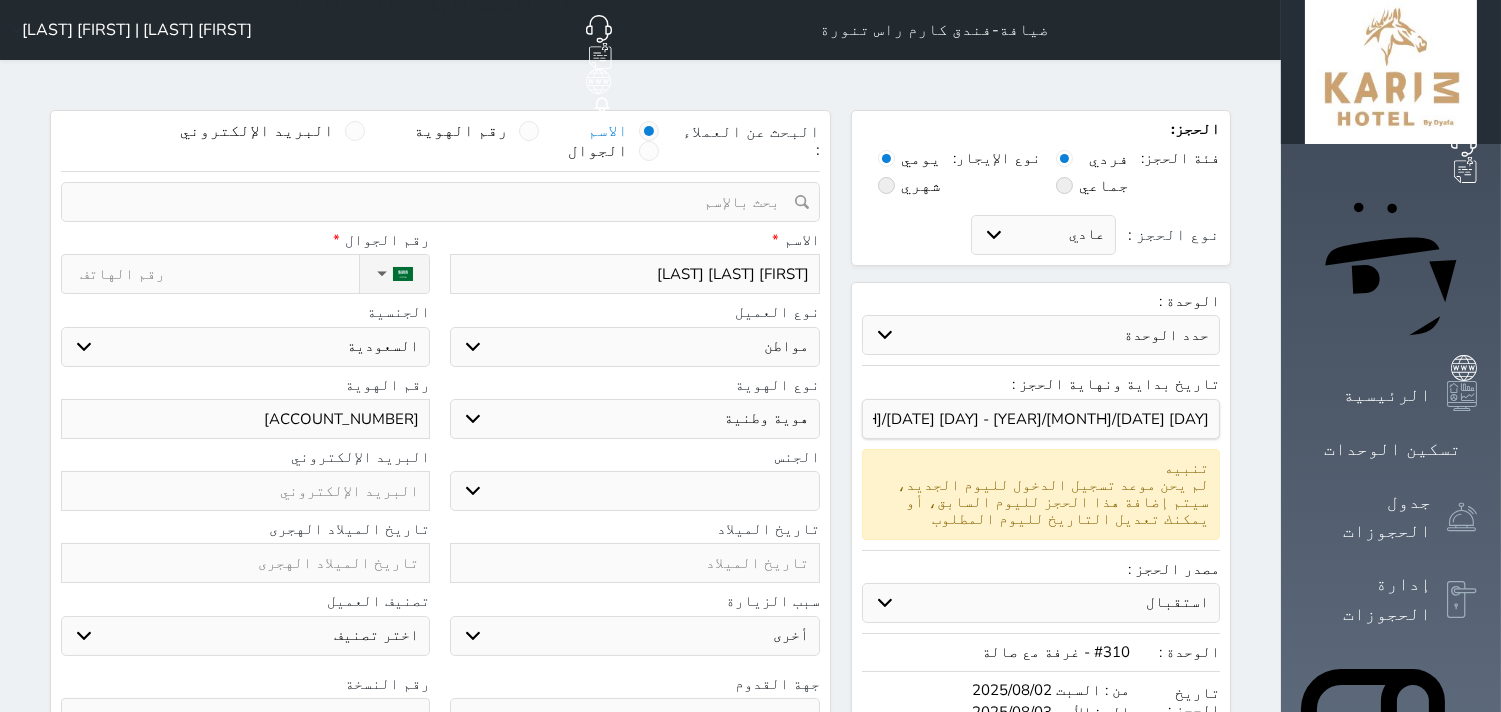 type on "[ACCOUNT_NUMBER]" 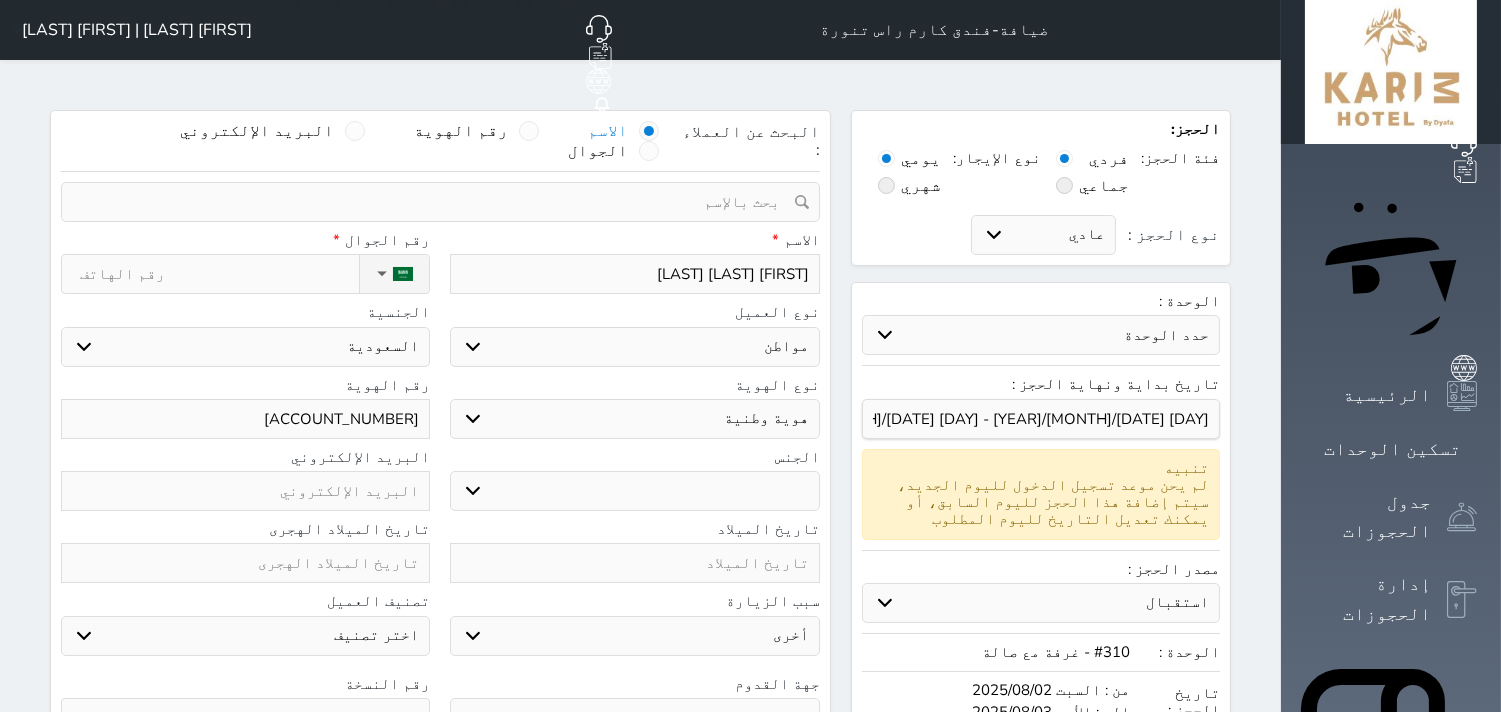 select 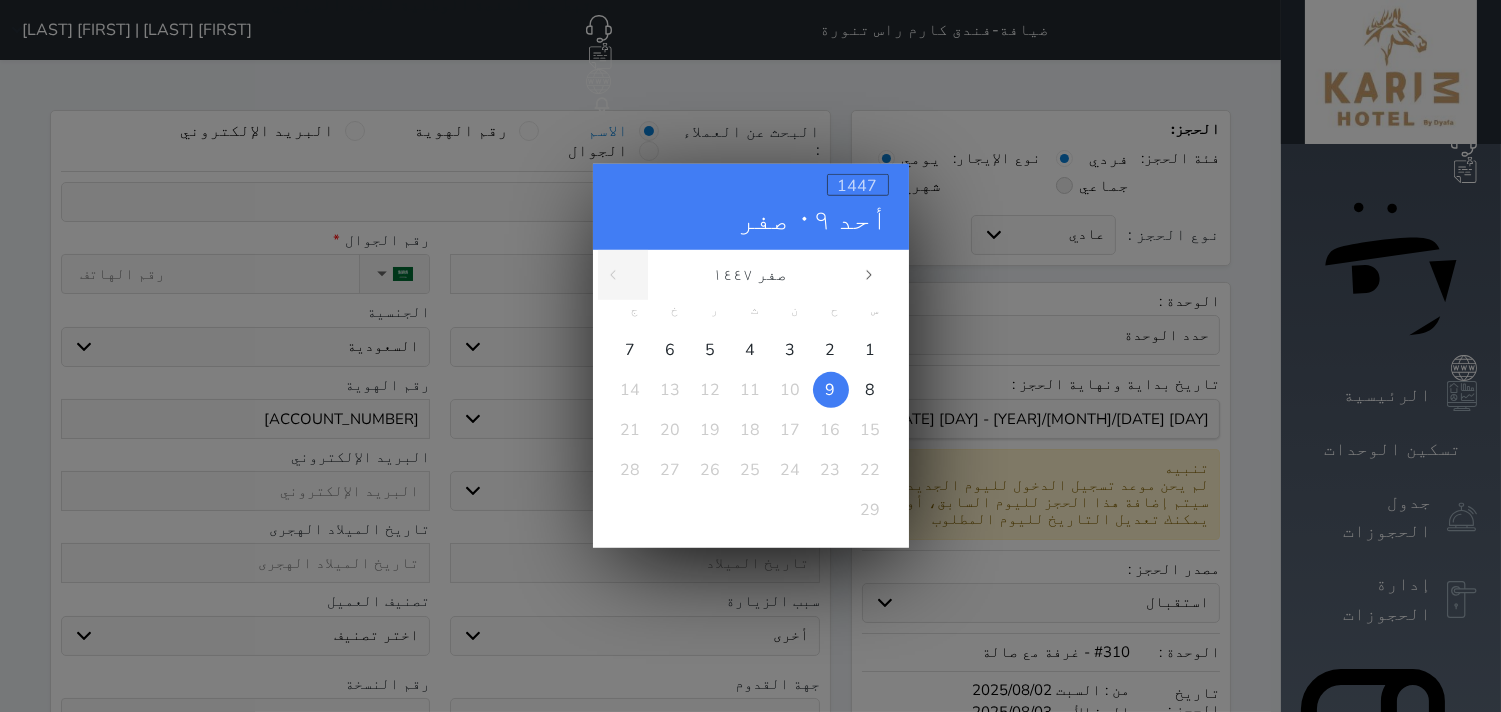 click on "1447" at bounding box center (858, 186) 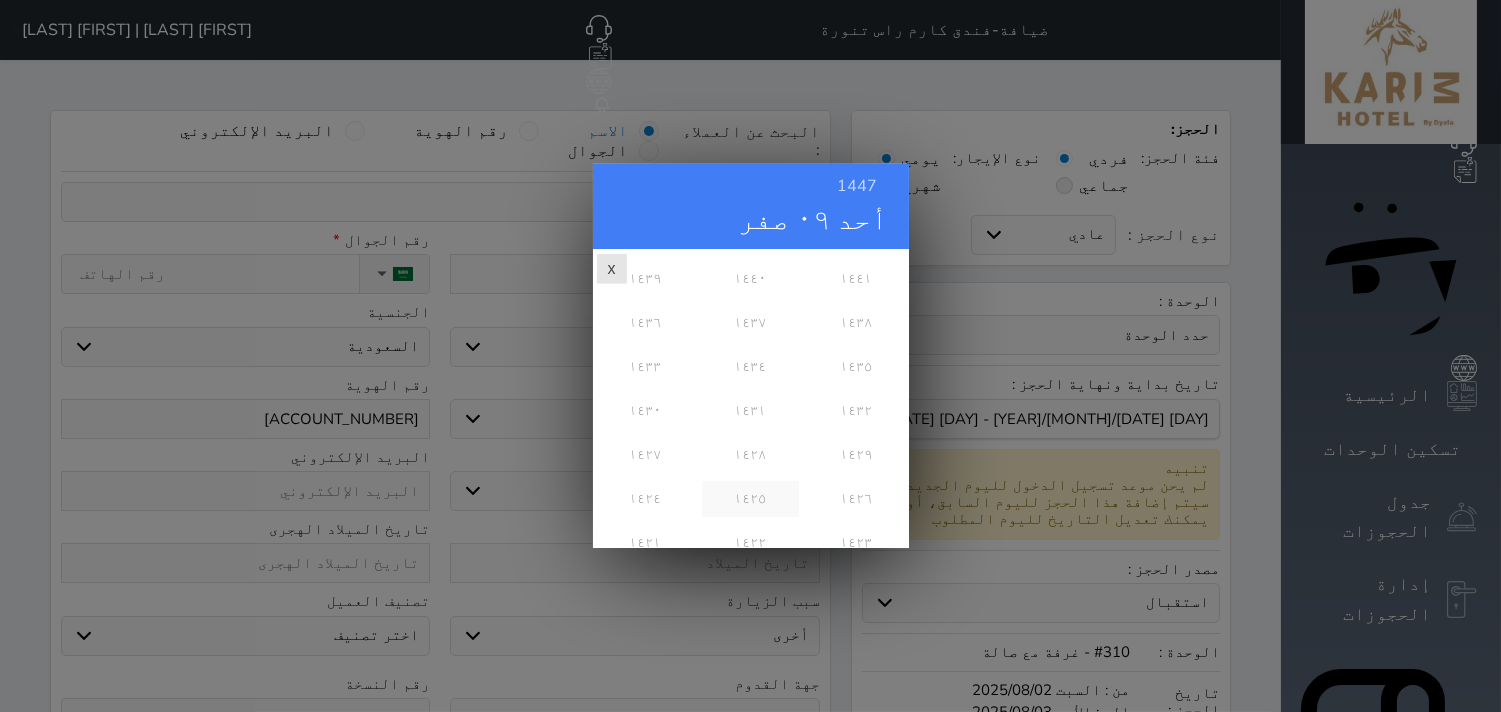 scroll, scrollTop: 222, scrollLeft: 0, axis: vertical 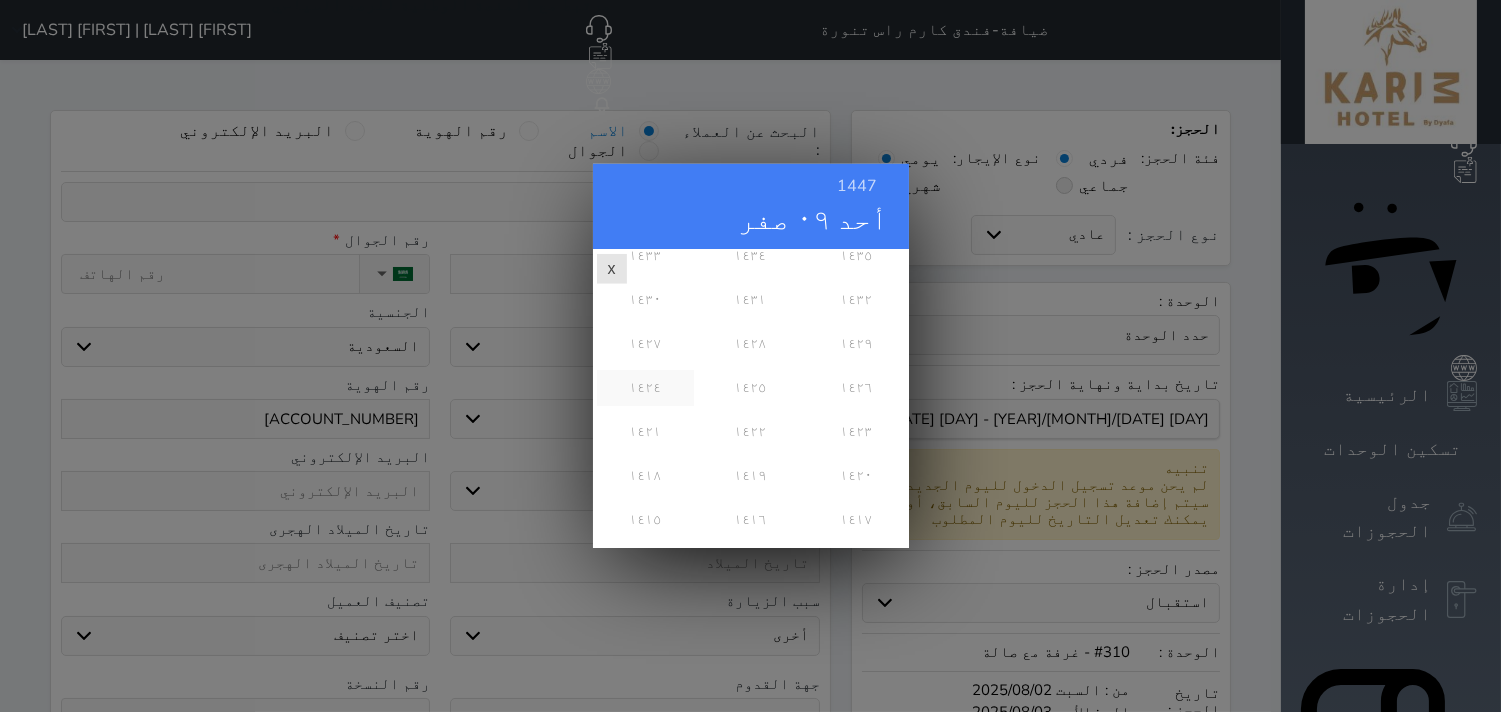click on "١٤٢٤" at bounding box center (645, 388) 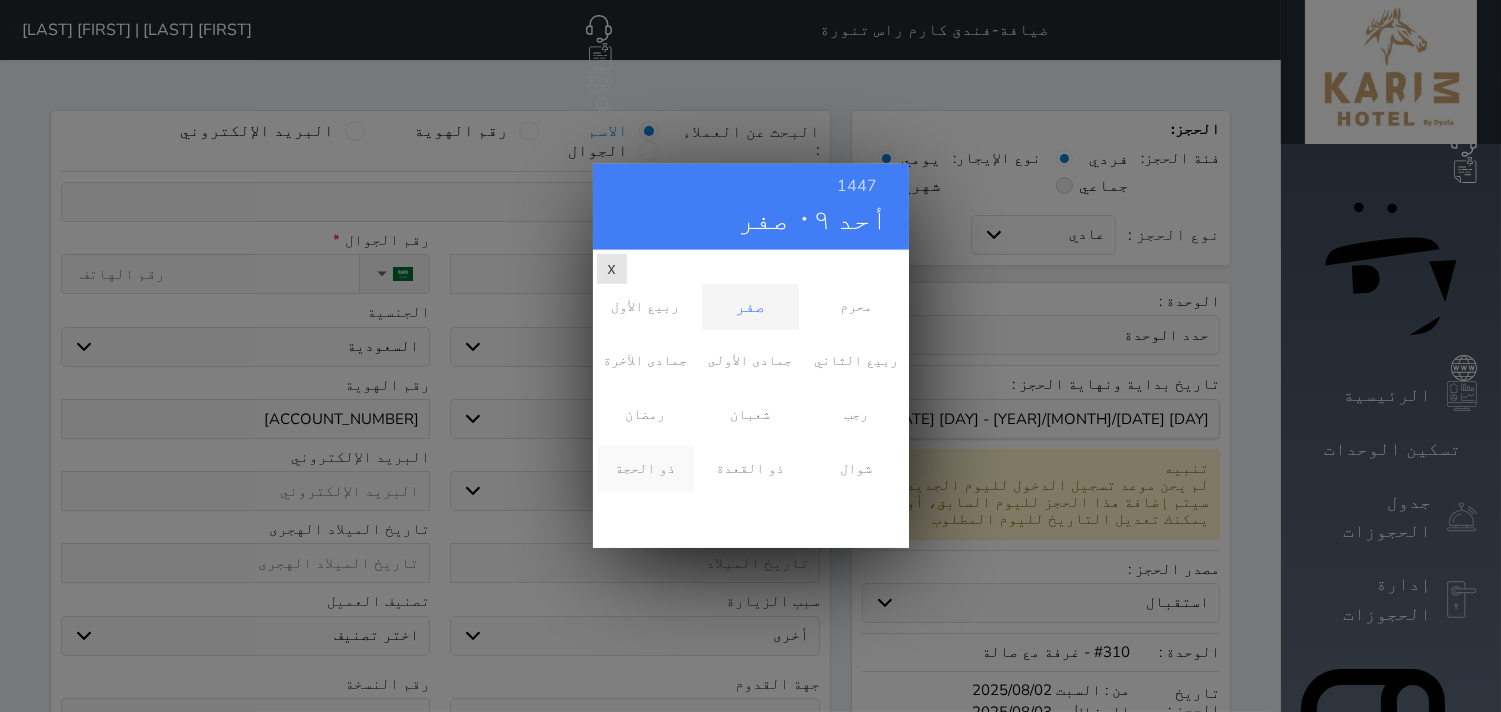 scroll, scrollTop: 0, scrollLeft: 0, axis: both 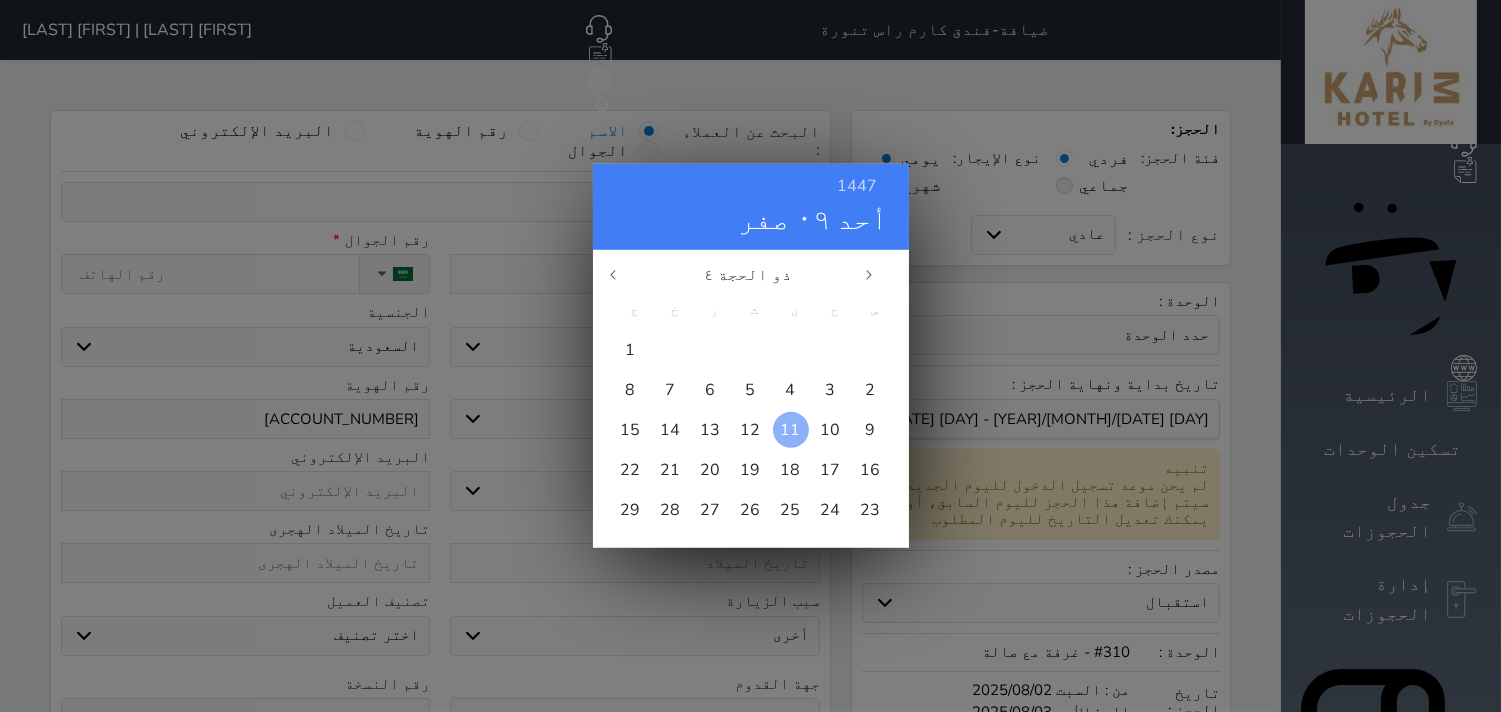 click at bounding box center (791, 430) 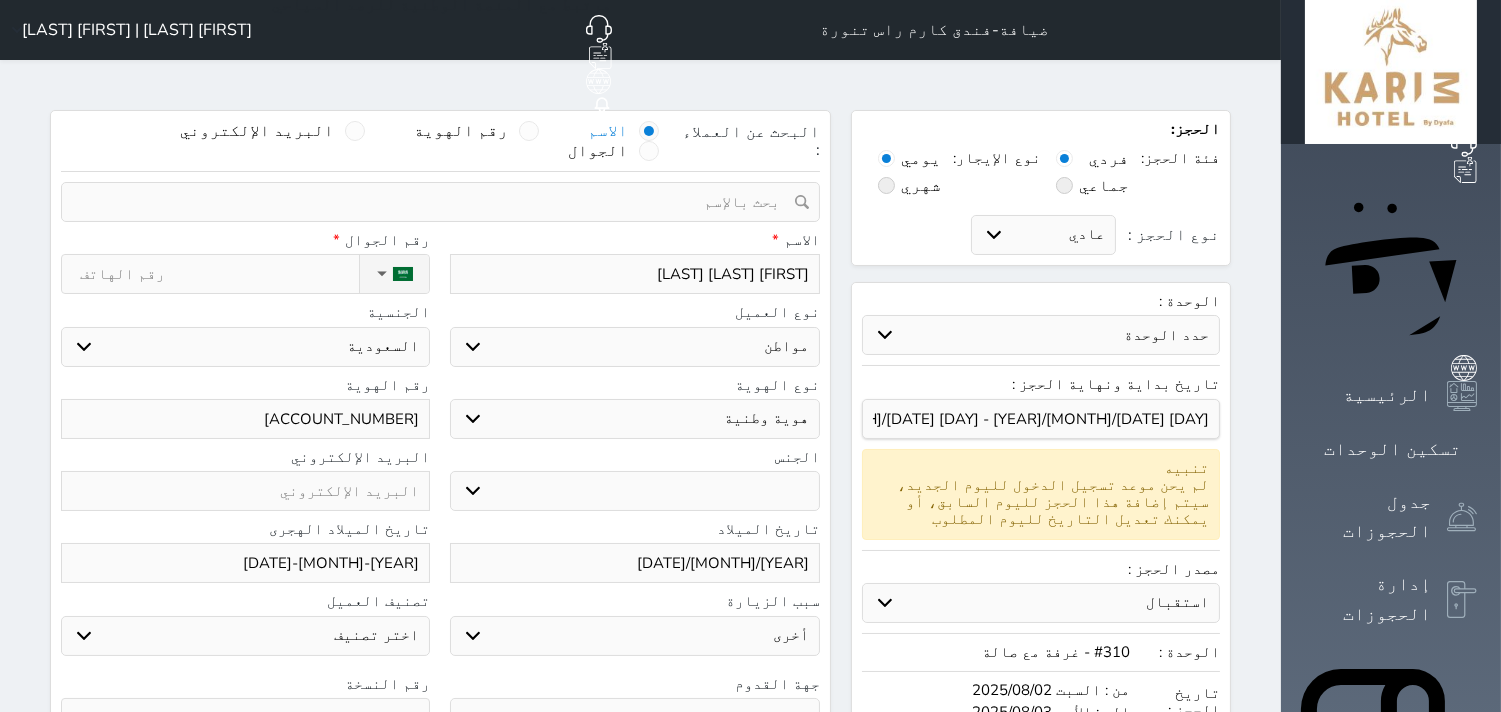 click at bounding box center (245, 718) 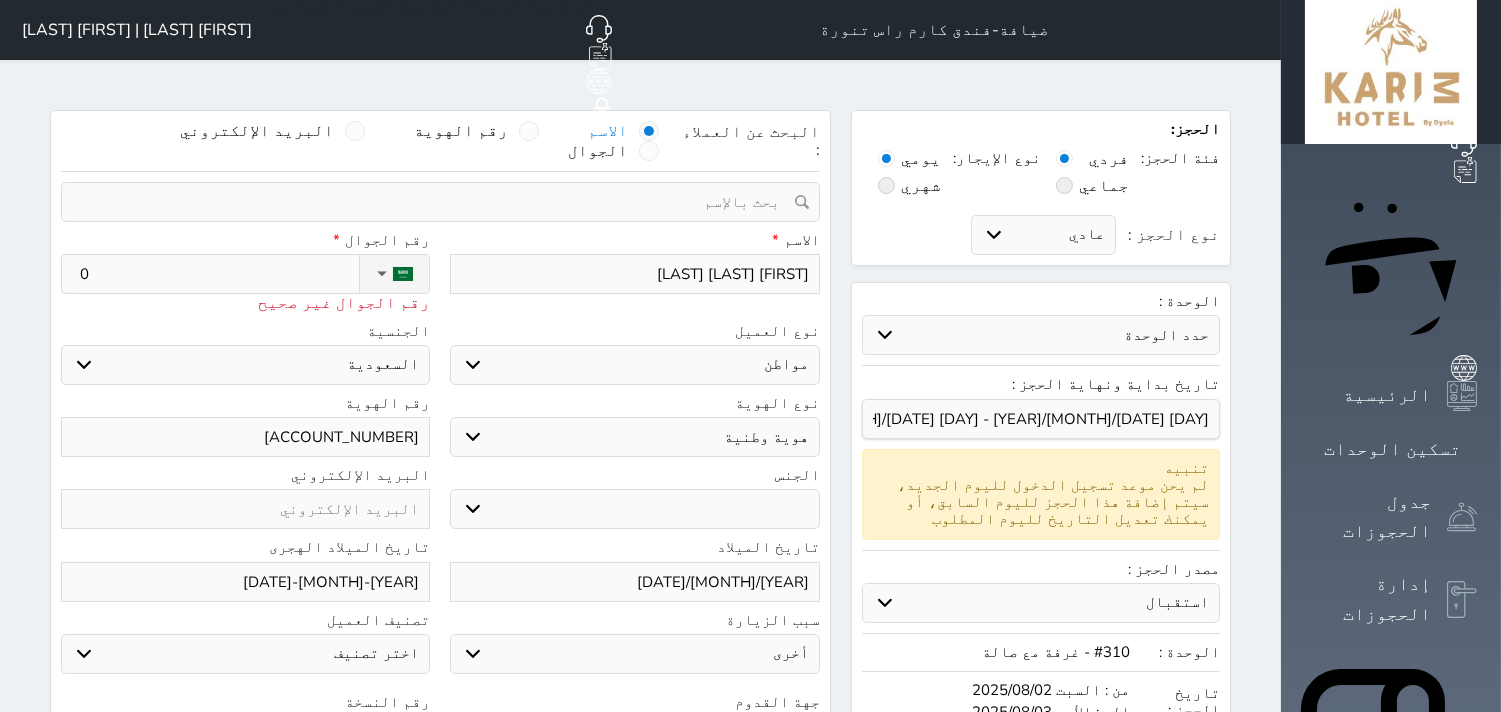 type on "05" 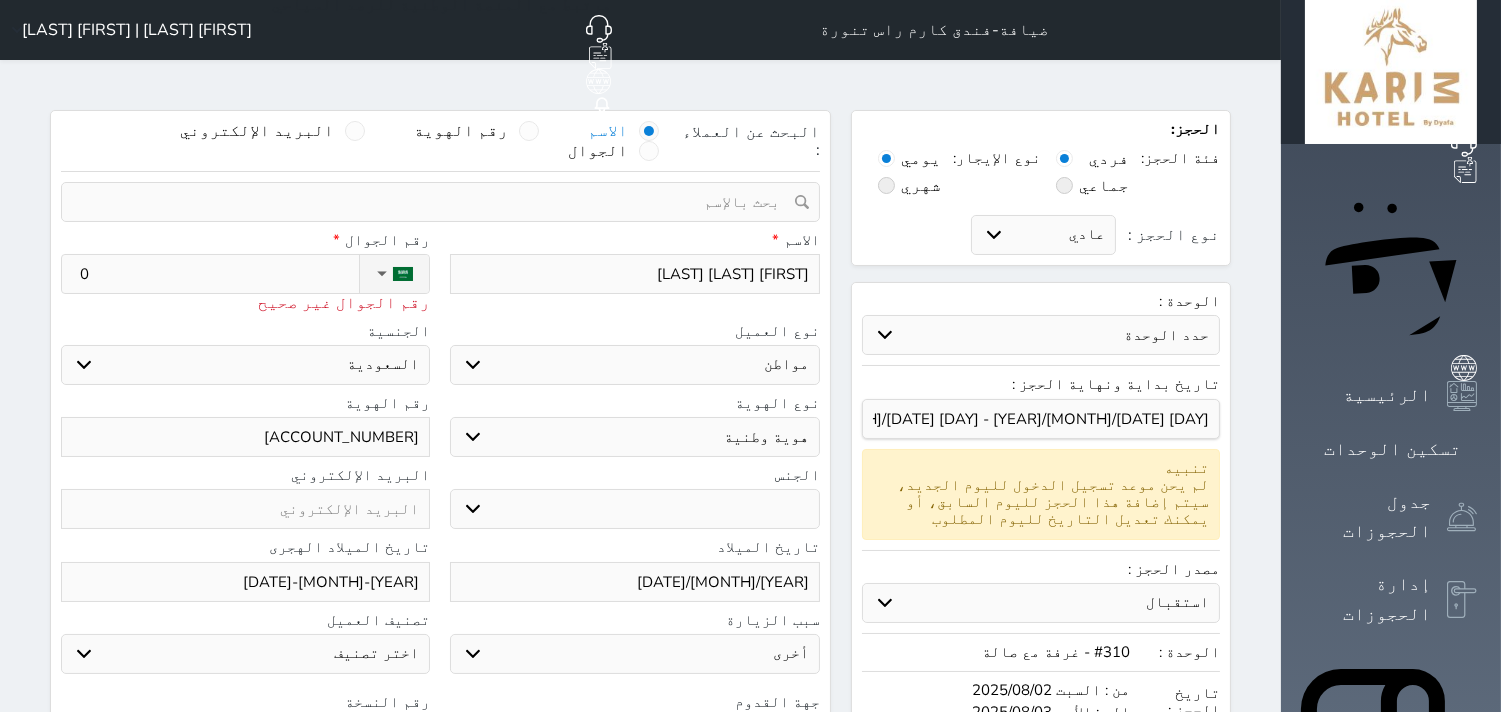 select 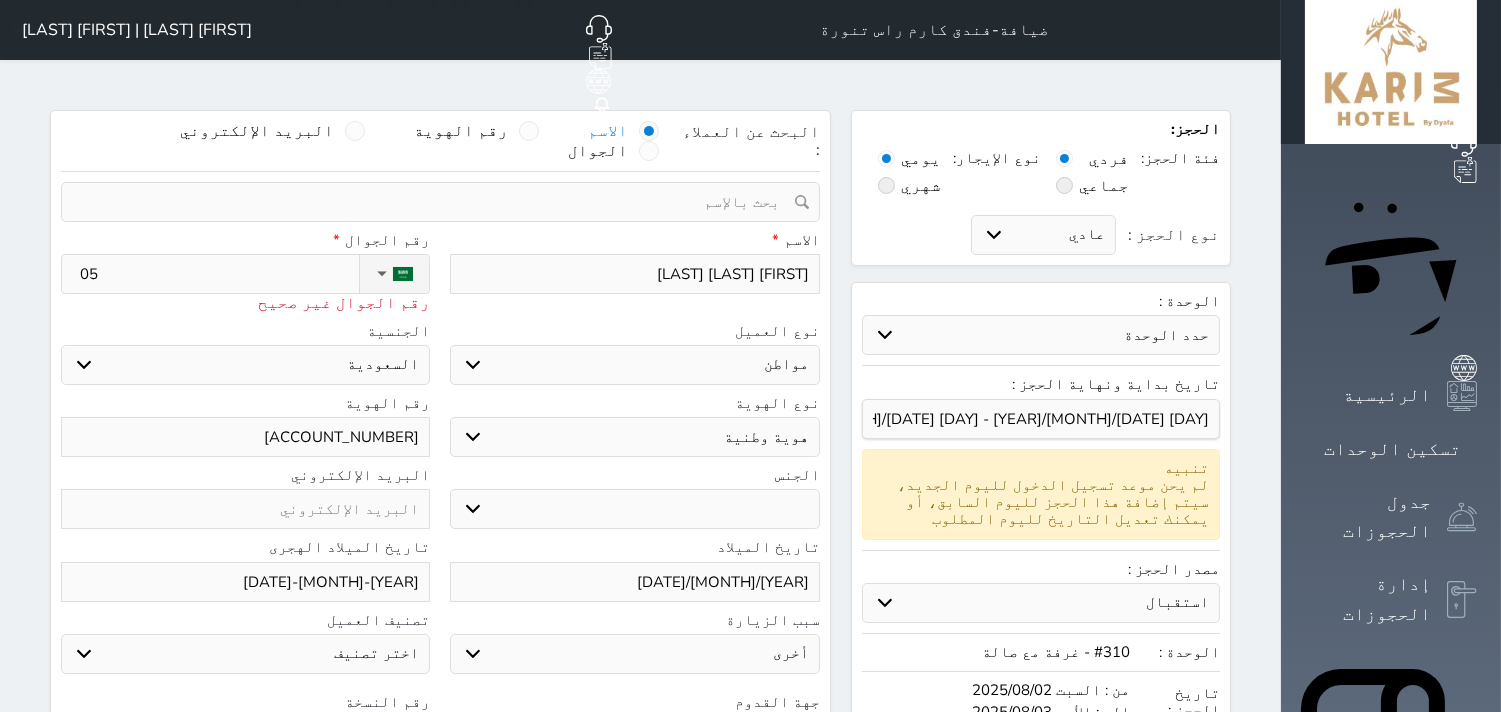 type on "050" 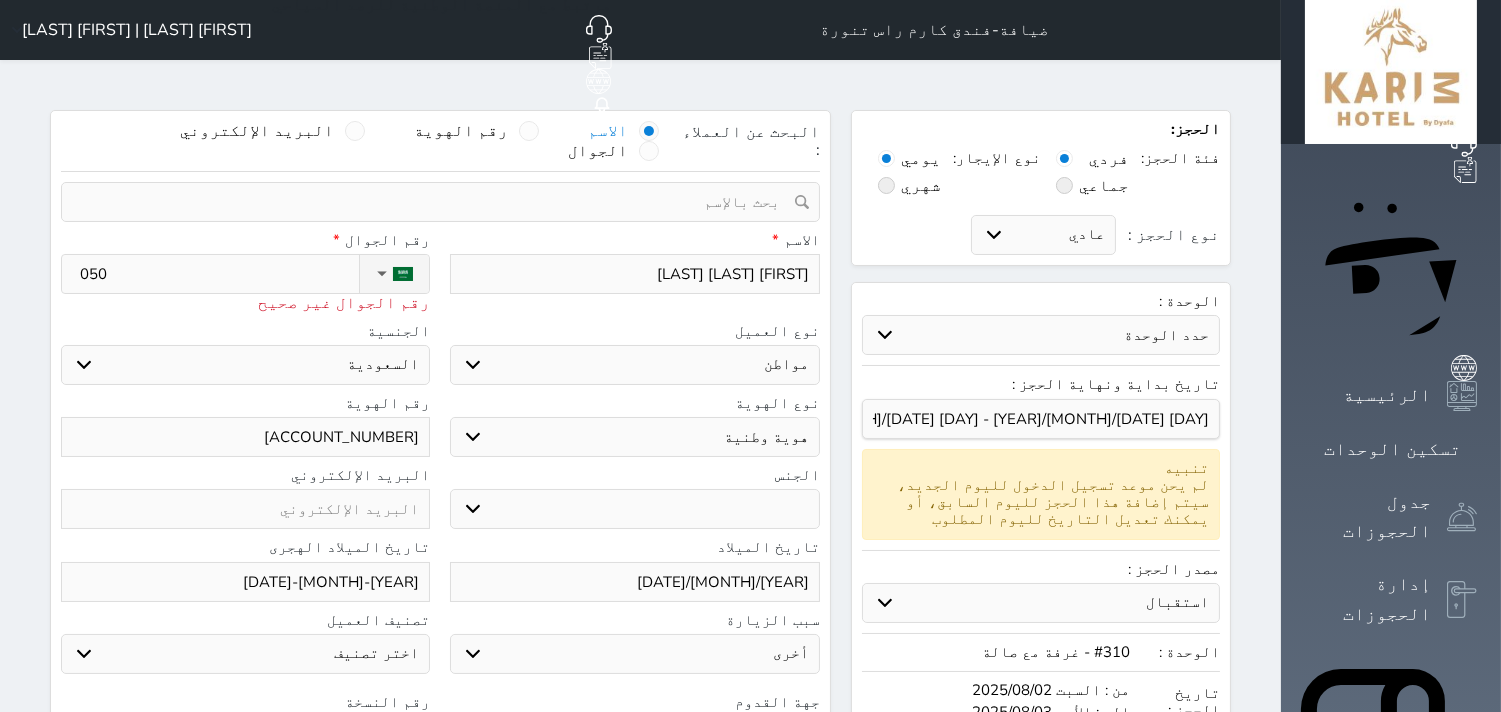 type on "0508" 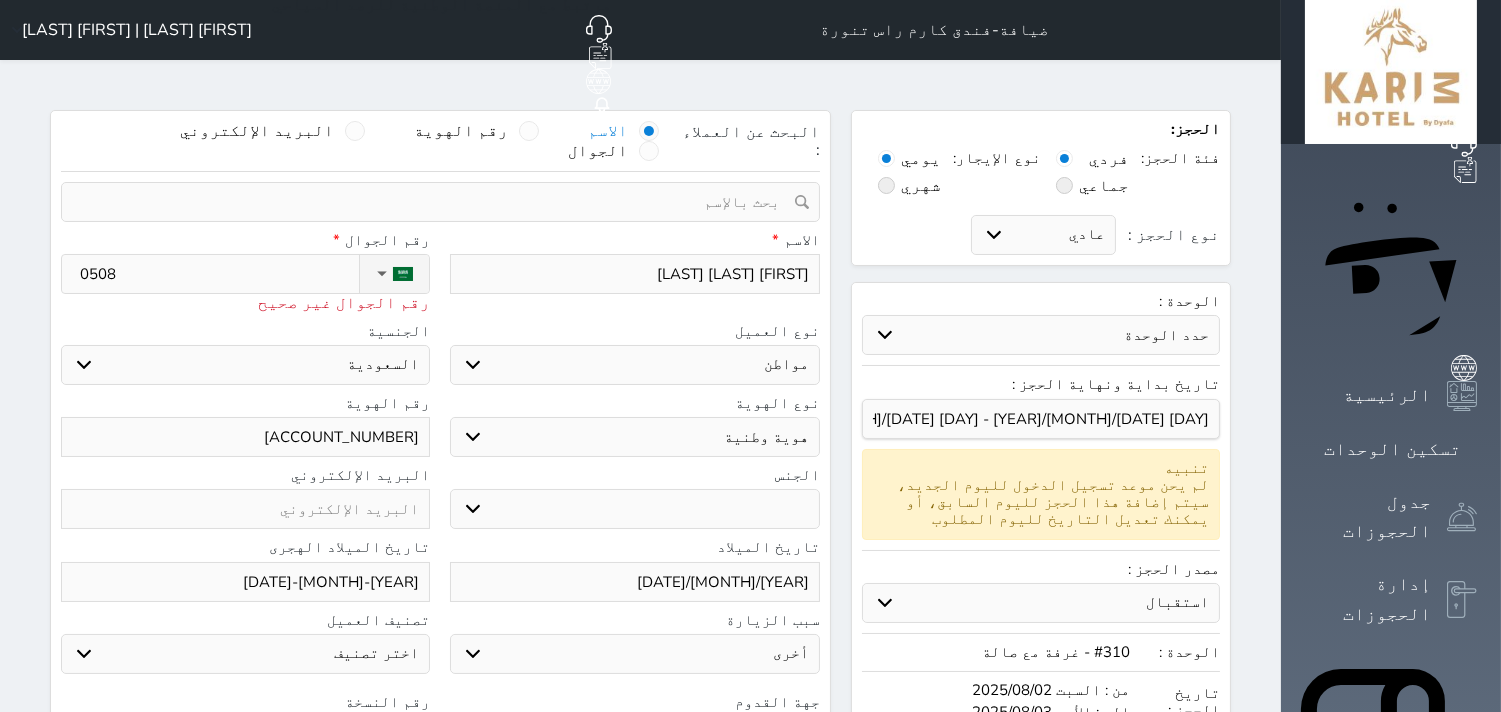 type on "[PHONE]" 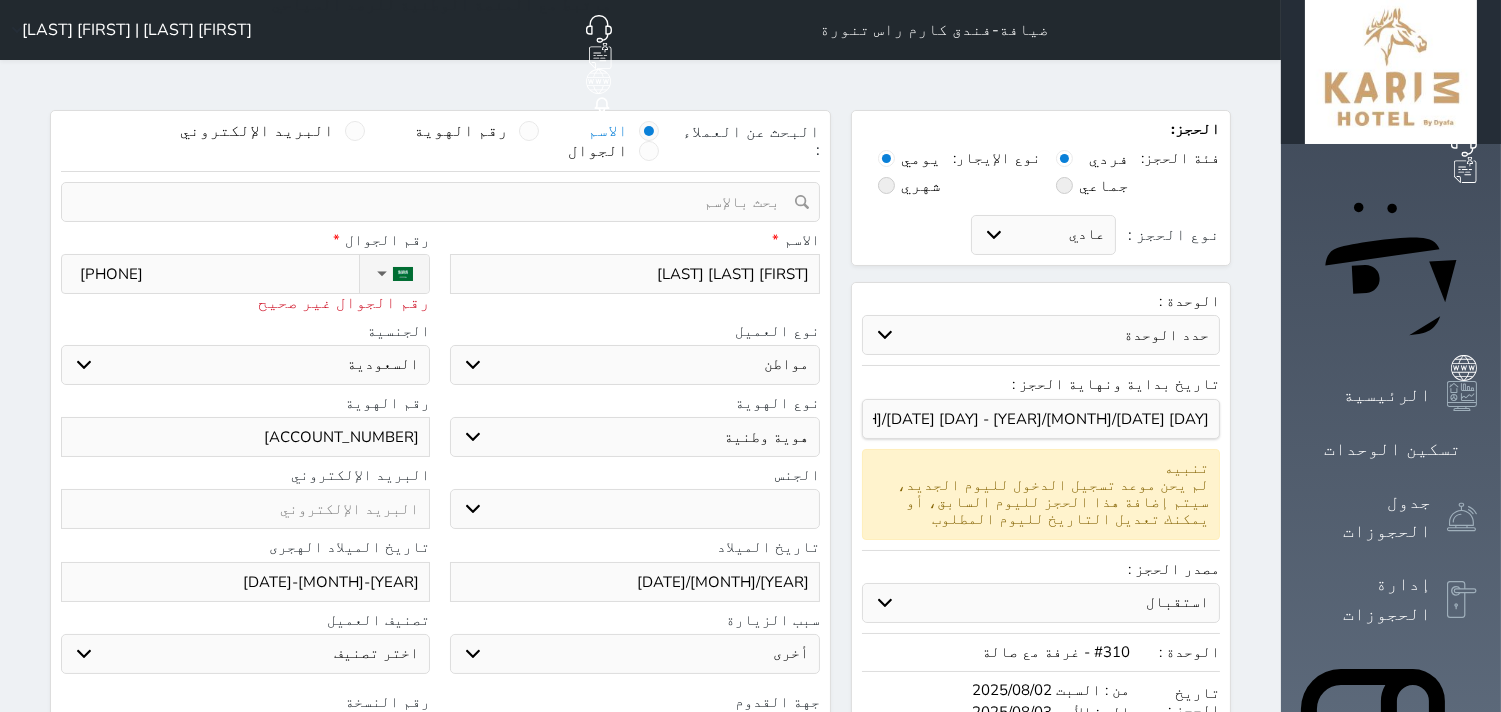 type on "[PHONE]" 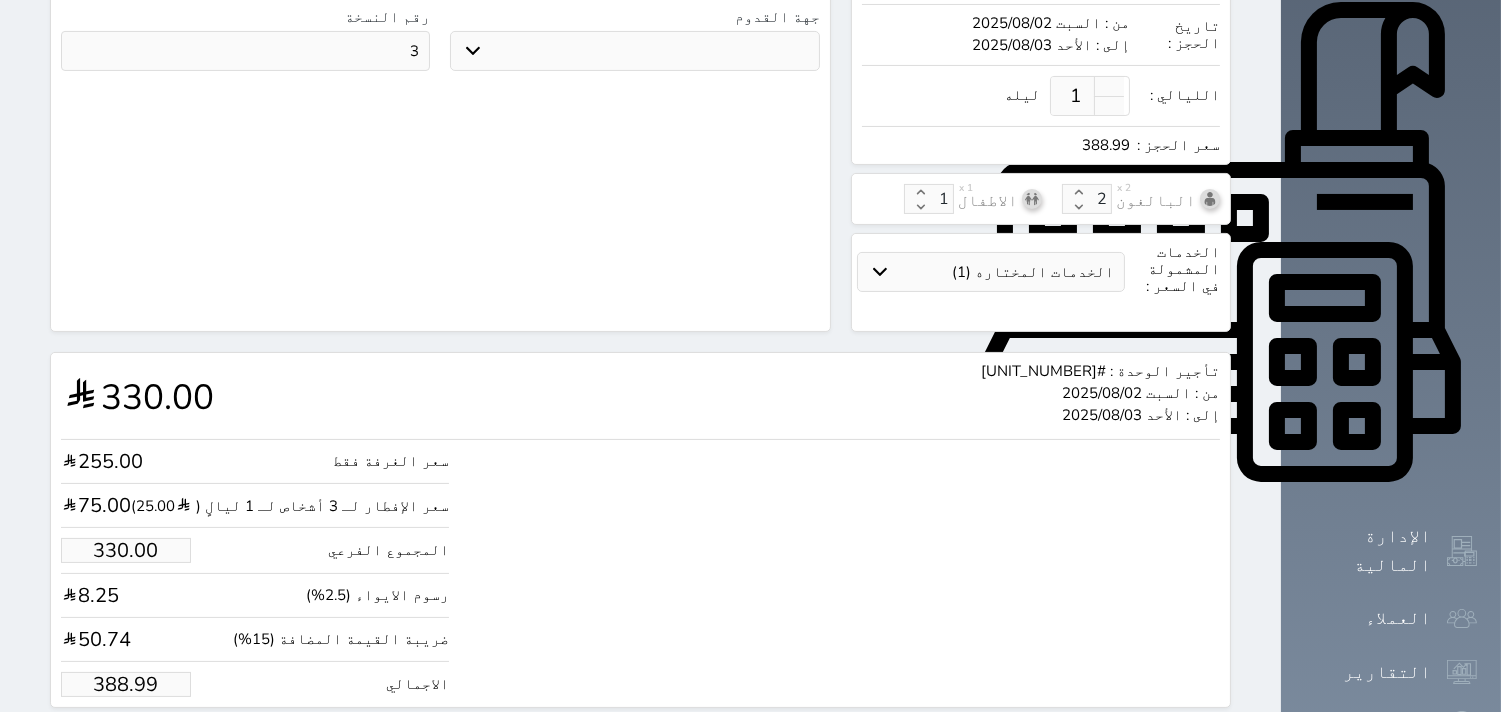 scroll, scrollTop: 690, scrollLeft: 0, axis: vertical 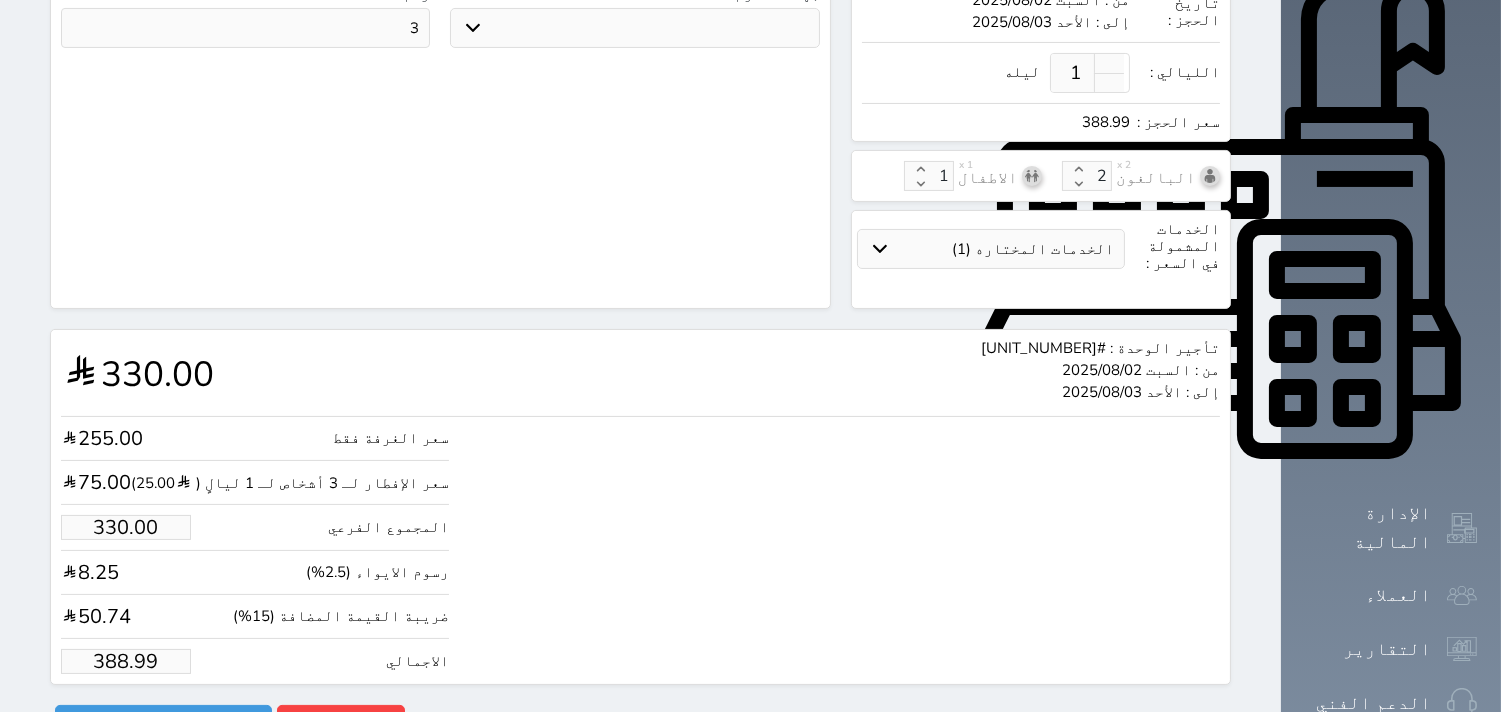 type on "[PHONE]" 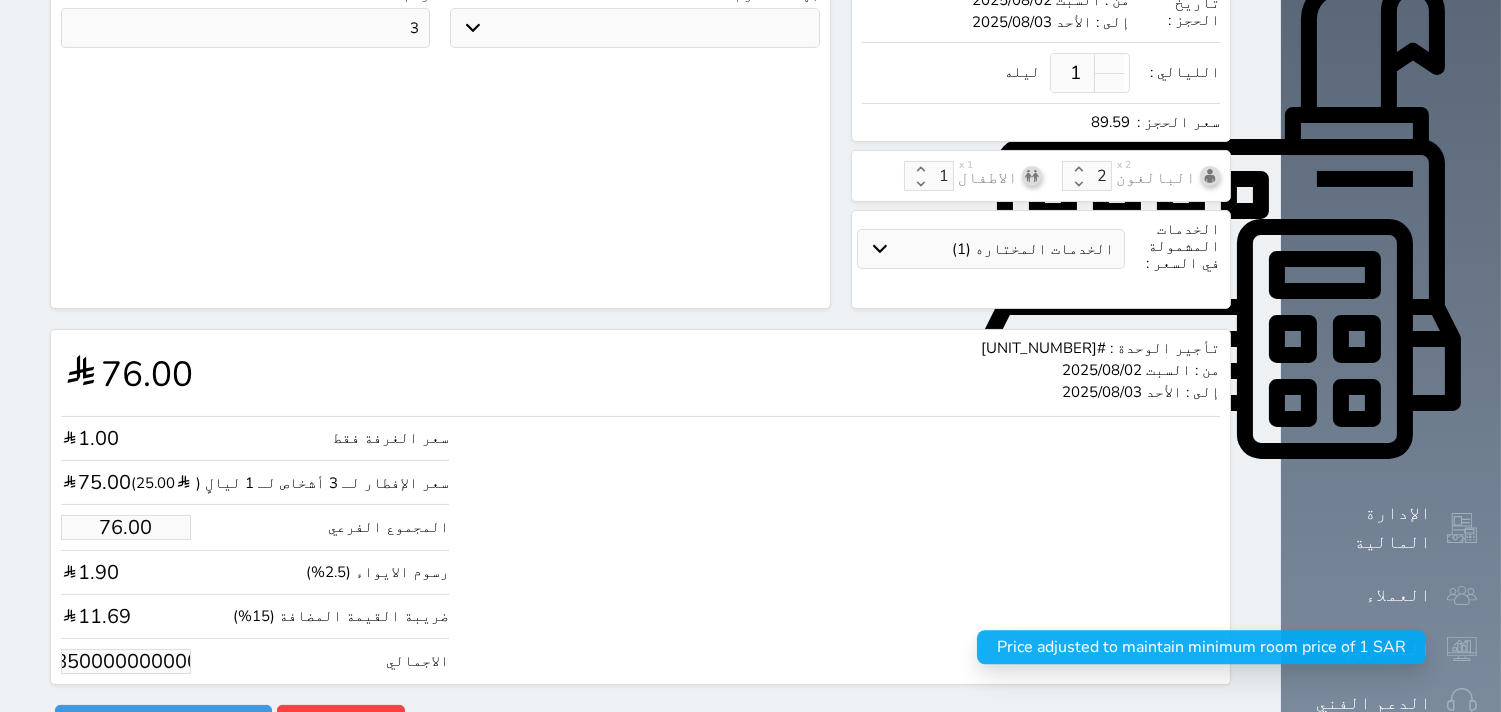 type on "89.58500000000001" 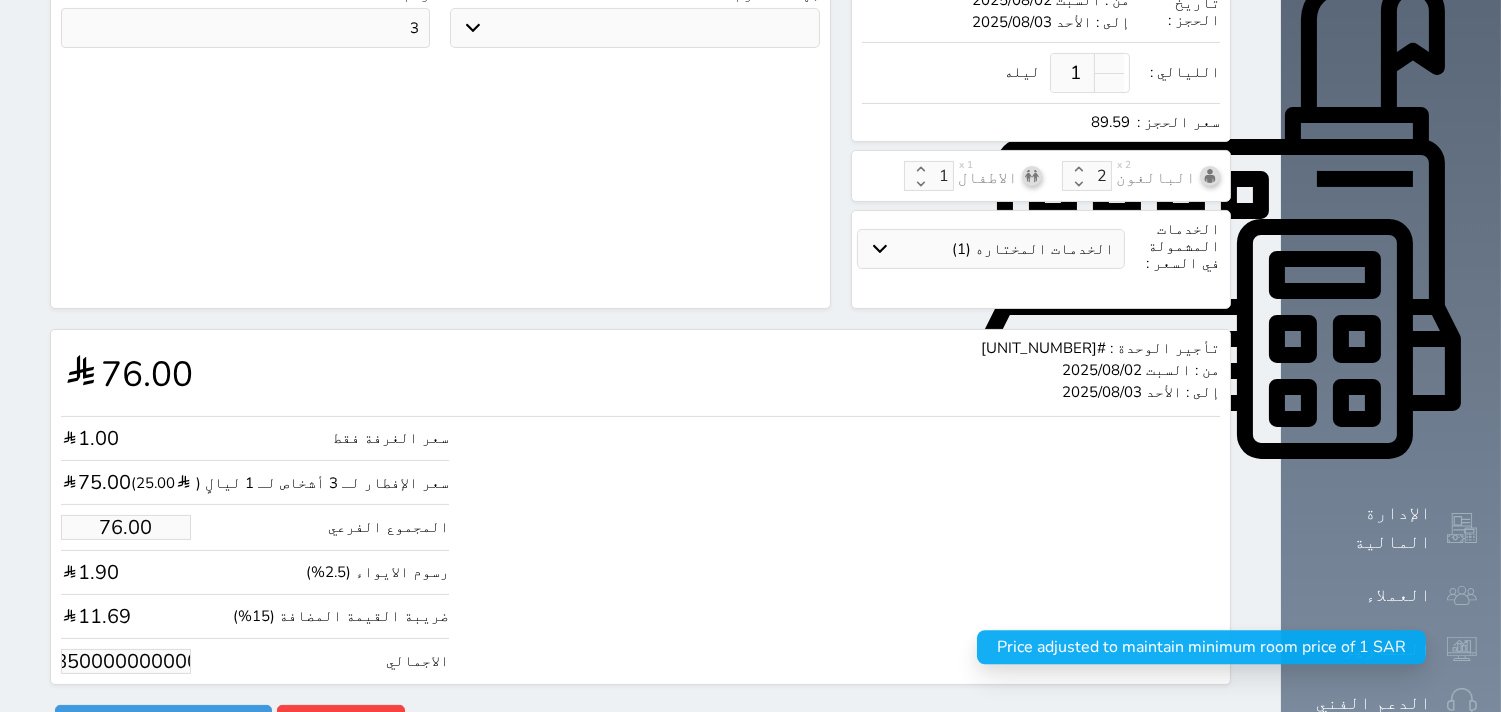 select 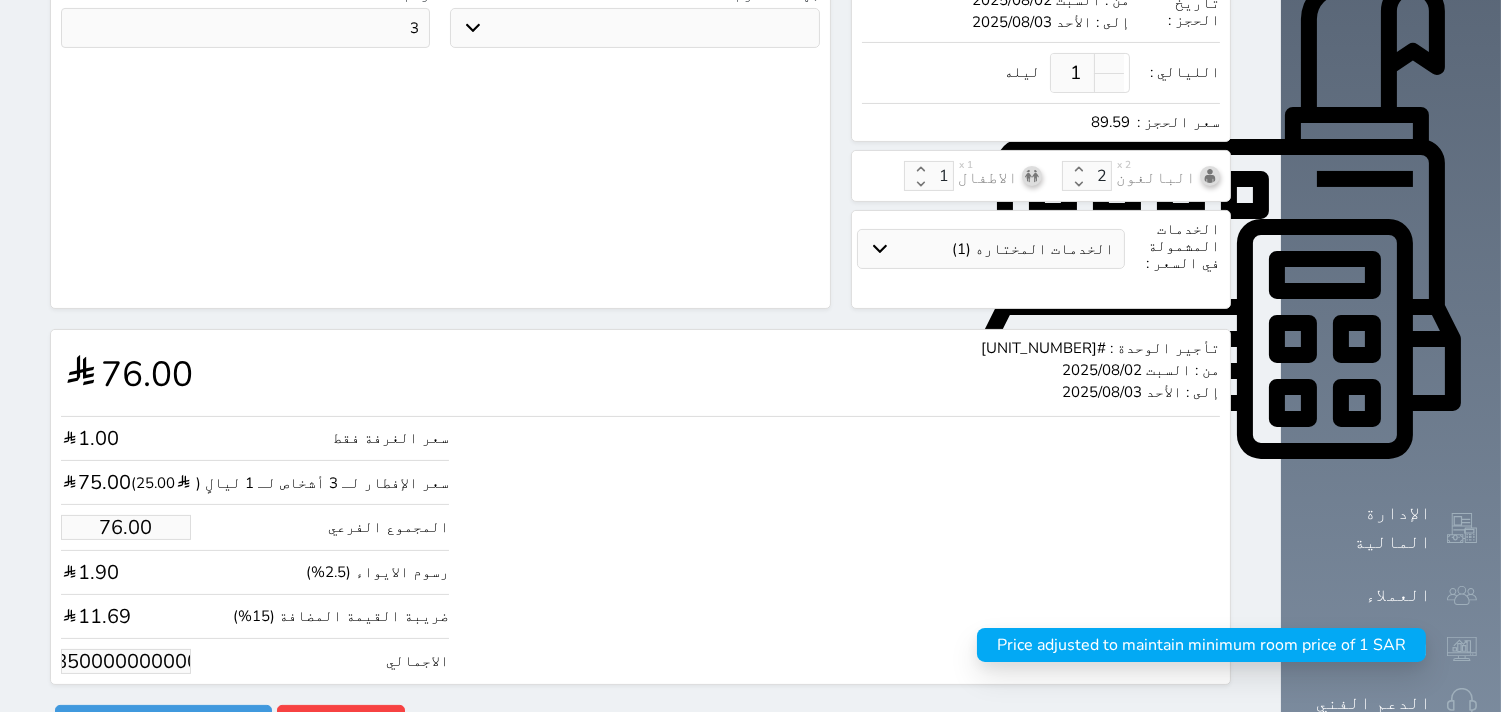 scroll, scrollTop: 0, scrollLeft: 60, axis: horizontal 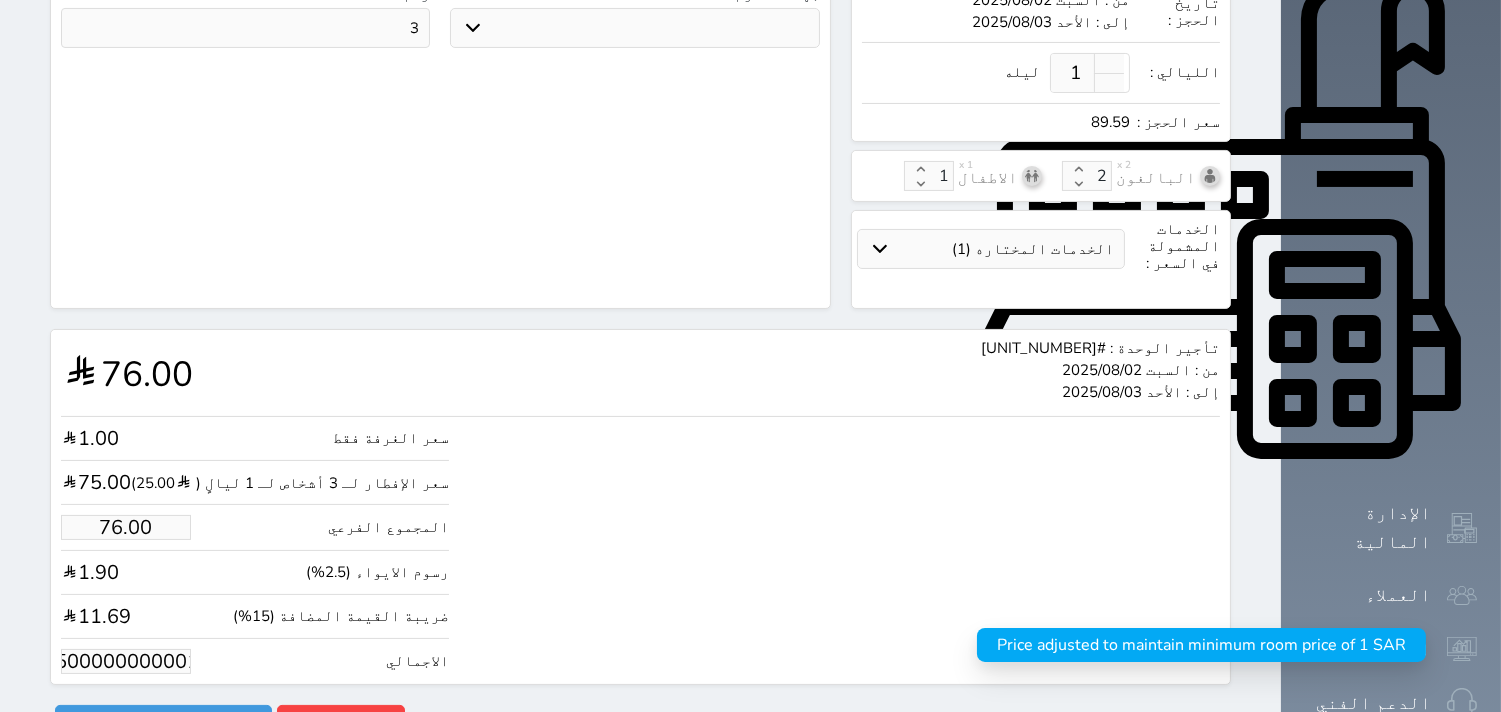 click on "89.58500000000001" at bounding box center [126, 661] 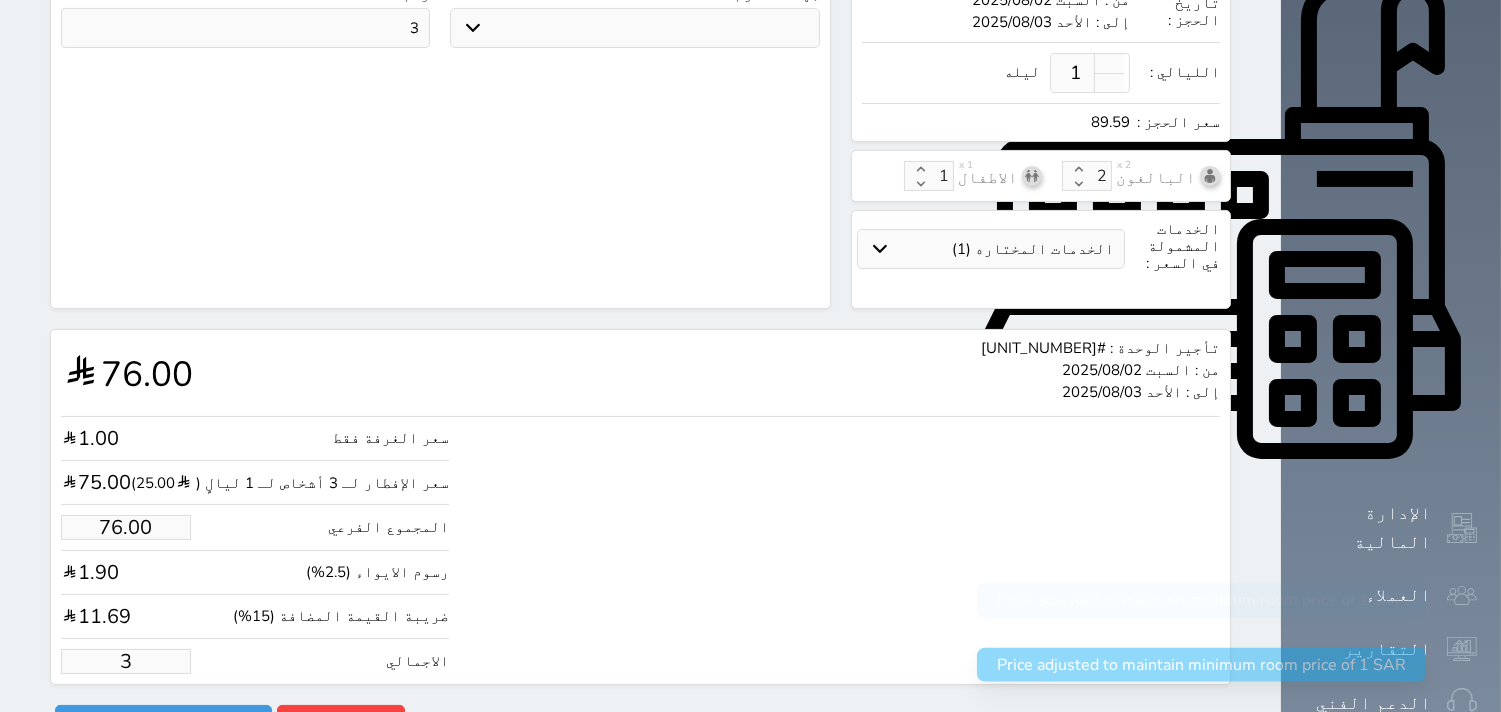 scroll, scrollTop: 0, scrollLeft: 0, axis: both 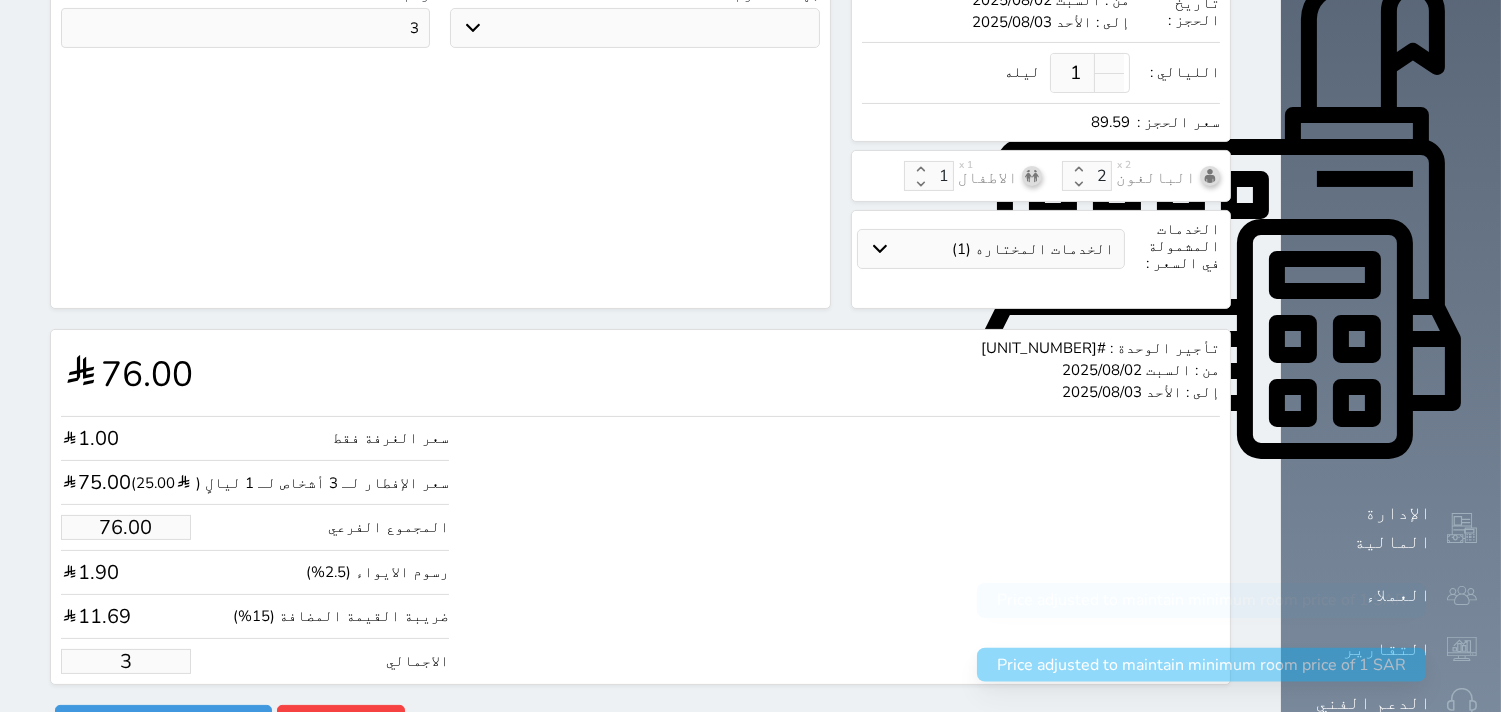 type on "30" 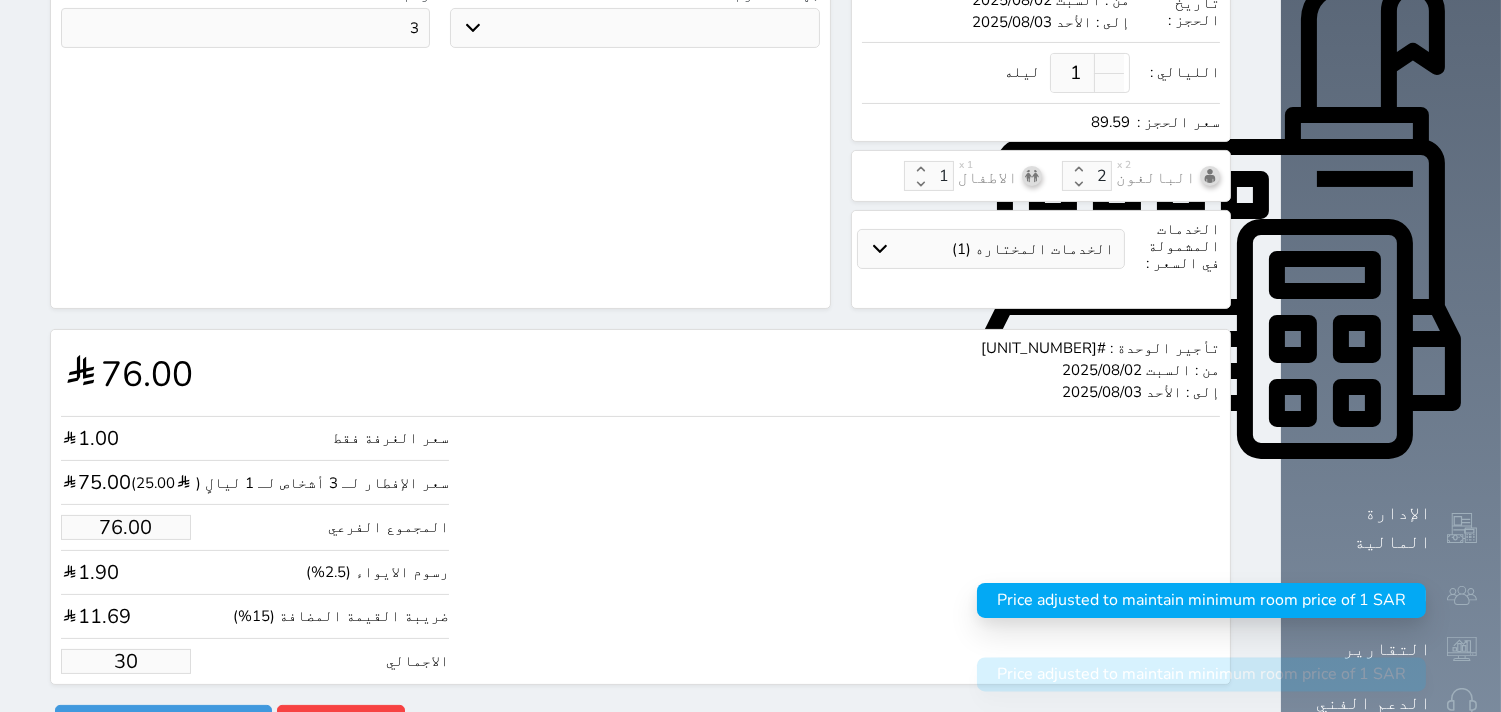 type on "254.51" 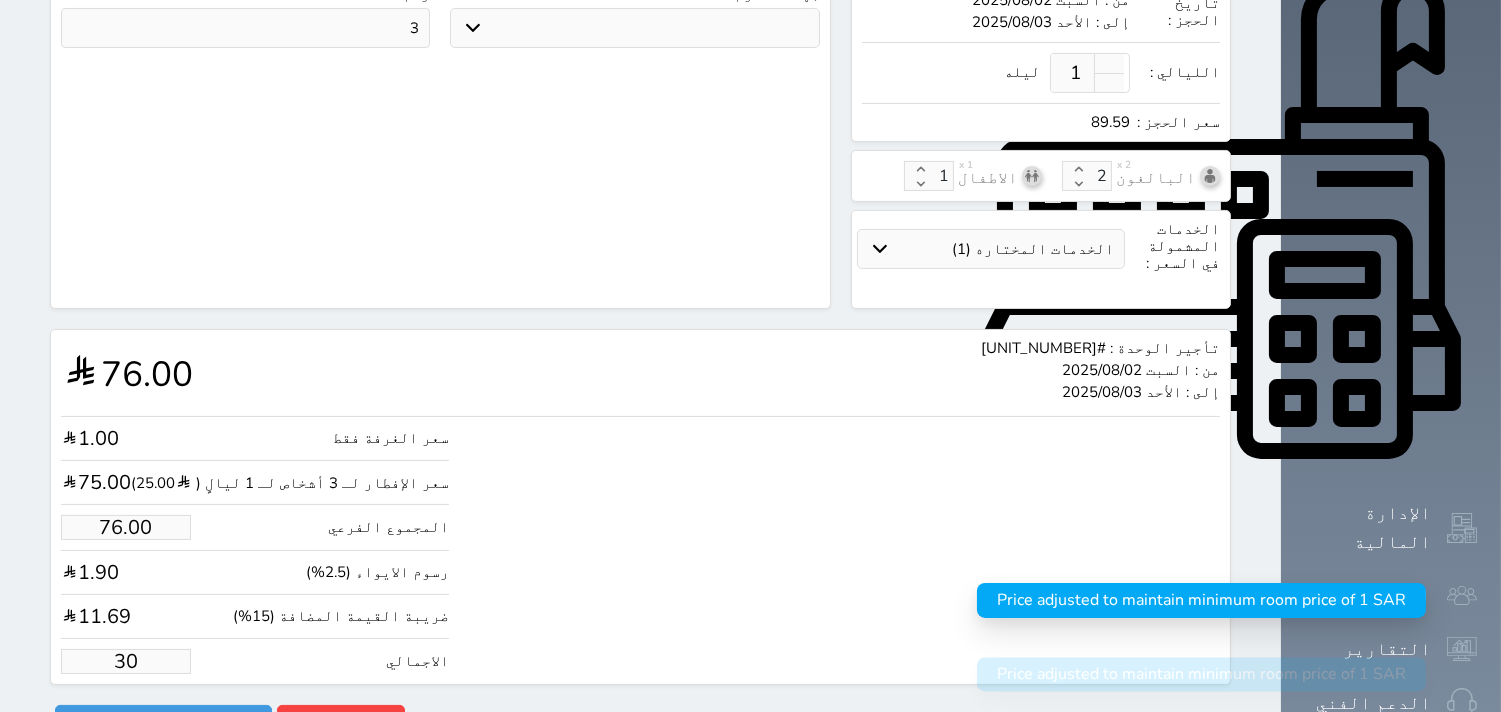 type on "300" 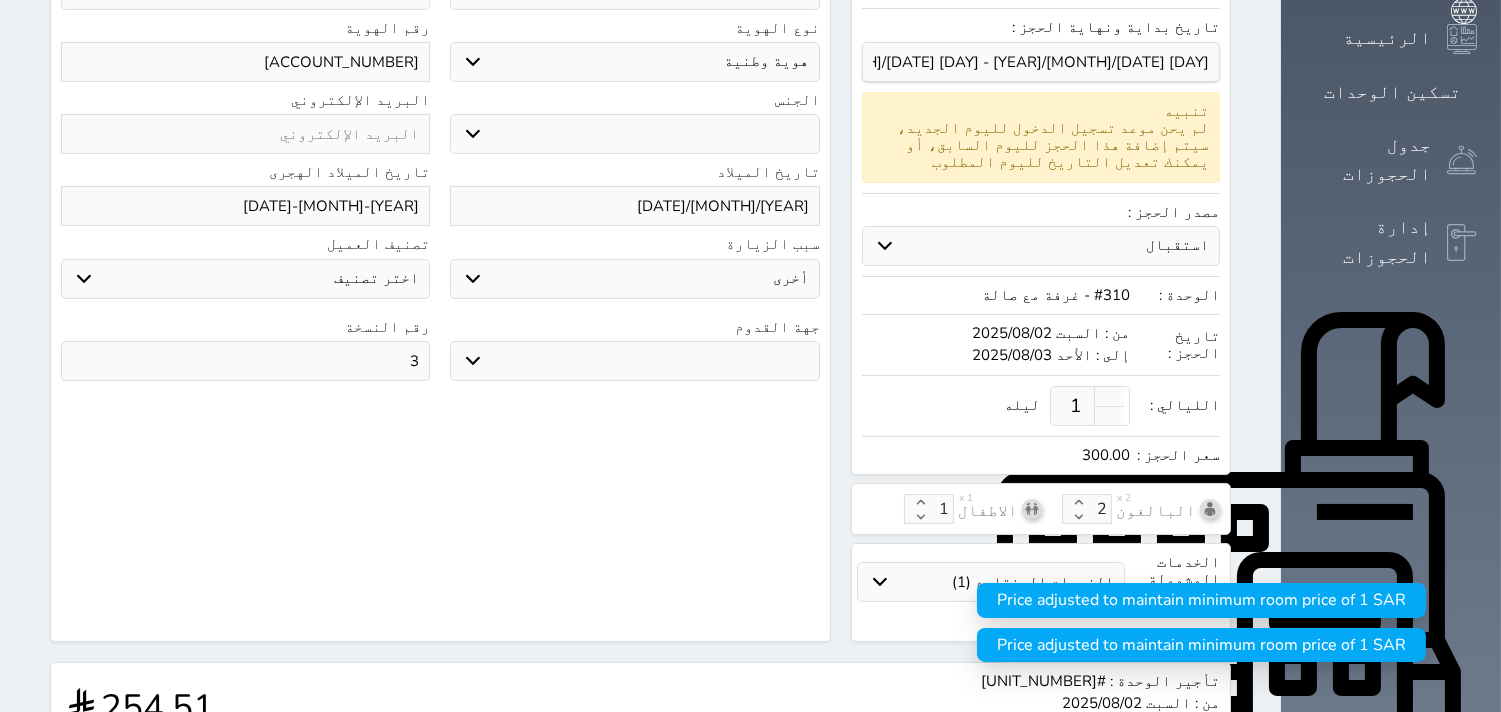 scroll, scrollTop: 356, scrollLeft: 0, axis: vertical 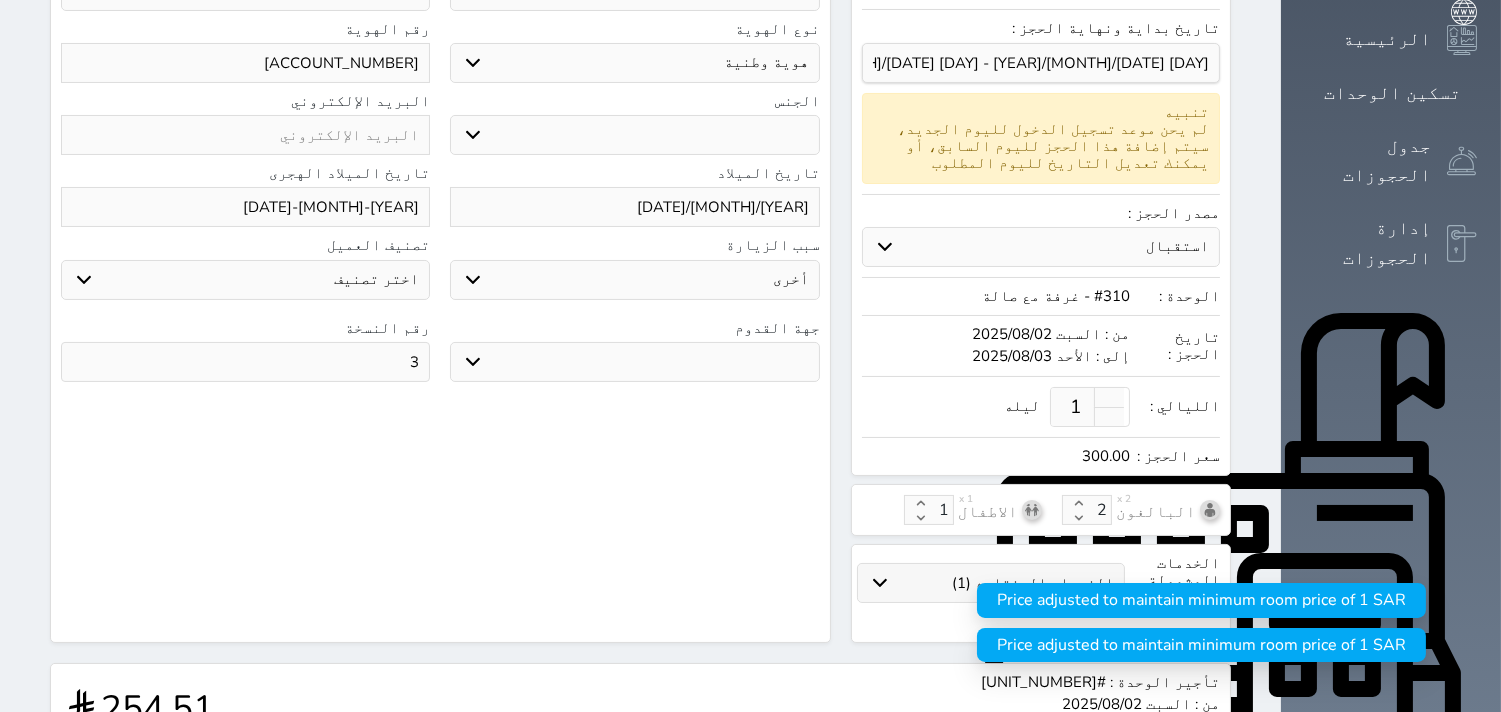 type on "300.00" 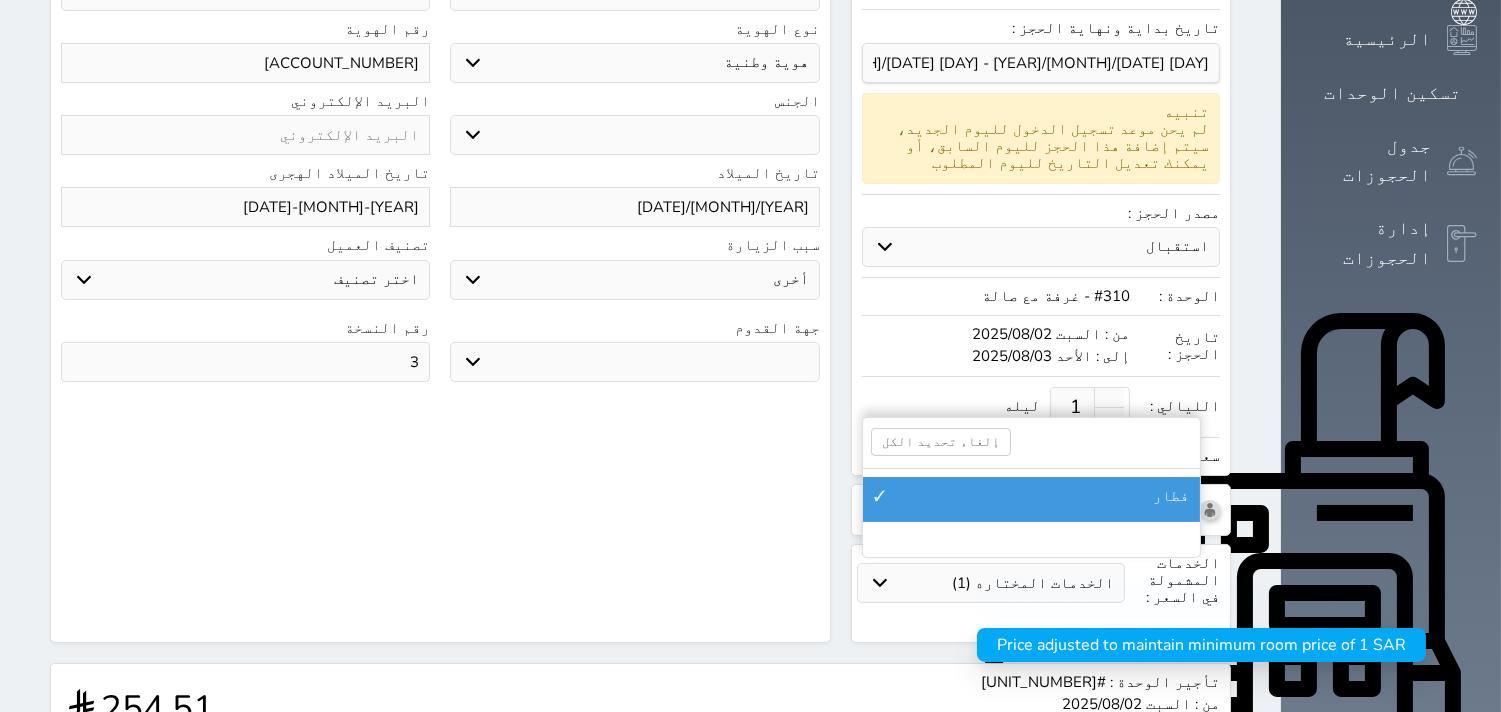 click on "فطار" at bounding box center (1171, 496) 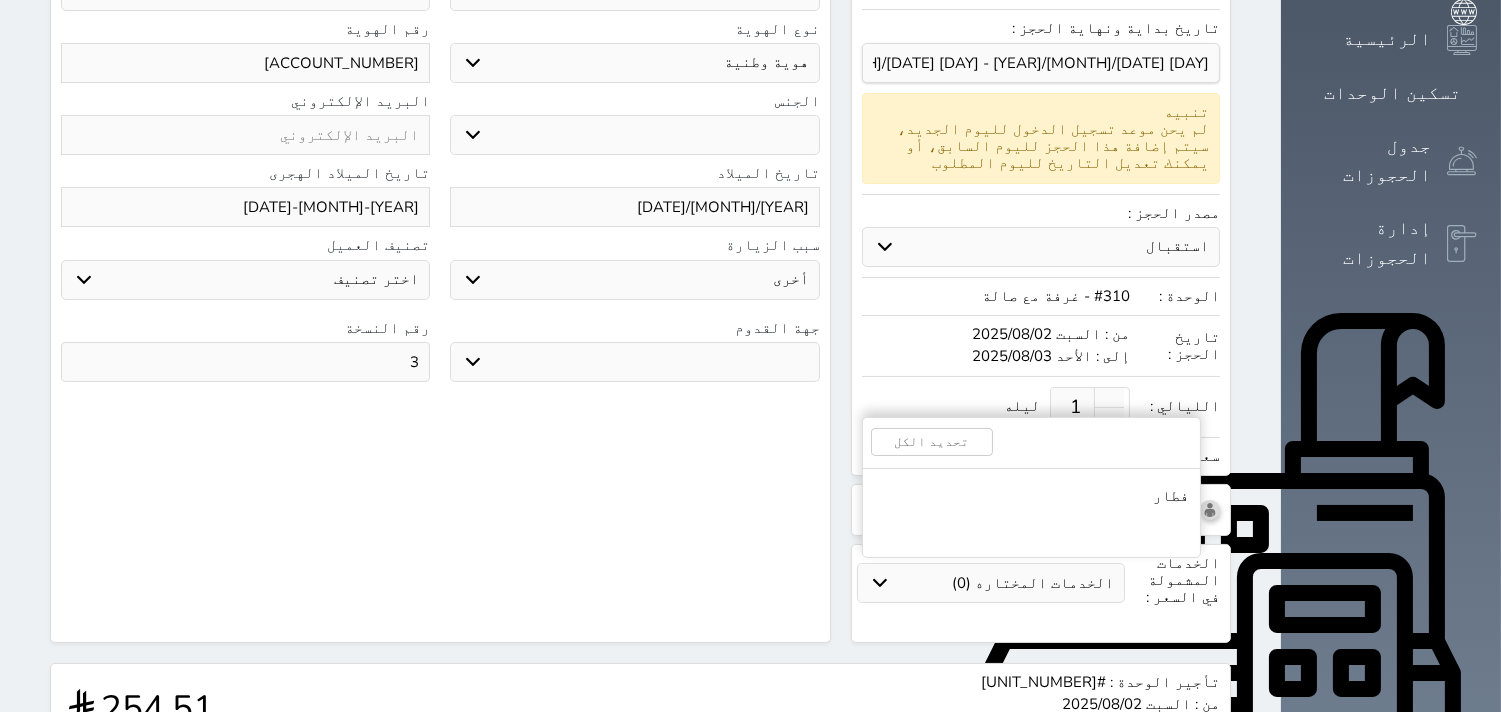 click on "البحث عن العملاء :        الاسم       رقم الهوية       البريد الإلكتروني       الجوال           تغيير العميل                      ملاحظات                           سجل حجوزات العميل [FIRST] [LAST] [LAST]                    إجمالى رصيد العميل : 0 ريال     رقم الحجز   الوحدة   من   إلى   نوع الحجز   الرصيد   الاجرائات         النتائج  : من (  ) - إلى  (  )   العدد  :              سجل الكمبيالات الغير محصلة على العميل [FIRST] [LAST] [LAST]                  رقم الحجز   المبلغ الكلى    المبلغ المحصل    المبلغ المتبقى    تاريخ الإستحقاق         النتائج  : من (  ) - إلى  (  )   العدد  :      الاسم *   [FIRST] [LAST] [LAST]   رقم الجوال *       ▼     Afghanistan (‫افغانستان‬‎)   [PHONE]" at bounding box center (440, 198) 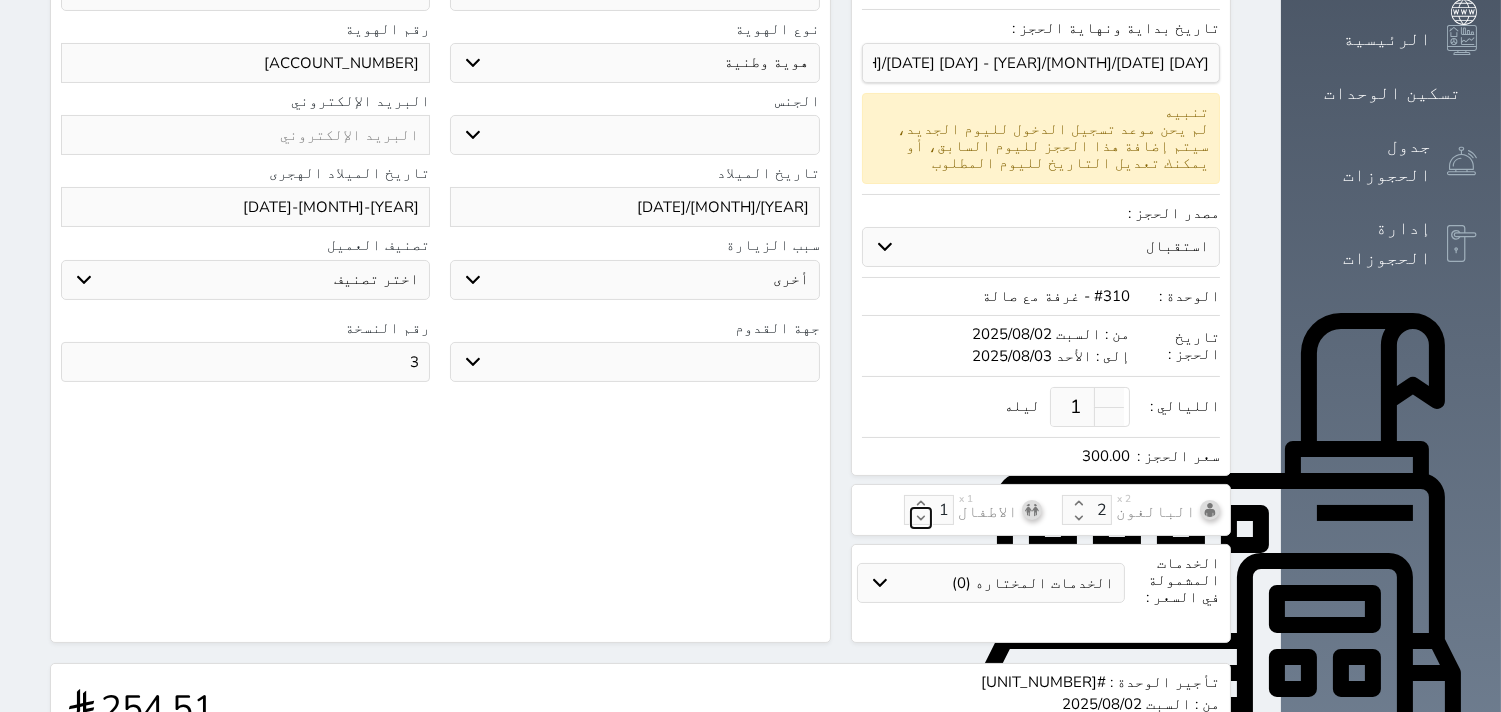 click 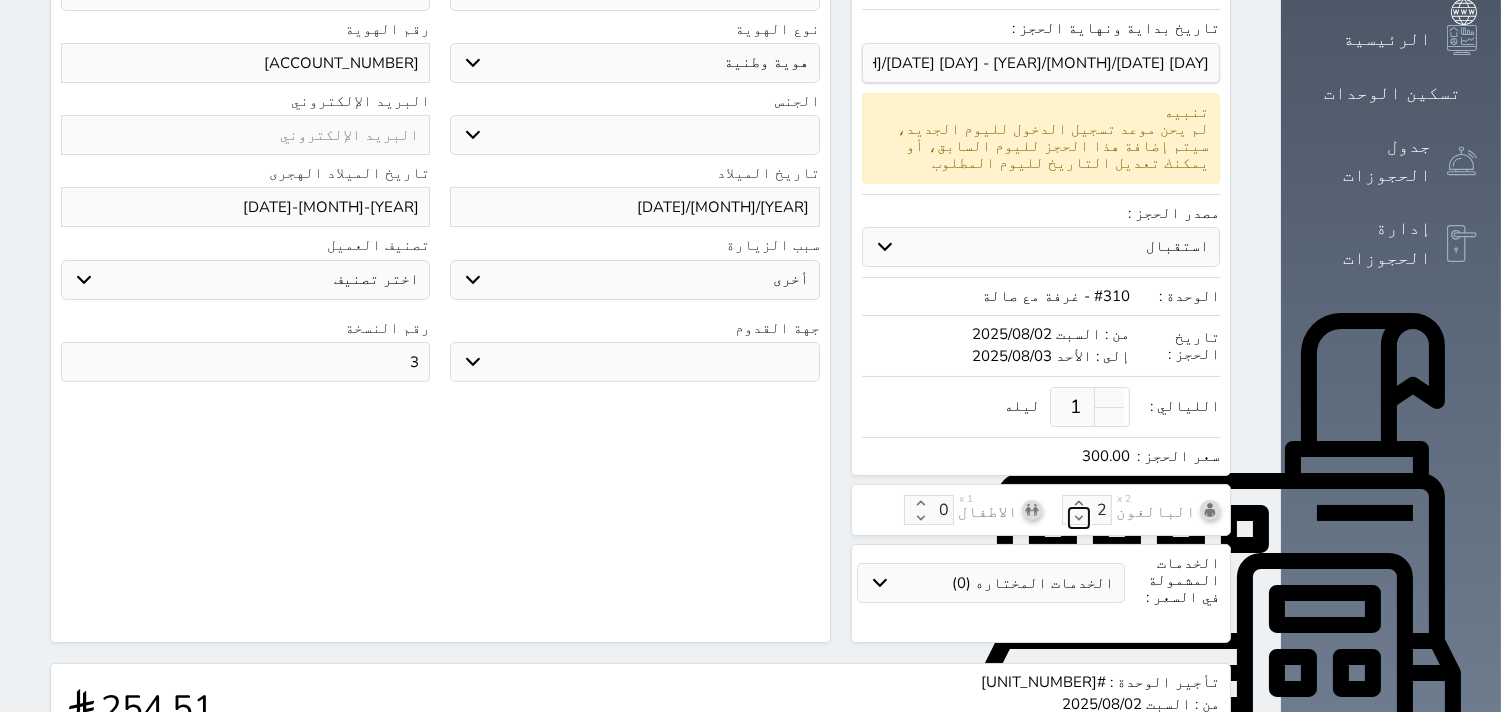 click 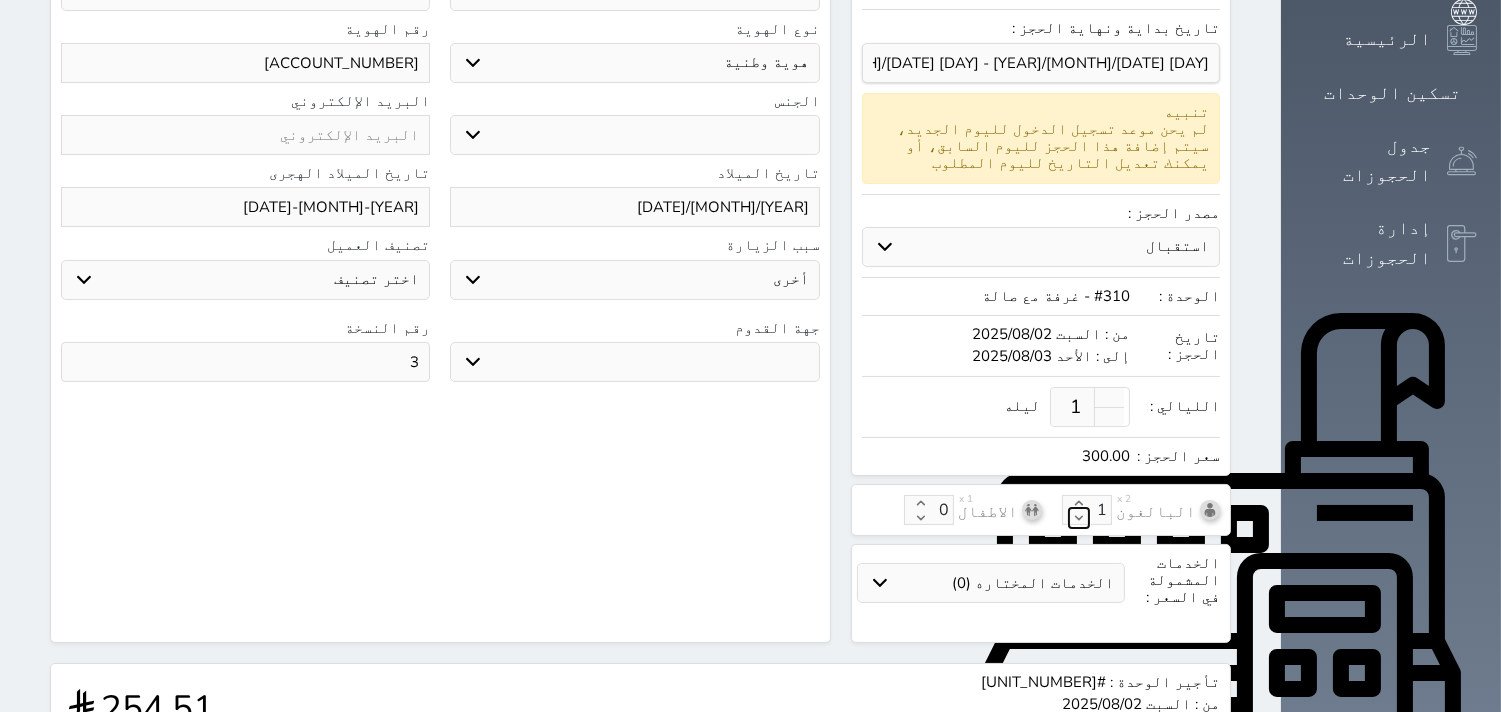 click 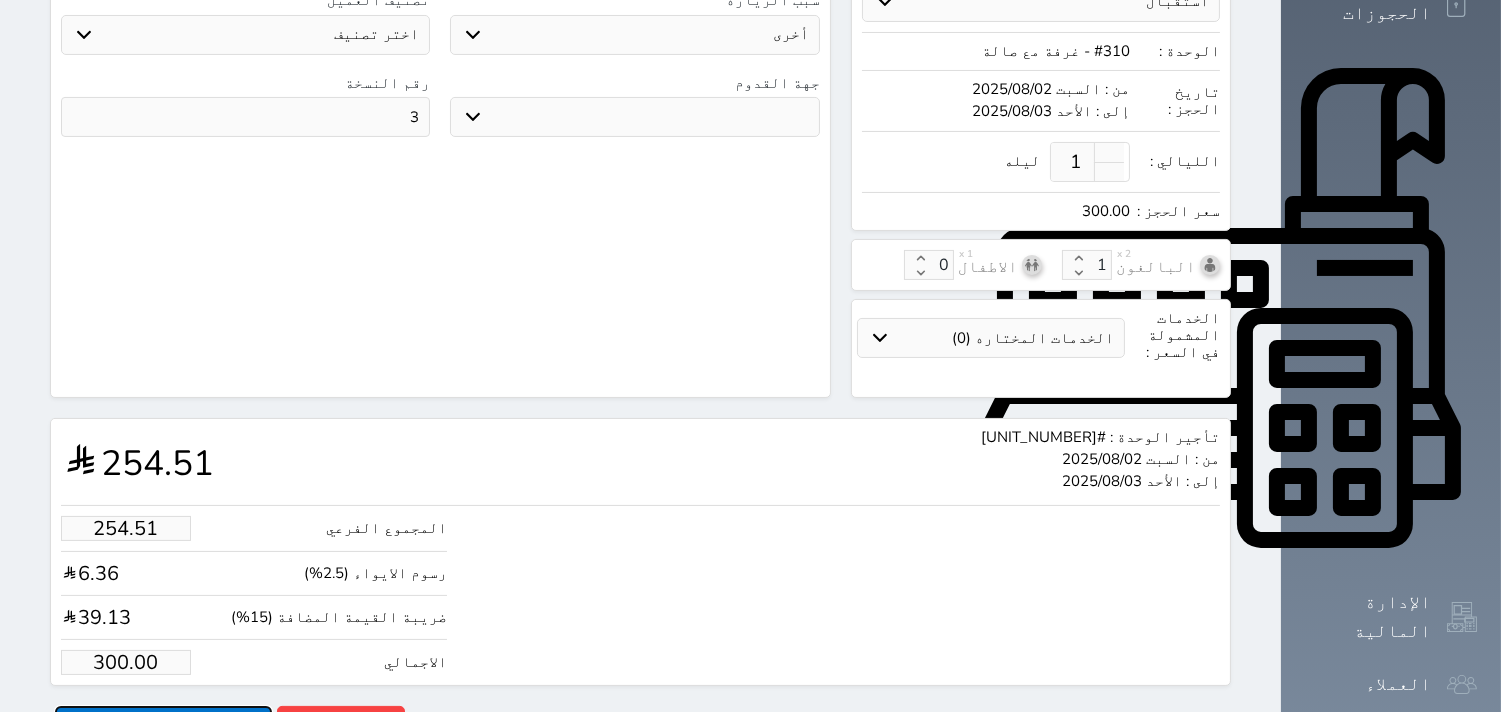 click on "حجز" at bounding box center [163, 723] 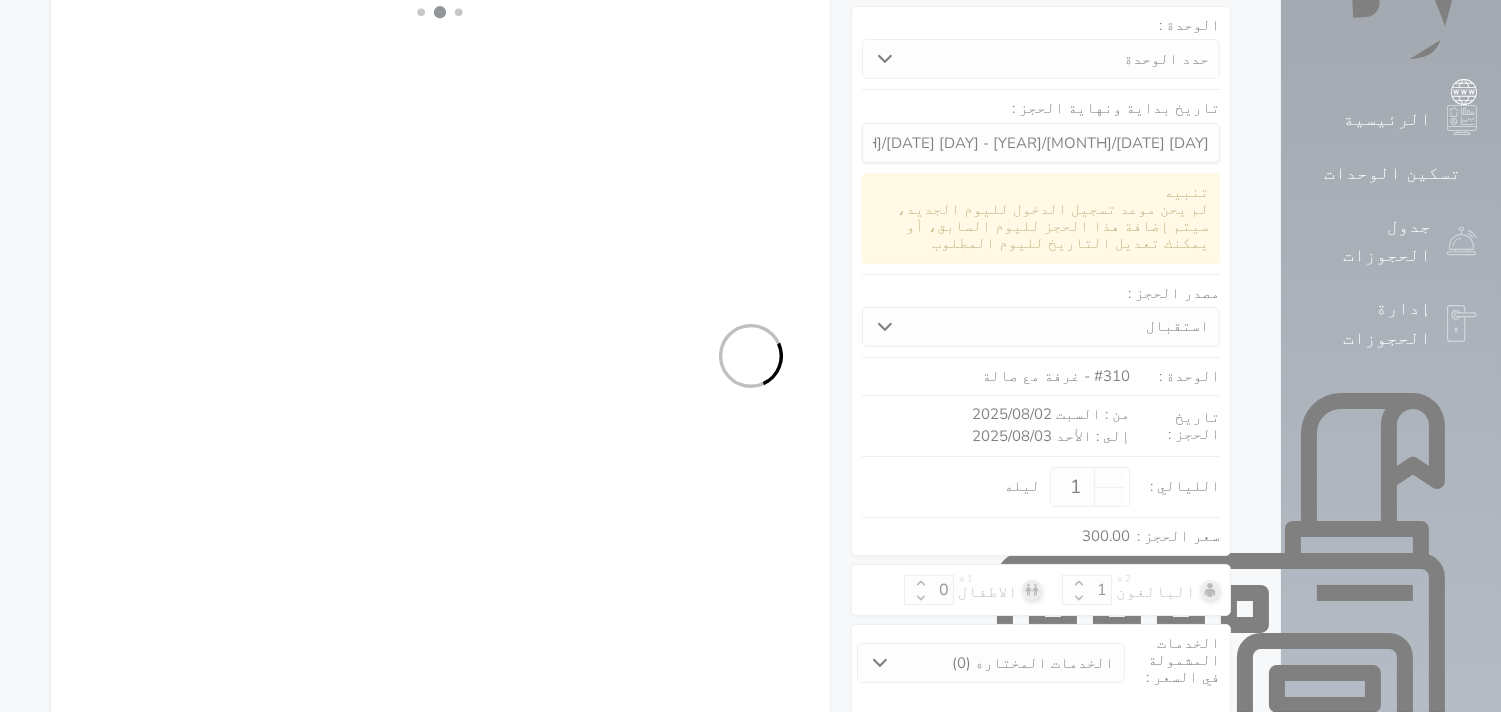 select on "1" 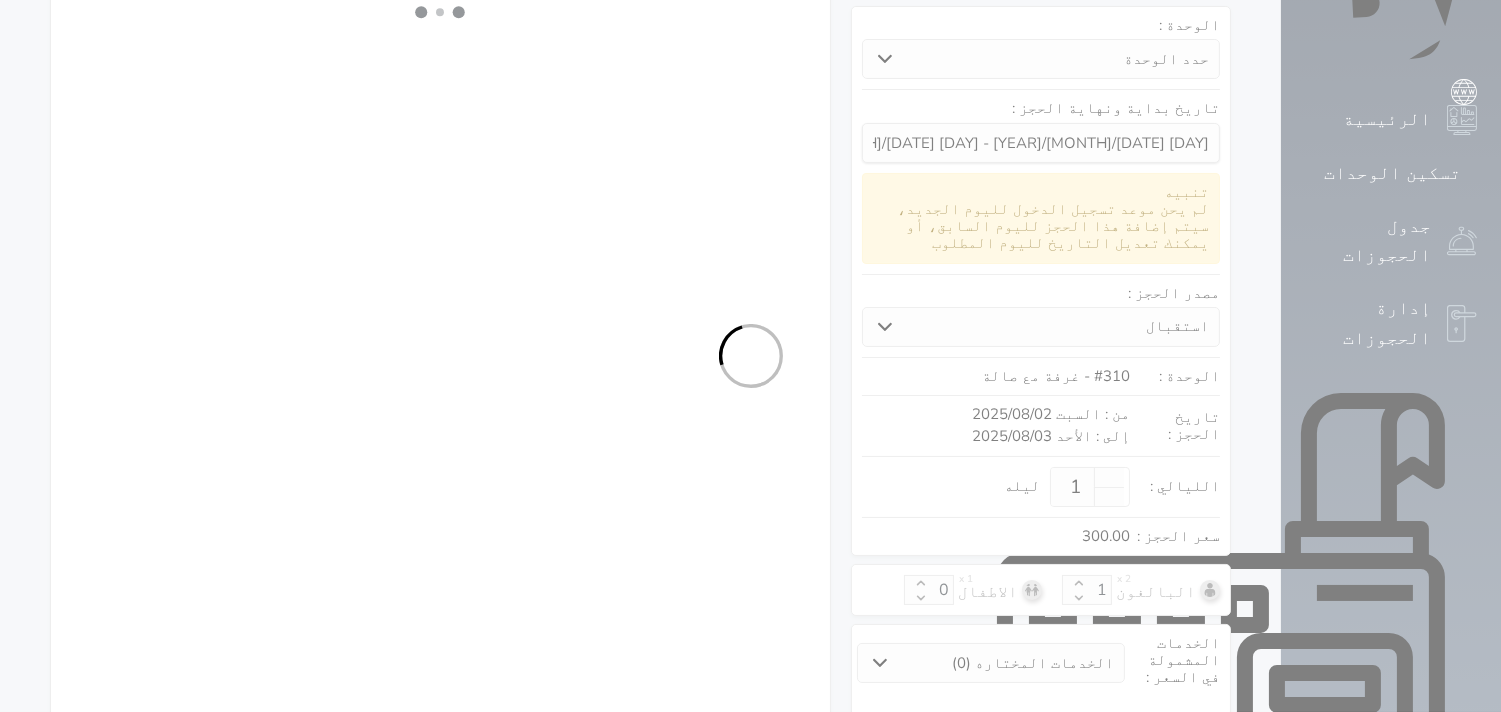 select on "113" 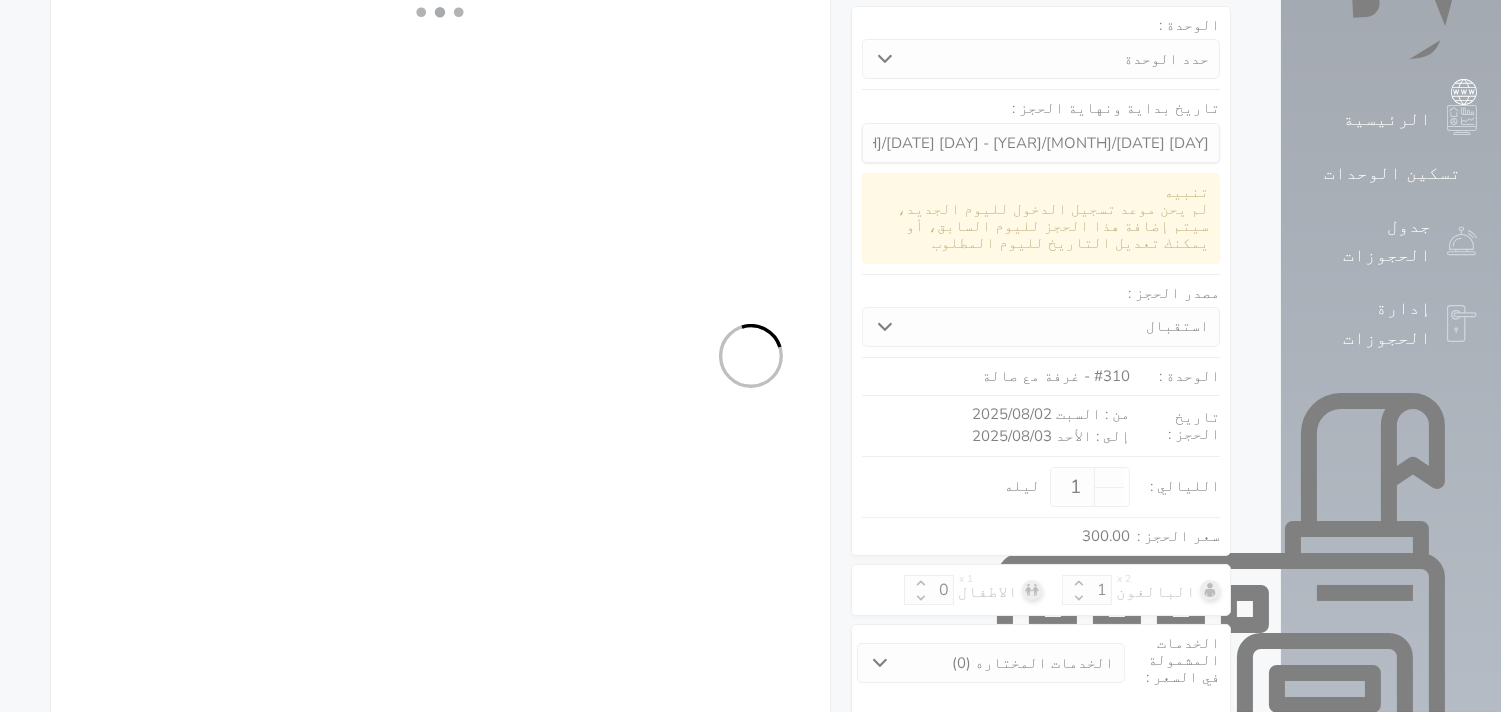 select on "1" 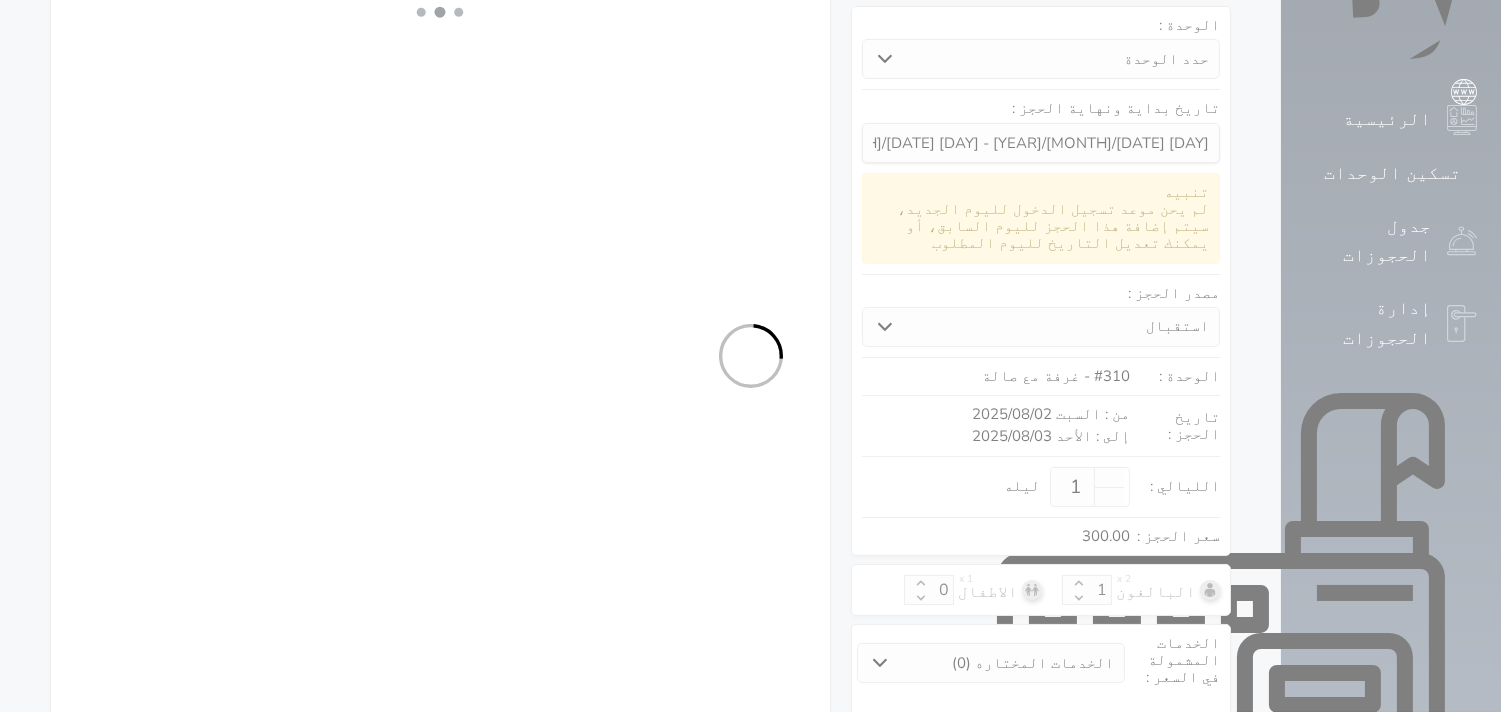 select 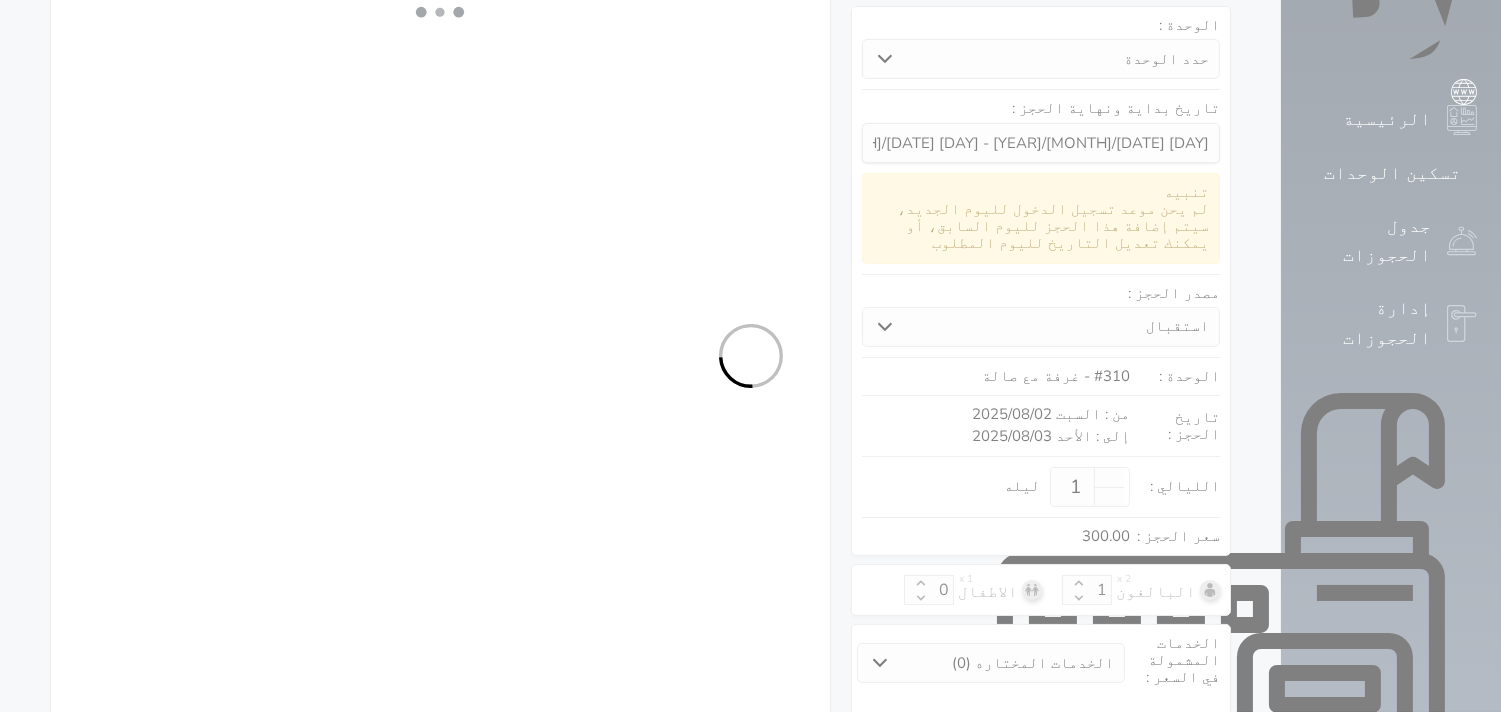 select on "7" 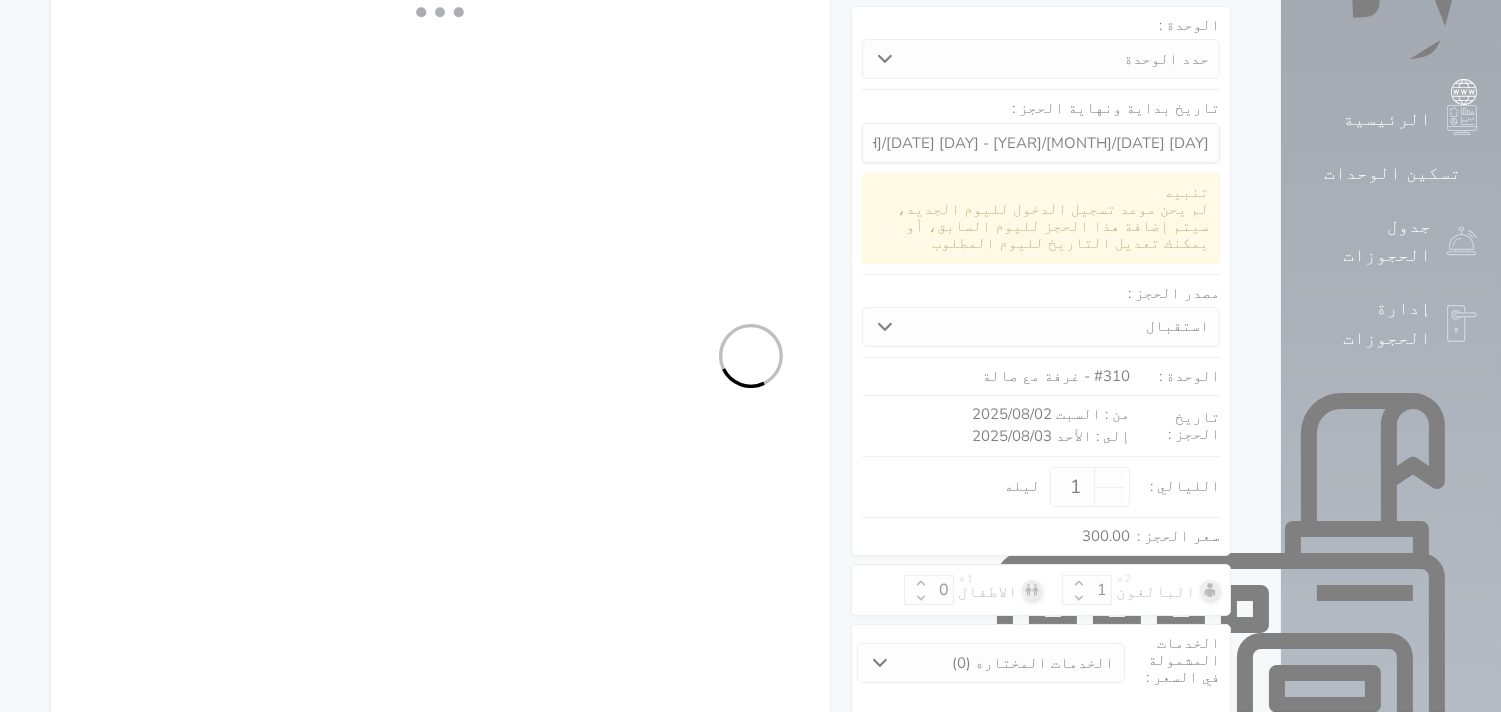 select 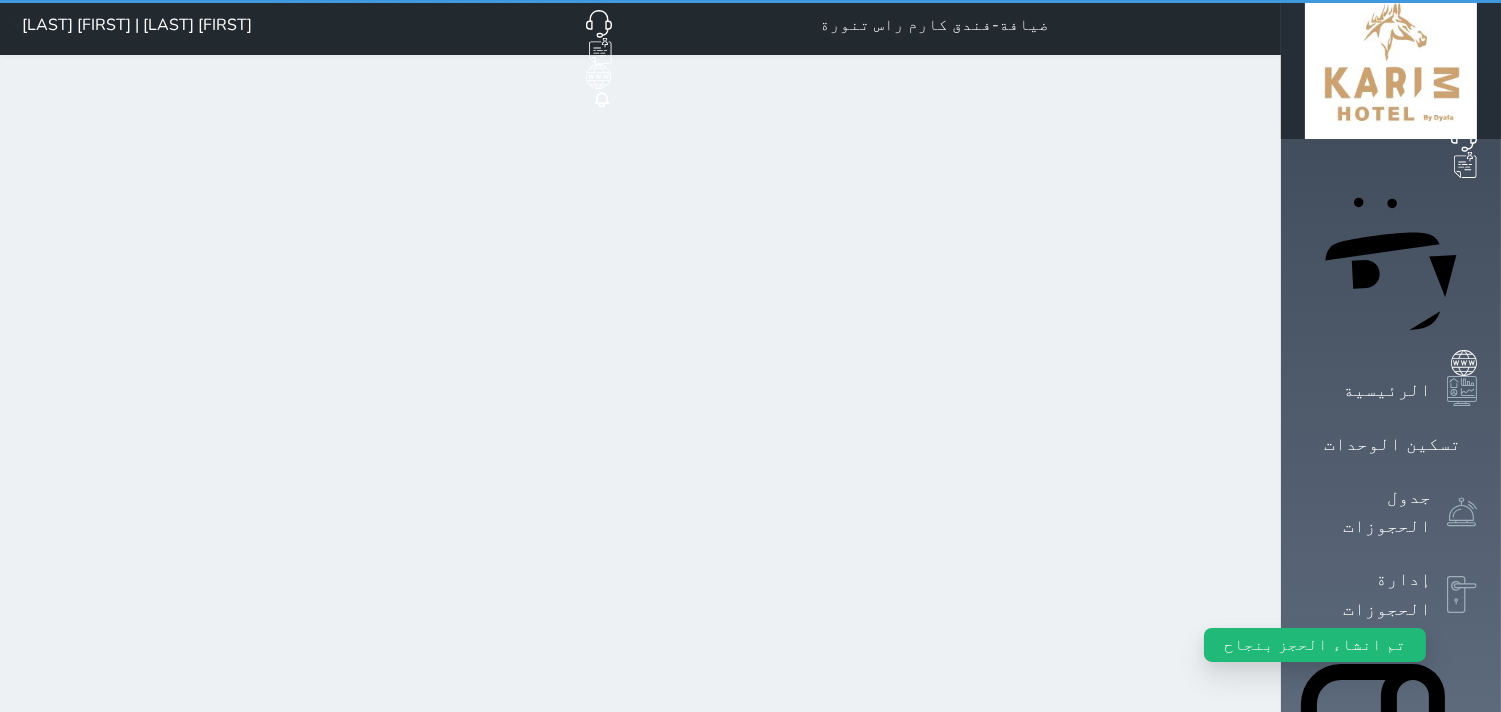 scroll, scrollTop: 0, scrollLeft: 0, axis: both 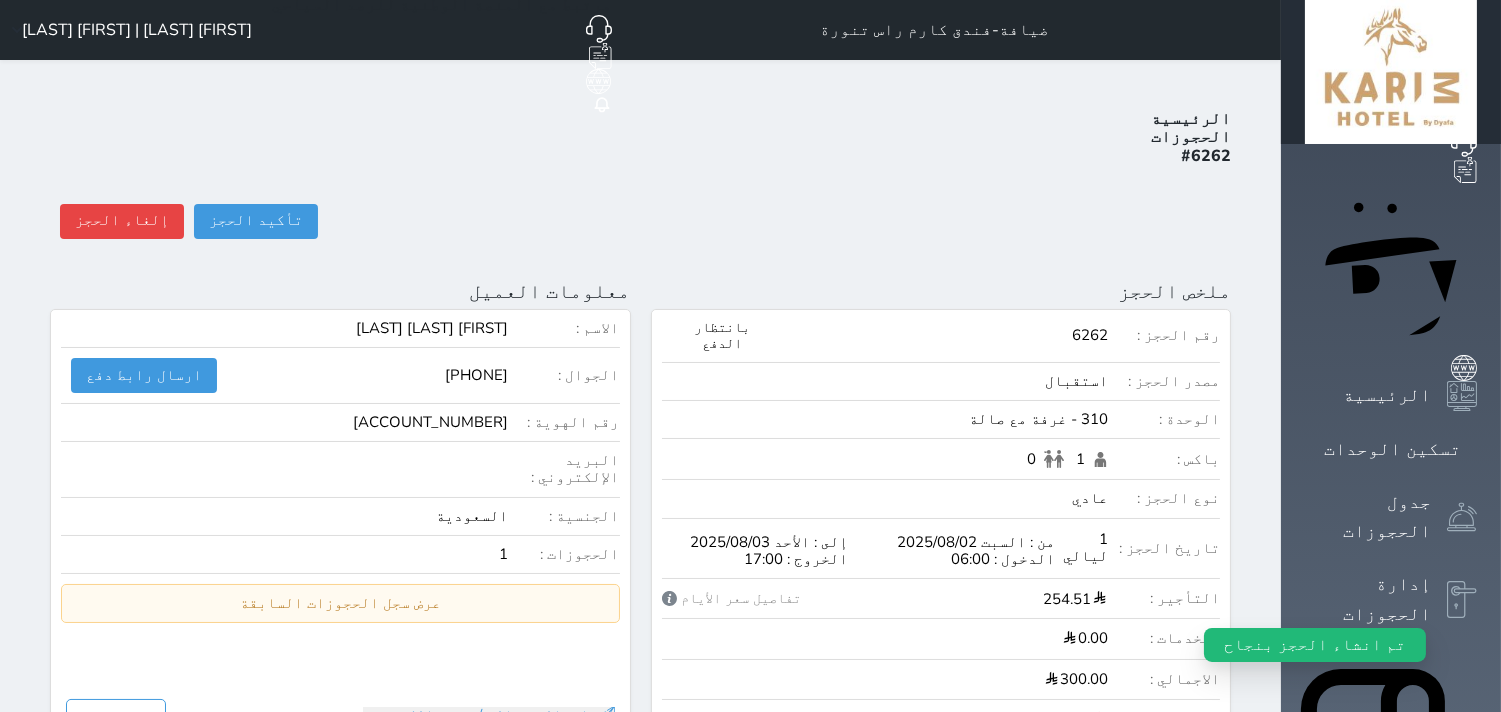 click on "الوحدة :   [NUMBER] غرفة مع صالة     ( يمكنك نقل العميل لوحدة أخري بشرط توافر الوحدة بالتواريخ المحددة )   مصدر الحجز :       سعر الحجز :           الليالي :     [NUMBER]     ليله    الخدمات المشمولة في السعر :   الخدمات المختاره ([NUMBER])  تحديد الكل  ×  فطار   عدد باكس           البالغون     [NUMBER]" at bounding box center [640, 904] 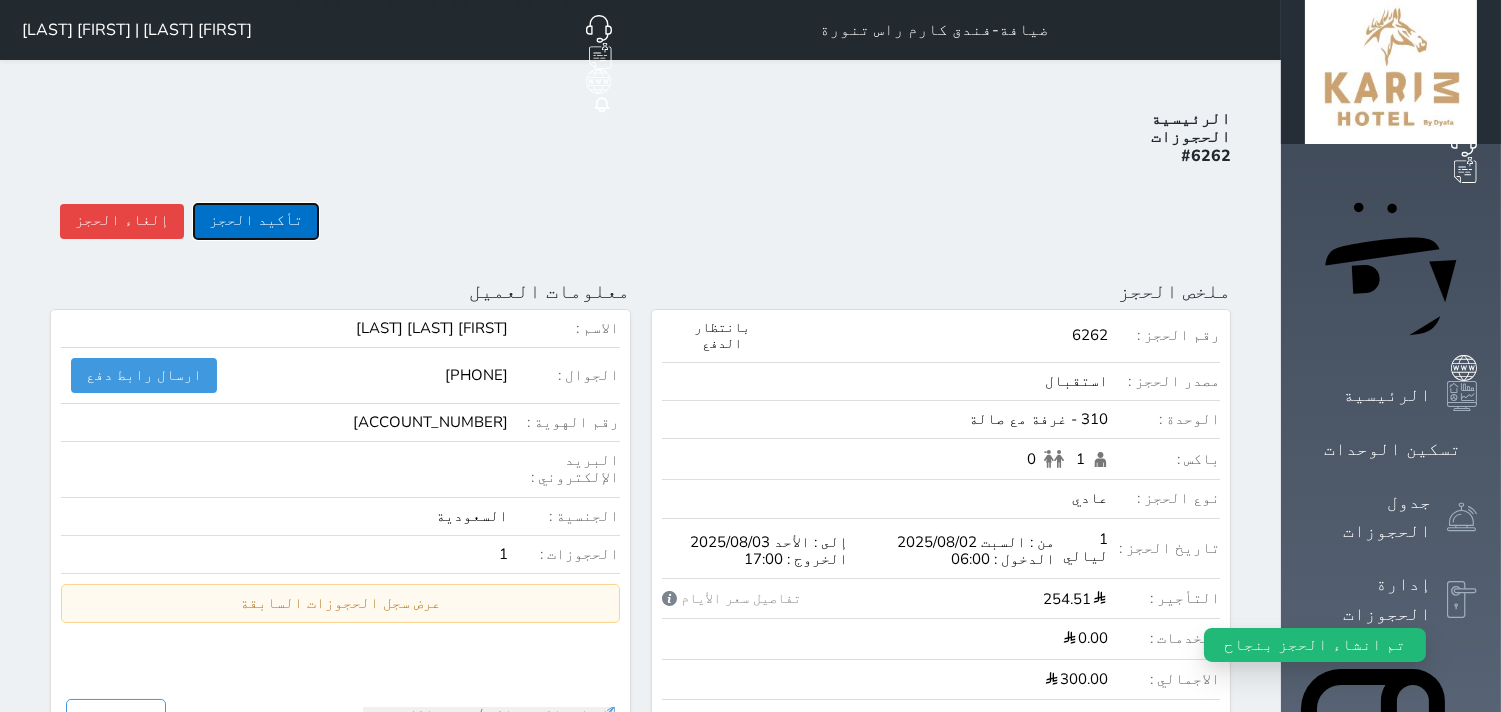 click on "تأكيد الحجز" at bounding box center [256, 221] 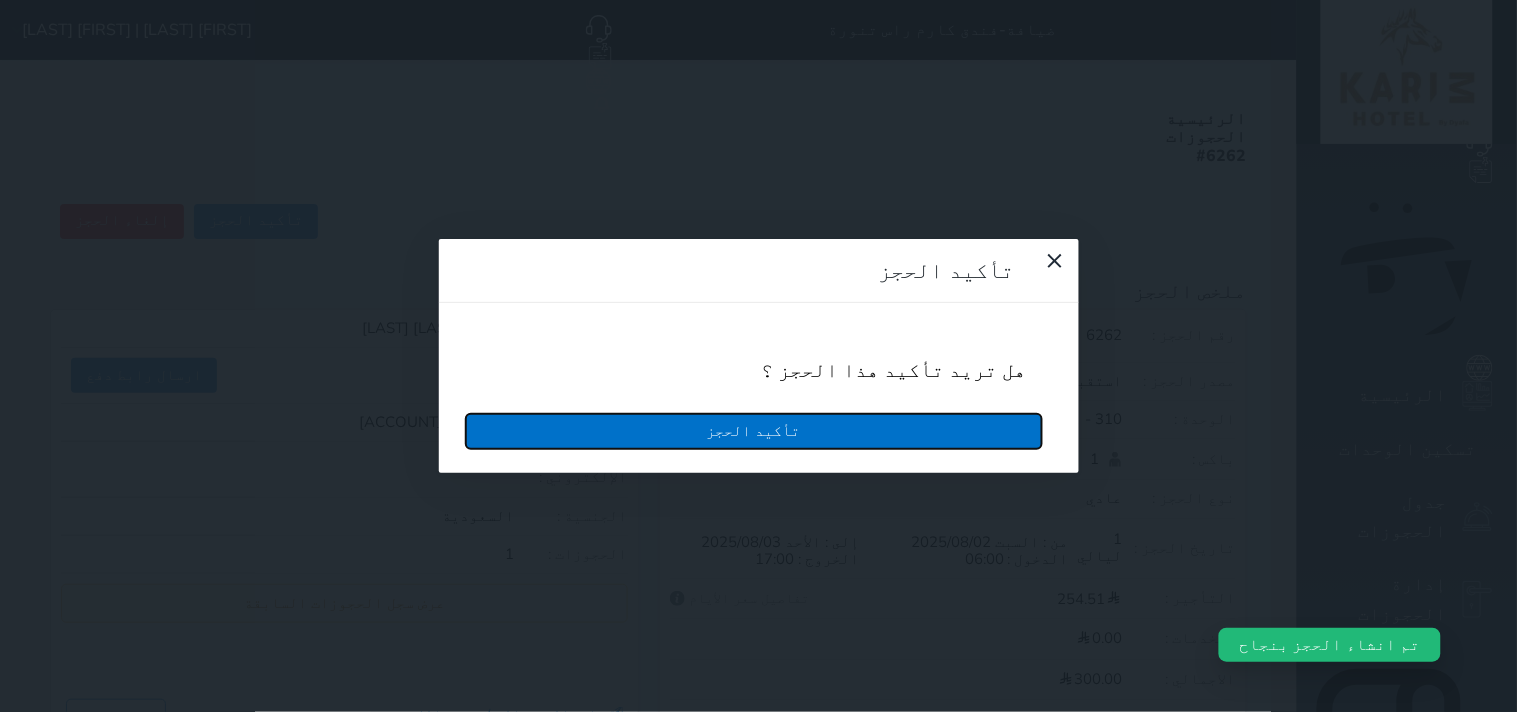 click on "تأكيد الحجز" at bounding box center (754, 431) 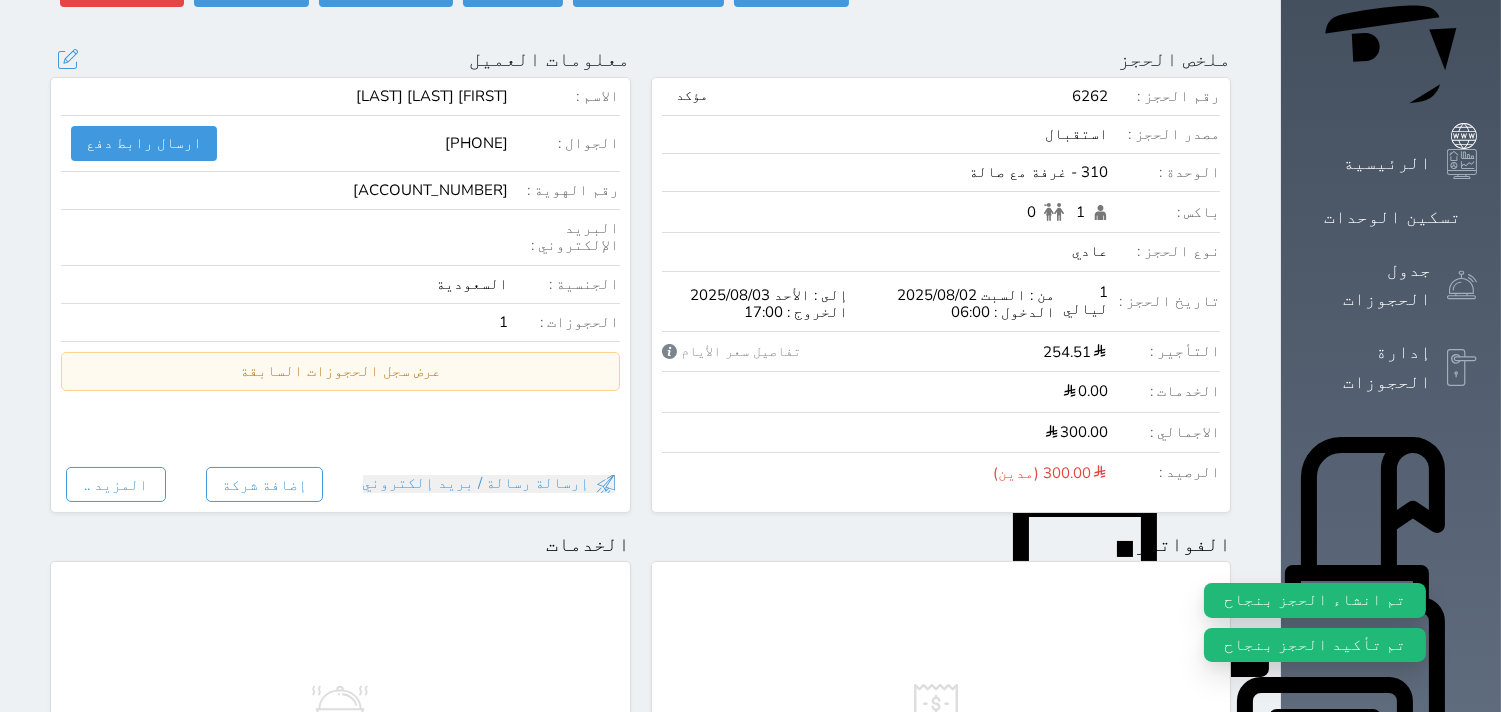scroll, scrollTop: 0, scrollLeft: 0, axis: both 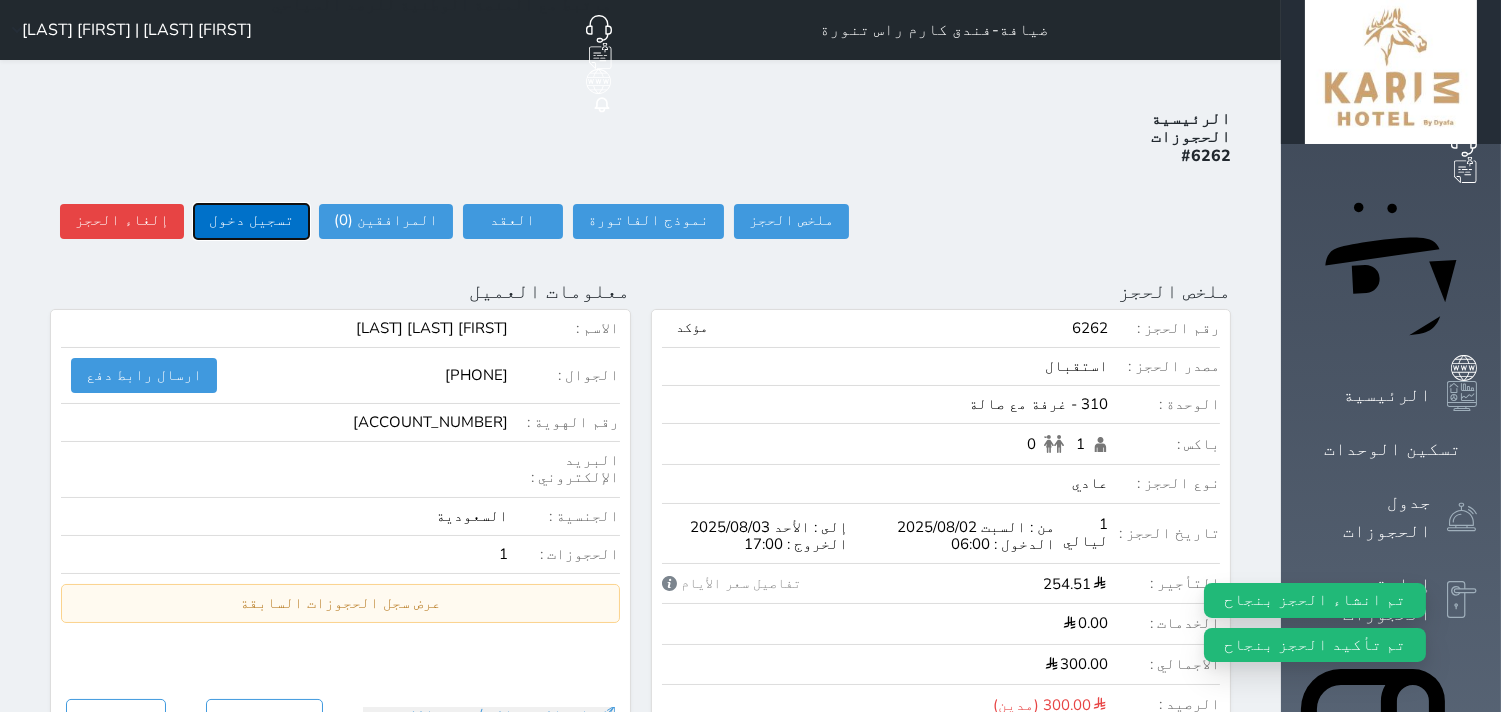 click on "تسجيل دخول" at bounding box center [251, 221] 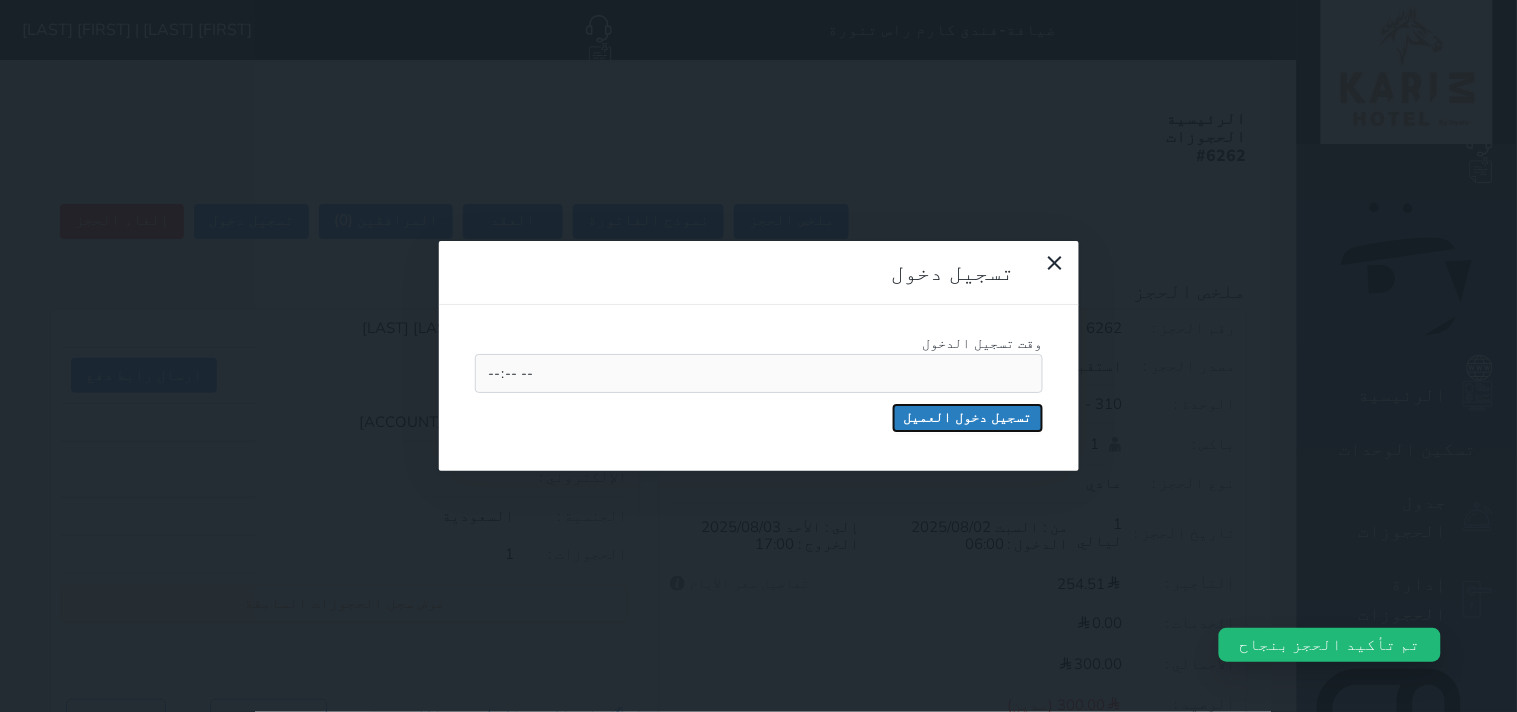 click on "تسجيل دخول العميل" at bounding box center (968, 418) 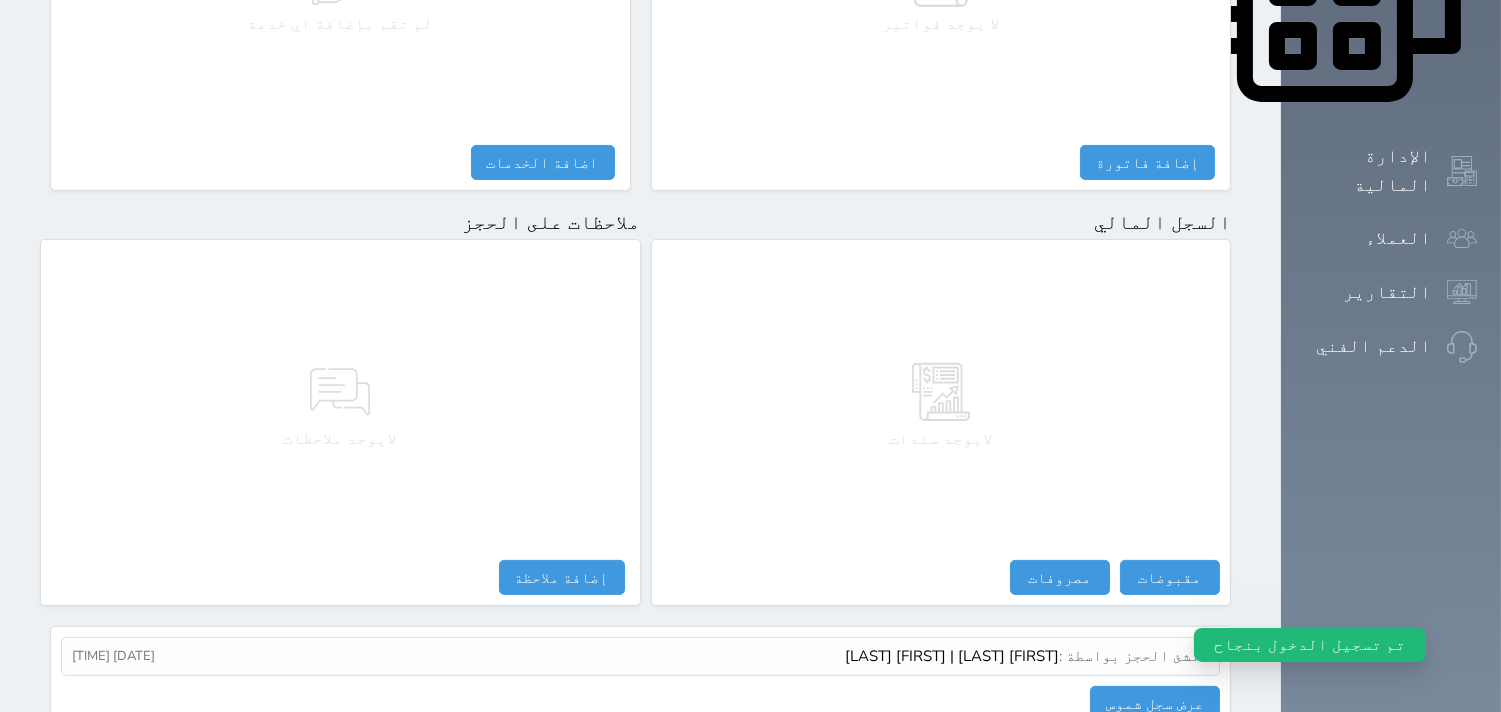 scroll, scrollTop: 1068, scrollLeft: 0, axis: vertical 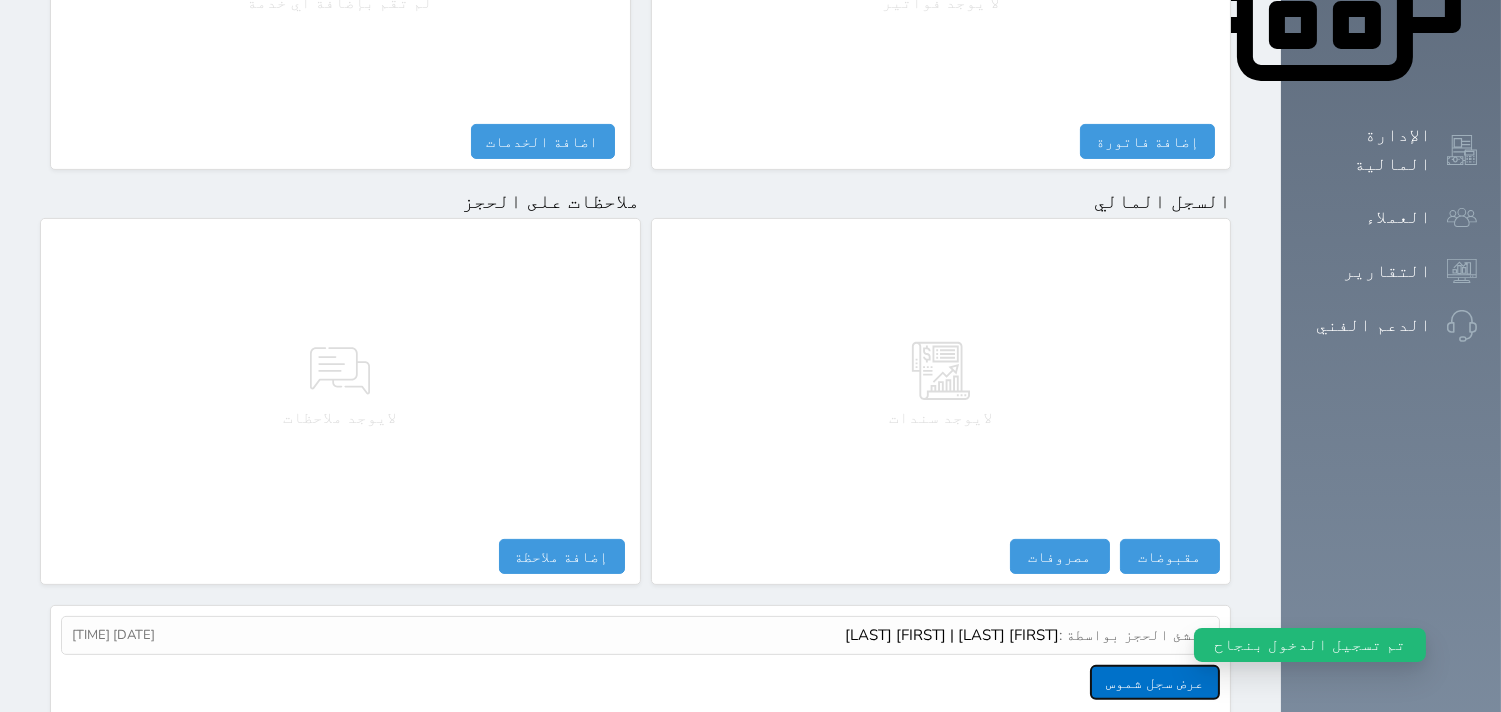 click on "عرض سجل شموس" at bounding box center [1155, 682] 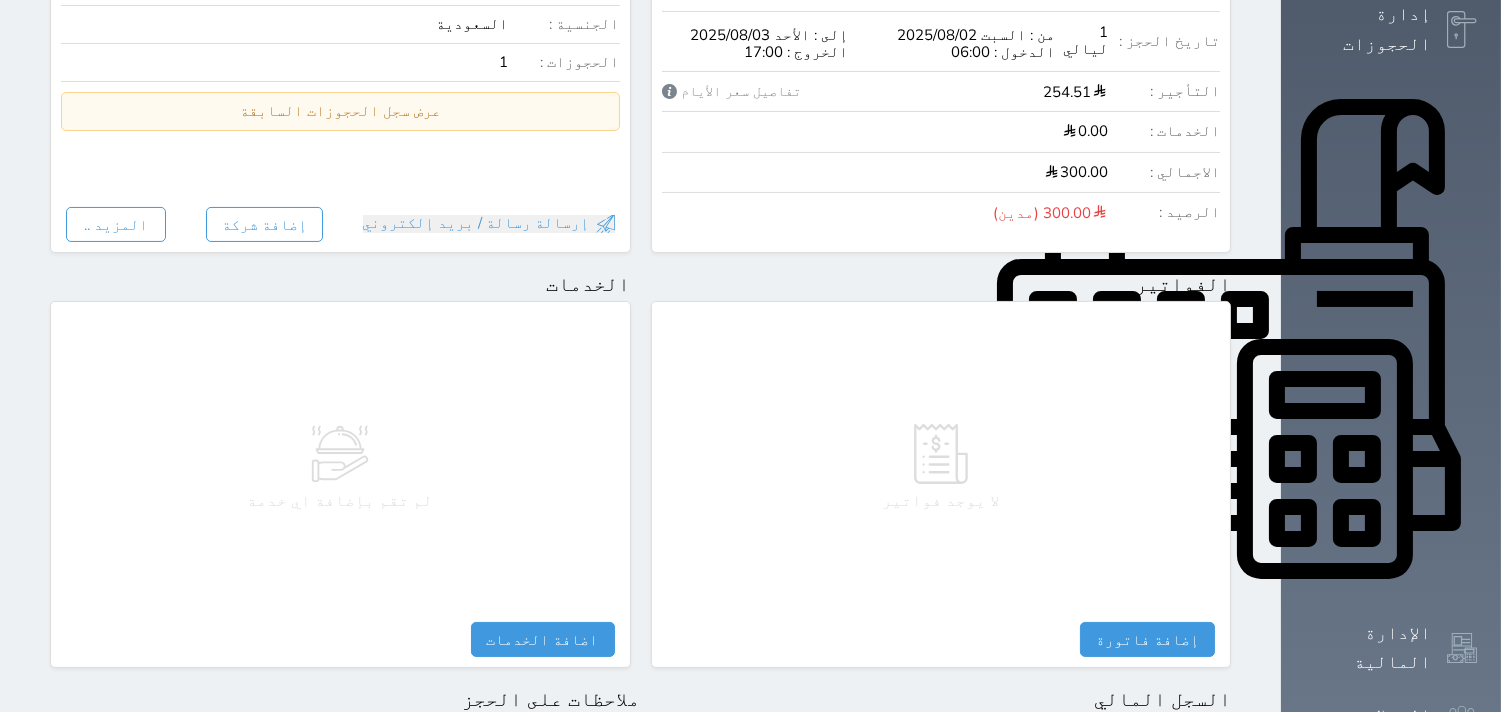 scroll, scrollTop: 1007, scrollLeft: 0, axis: vertical 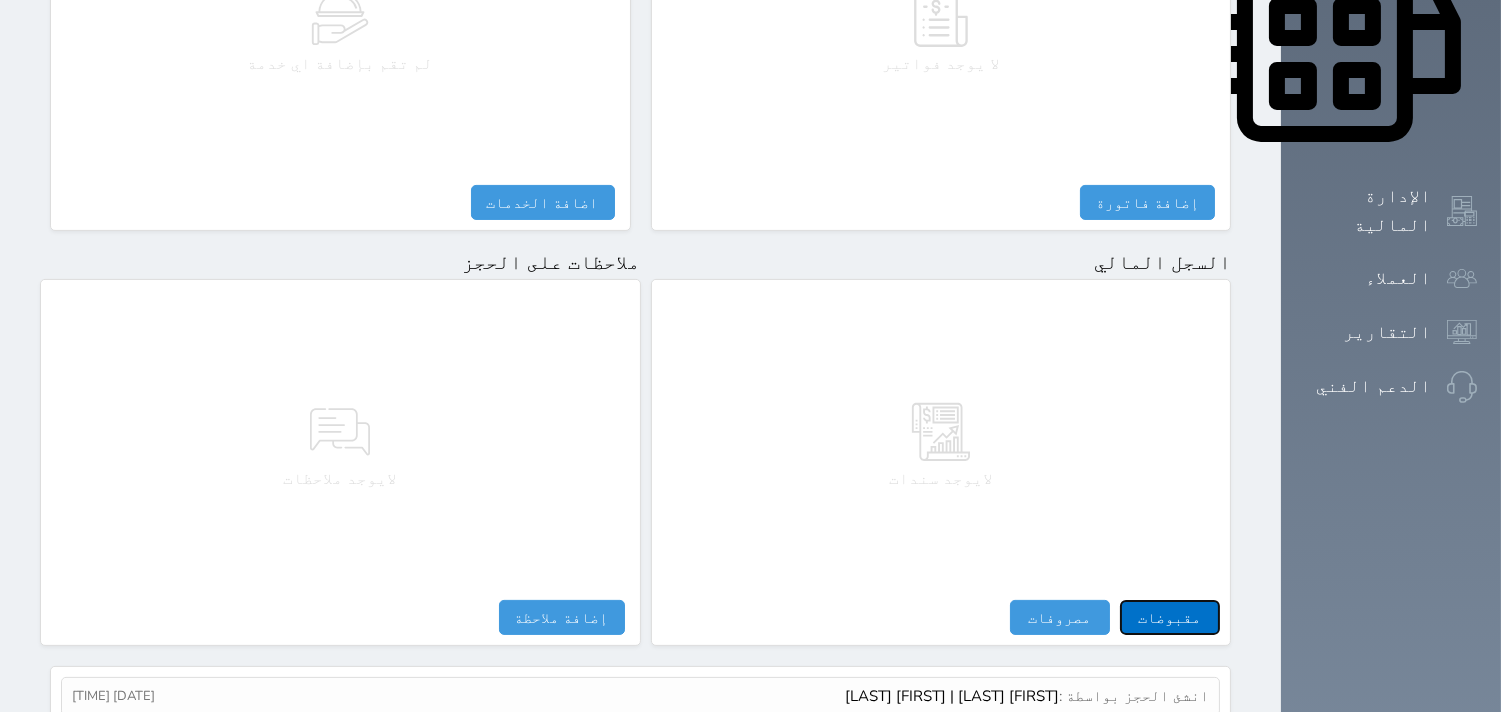 click on "مقبوضات" at bounding box center (1170, 617) 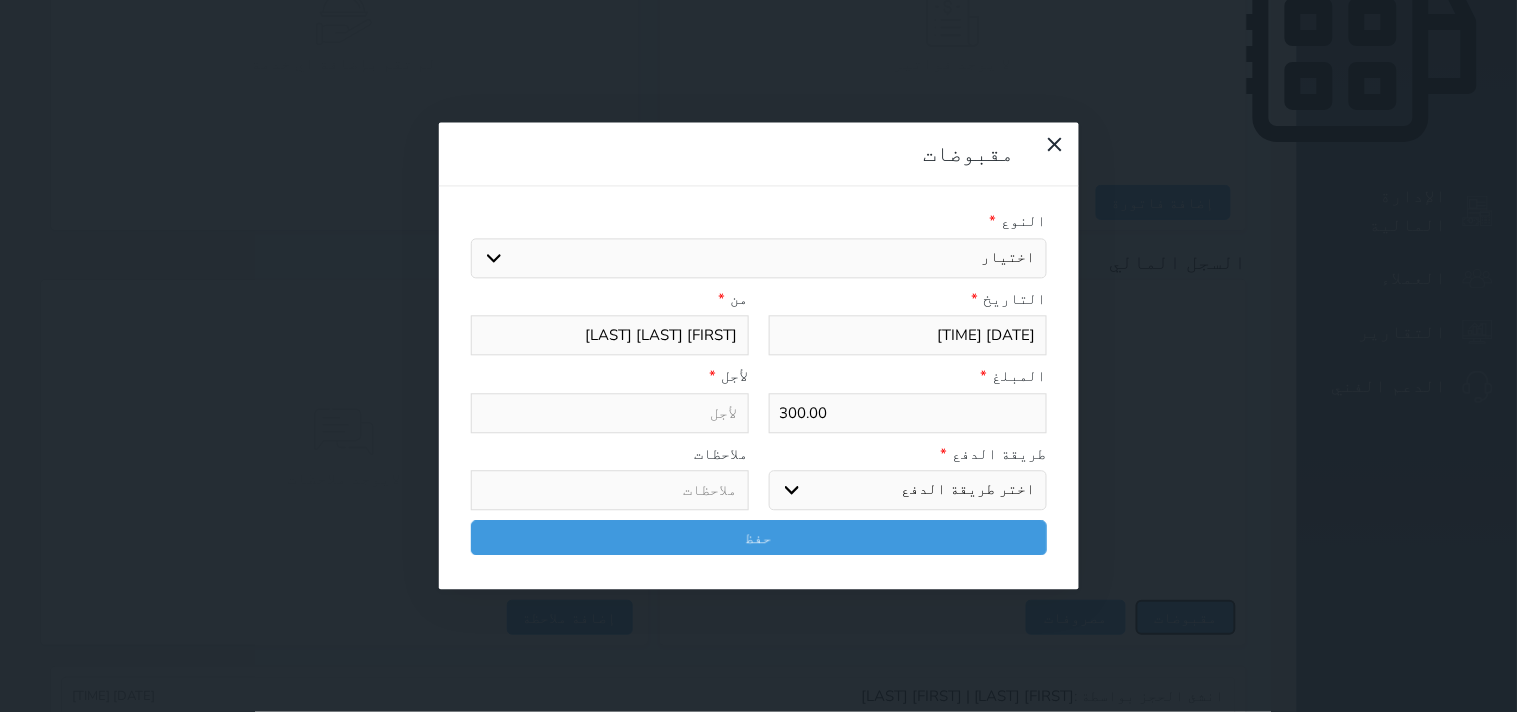 select 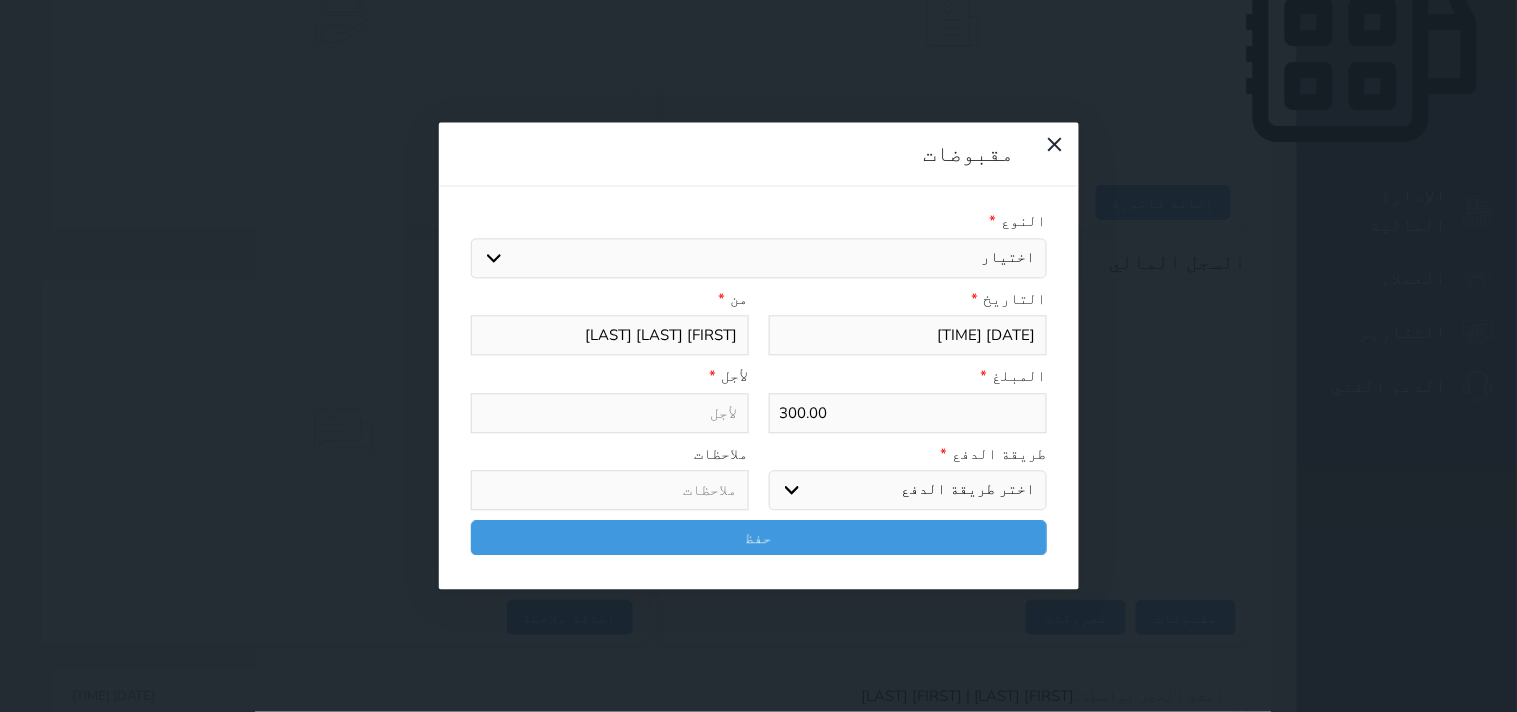 click on "اختيار   مقبوضات عامة قيمة إيجار فواتير تامين عربون لا ينطبق آخر مغسلة واي فاي - الإنترنت مواقف السيارات طعام الأغذية والمشروبات مشروبات المشروبات الباردة المشروبات الساخنة الإفطار غداء عشاء مخبز و كعك حمام سباحة الصالة الرياضية سبا و خدمات الجمال اختيار وإسقاط (خدمات النقل) ميني بار كابل - تلفزيون سرير إضافي تصفيف الشعر التسوق خدمات الجولات السياحية المنظمة خدمات الدليل السياحي" at bounding box center [759, 258] 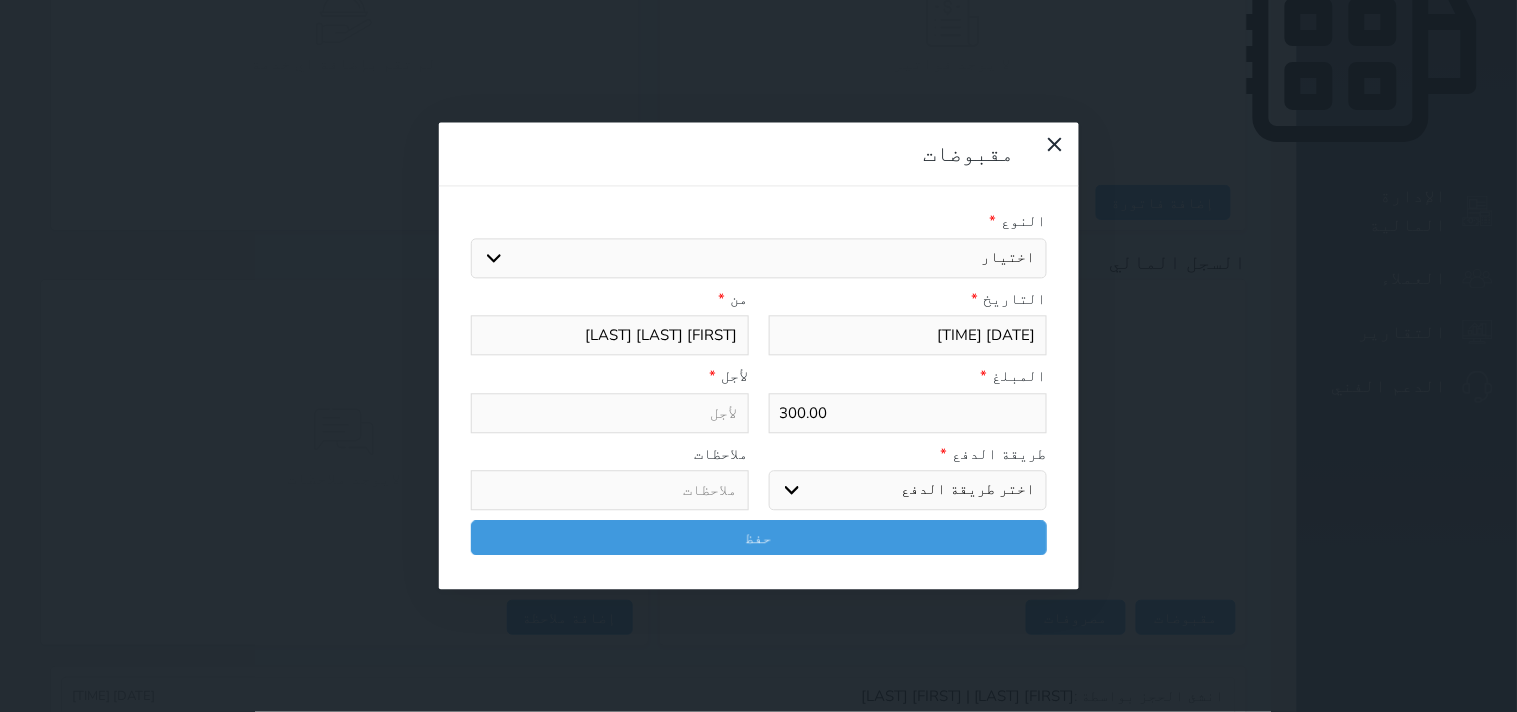 type on "قيمة إيجار - الوحدة - 310" 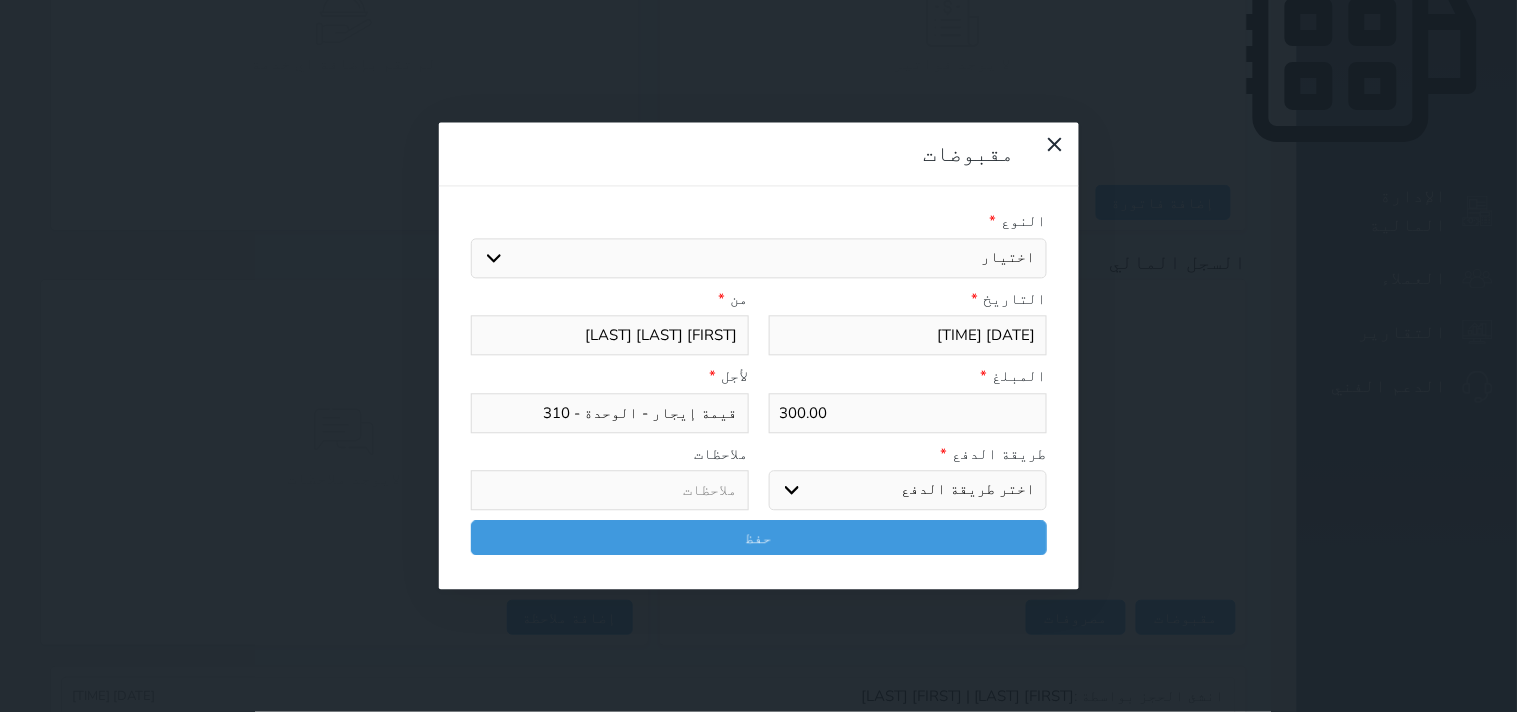 click on "اختر طريقة الدفع   دفع نقدى   تحويل بنكى   مدى   بطاقة ائتمان   آجل" at bounding box center (908, 491) 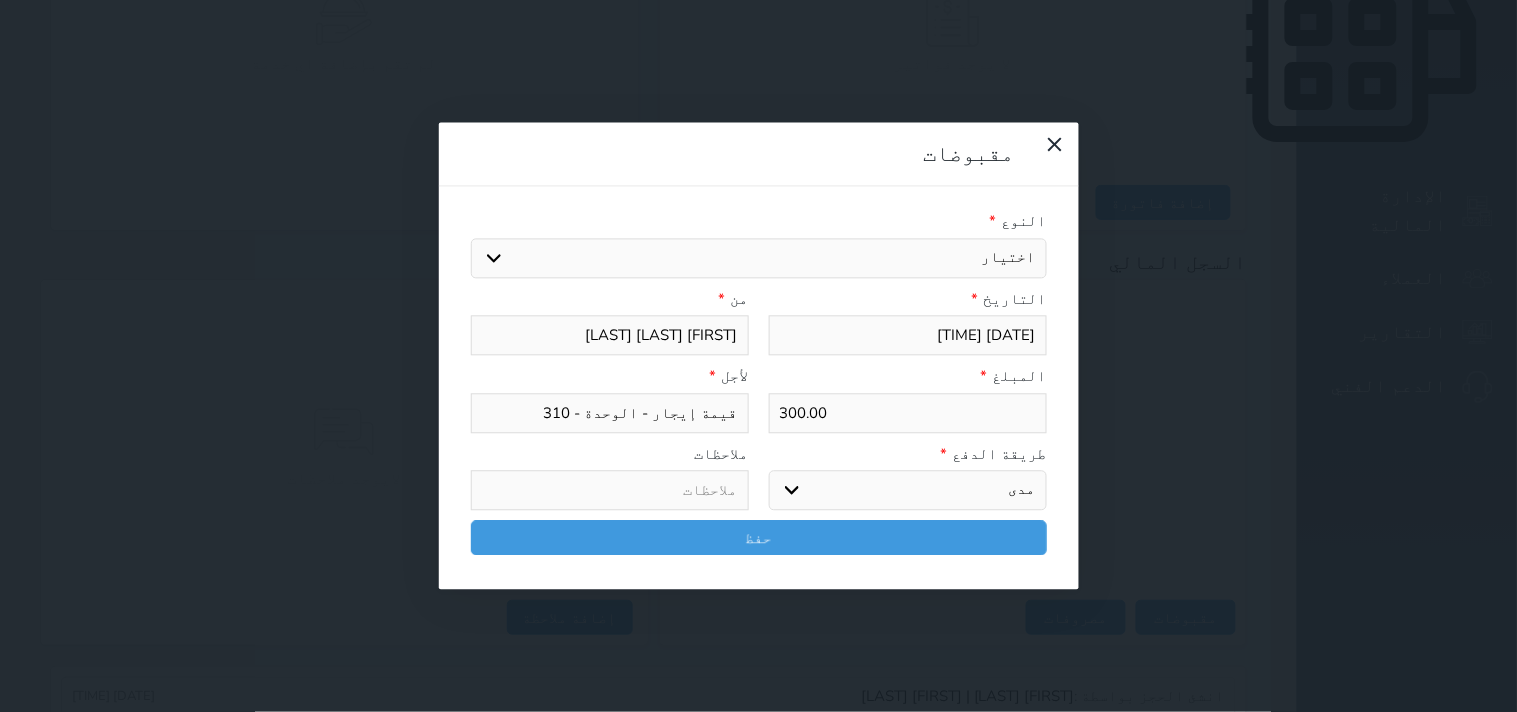 click on "اختر طريقة الدفع   دفع نقدى   تحويل بنكى   مدى   بطاقة ائتمان   آجل" at bounding box center [908, 491] 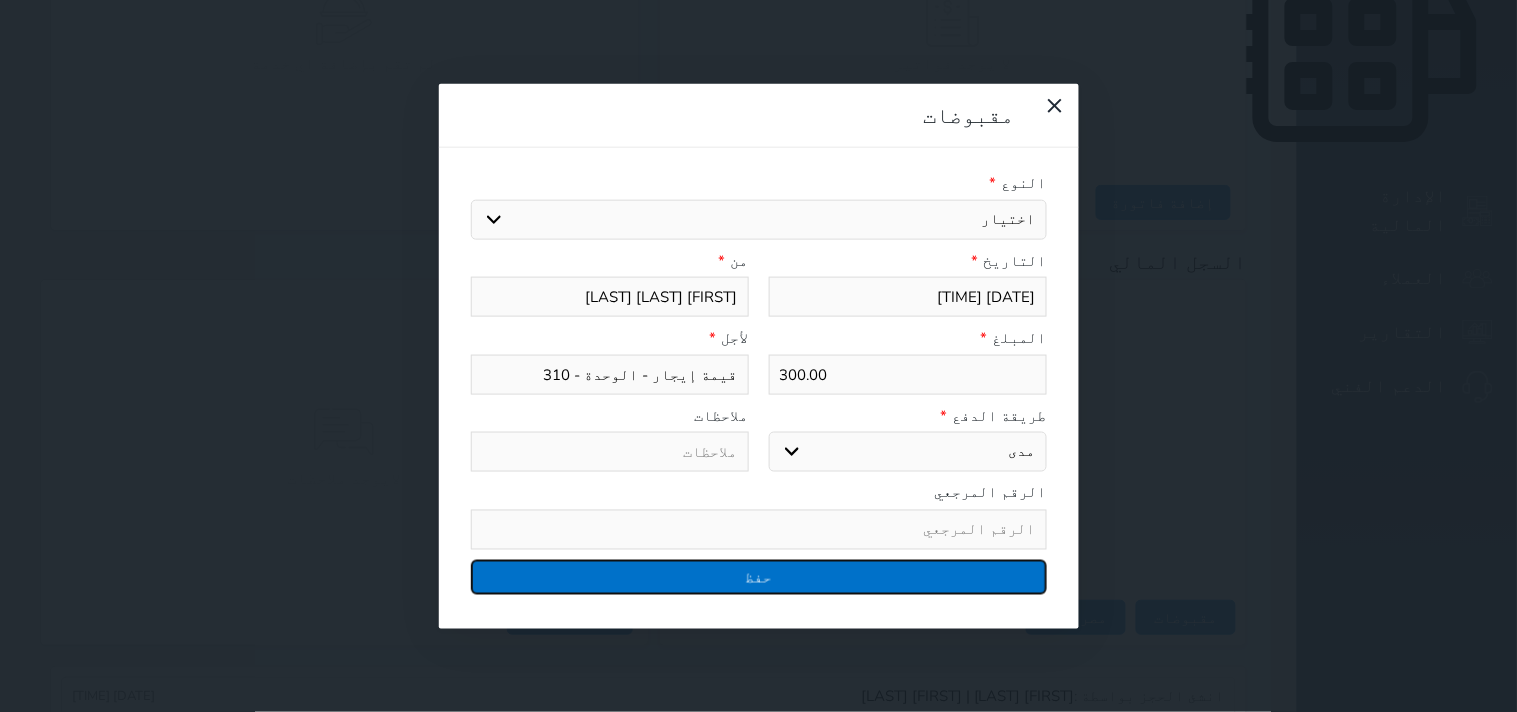 click on "حفظ" at bounding box center [759, 576] 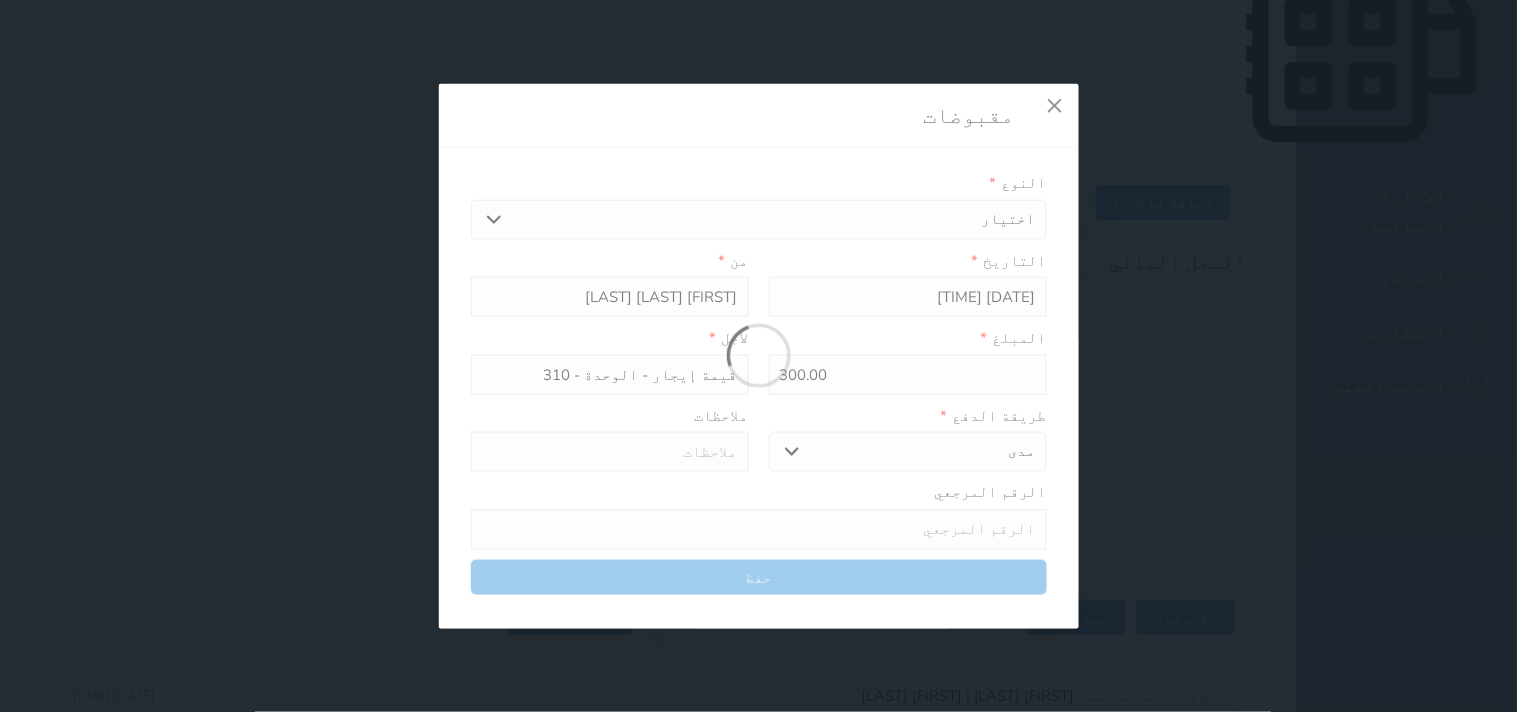 select 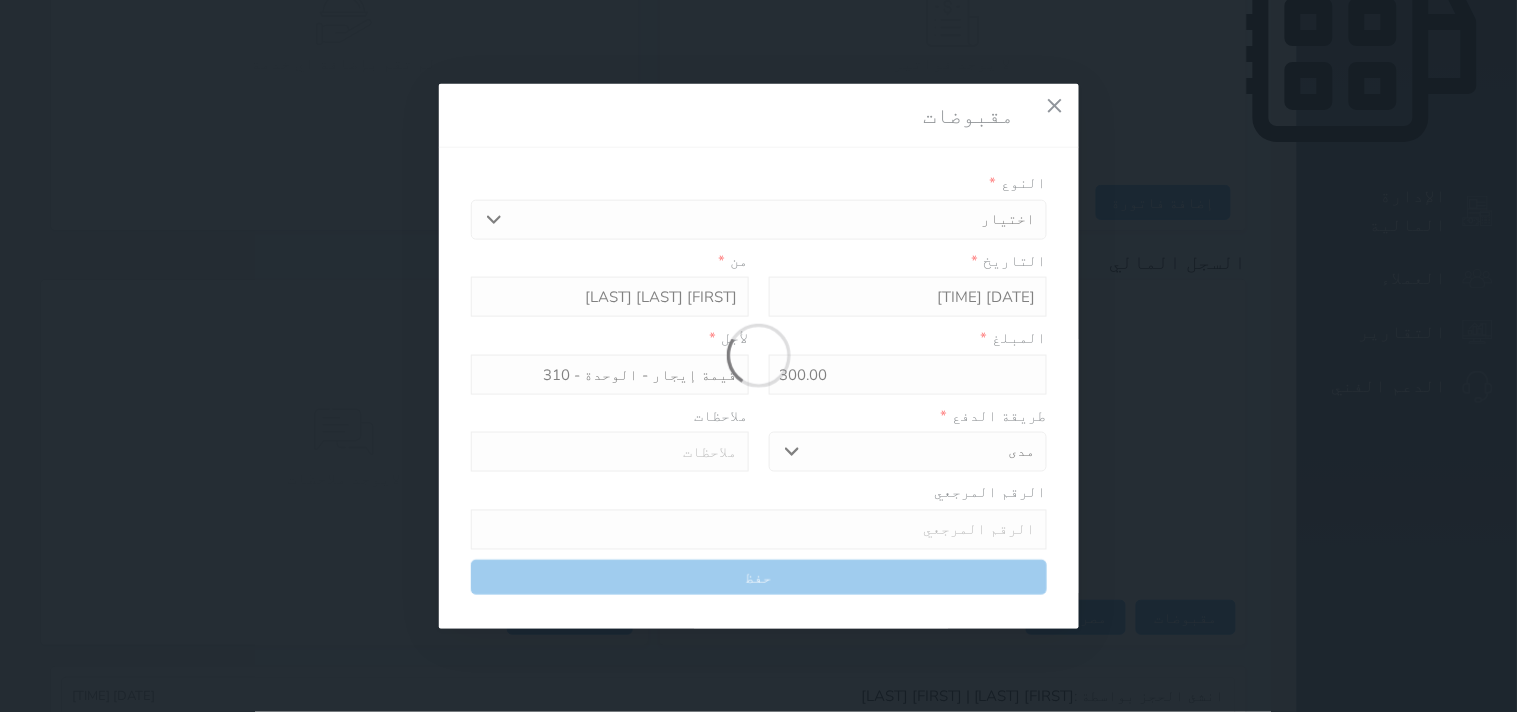 type 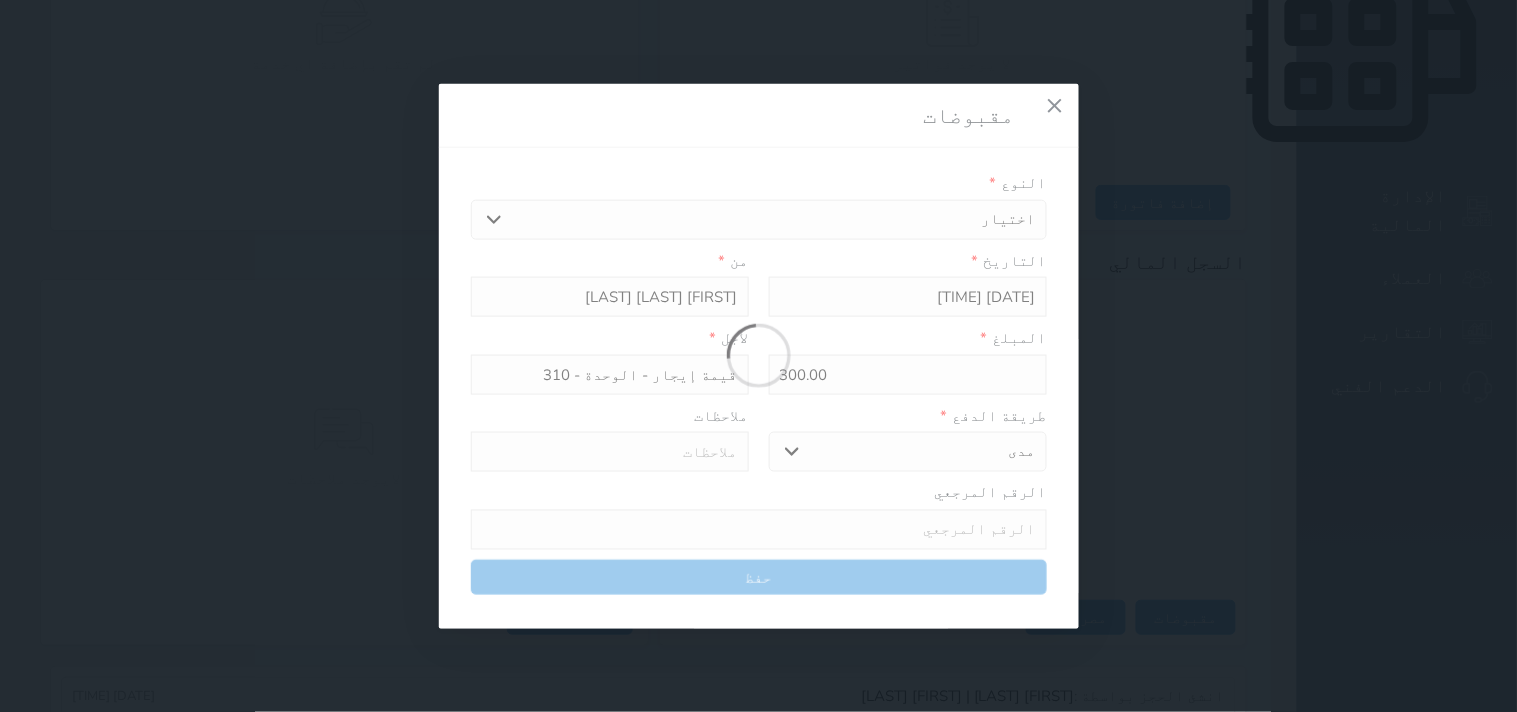 type on "0" 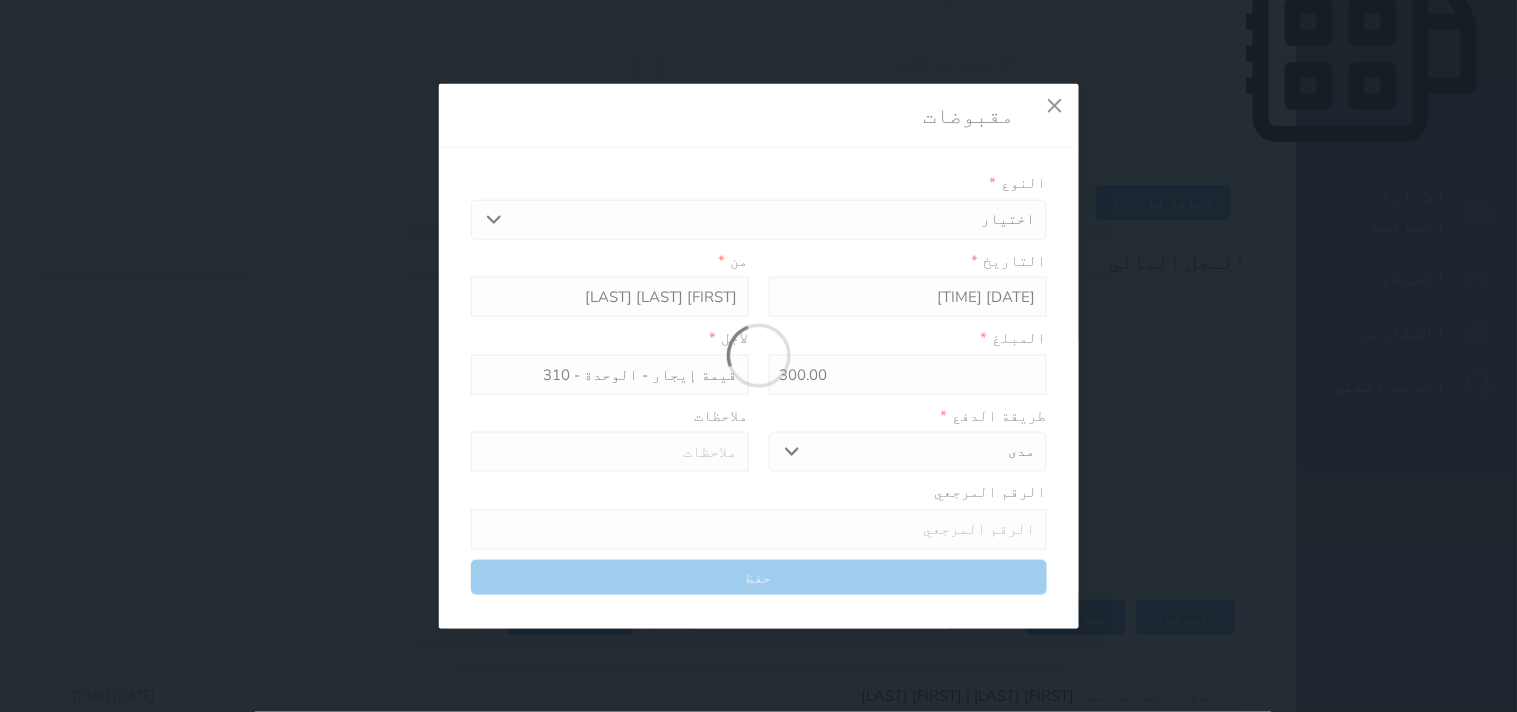 select 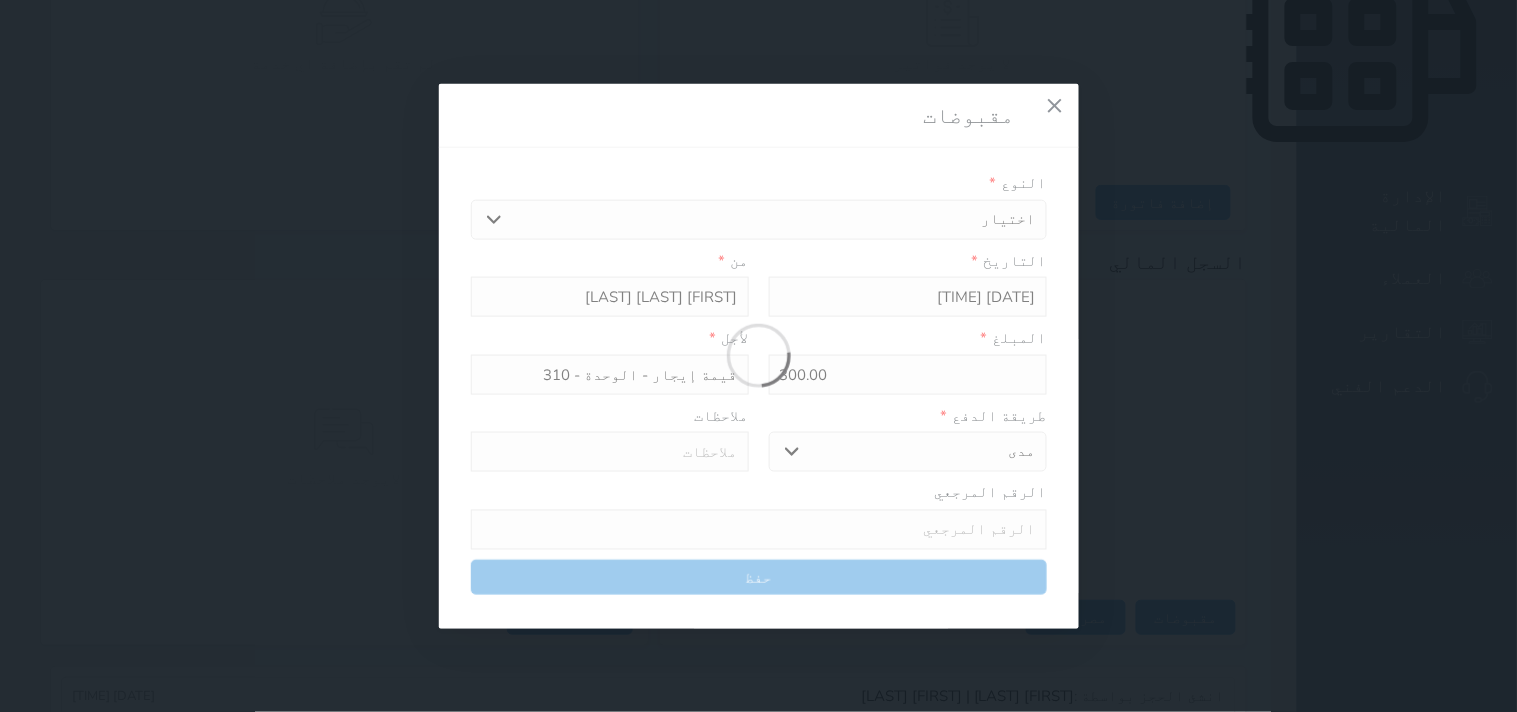 type on "0" 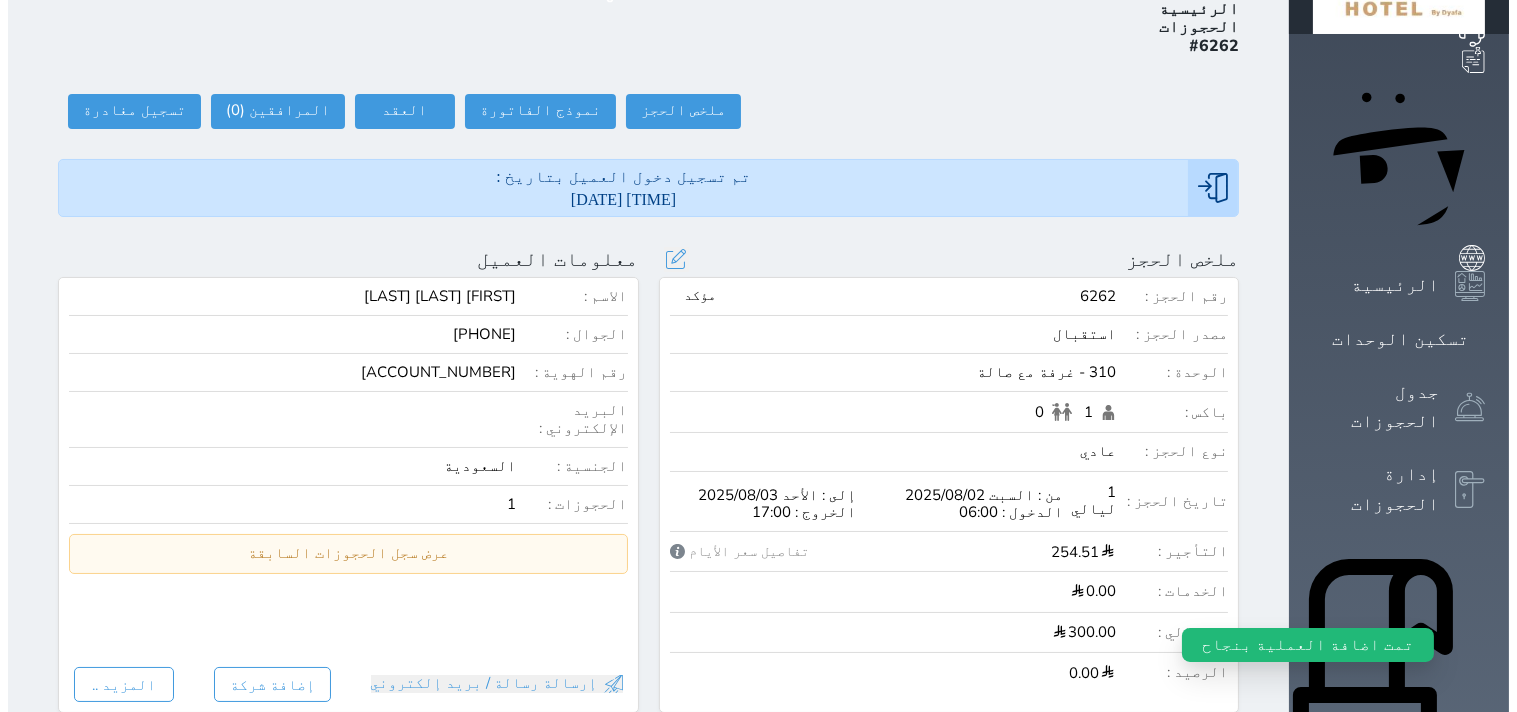 scroll, scrollTop: 0, scrollLeft: 0, axis: both 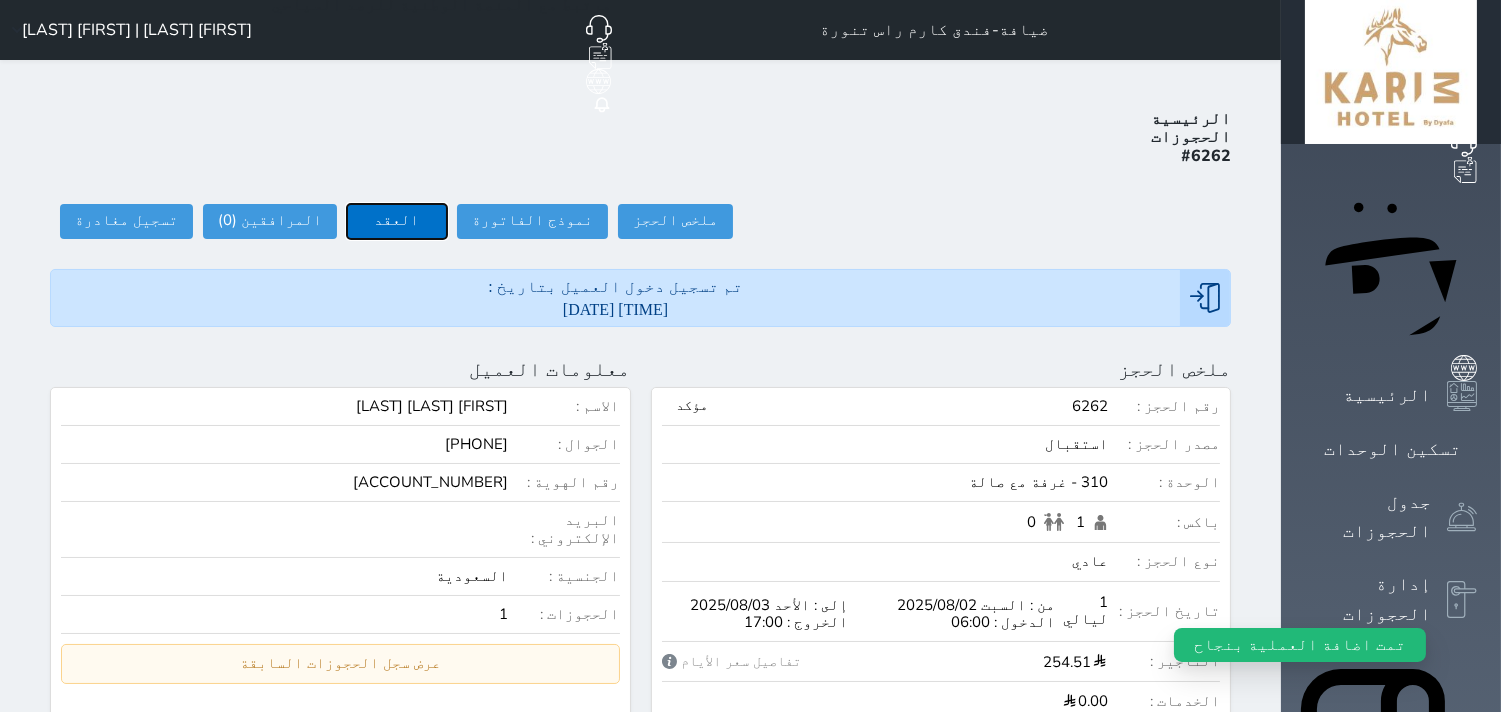 click on "العقد" at bounding box center [397, 221] 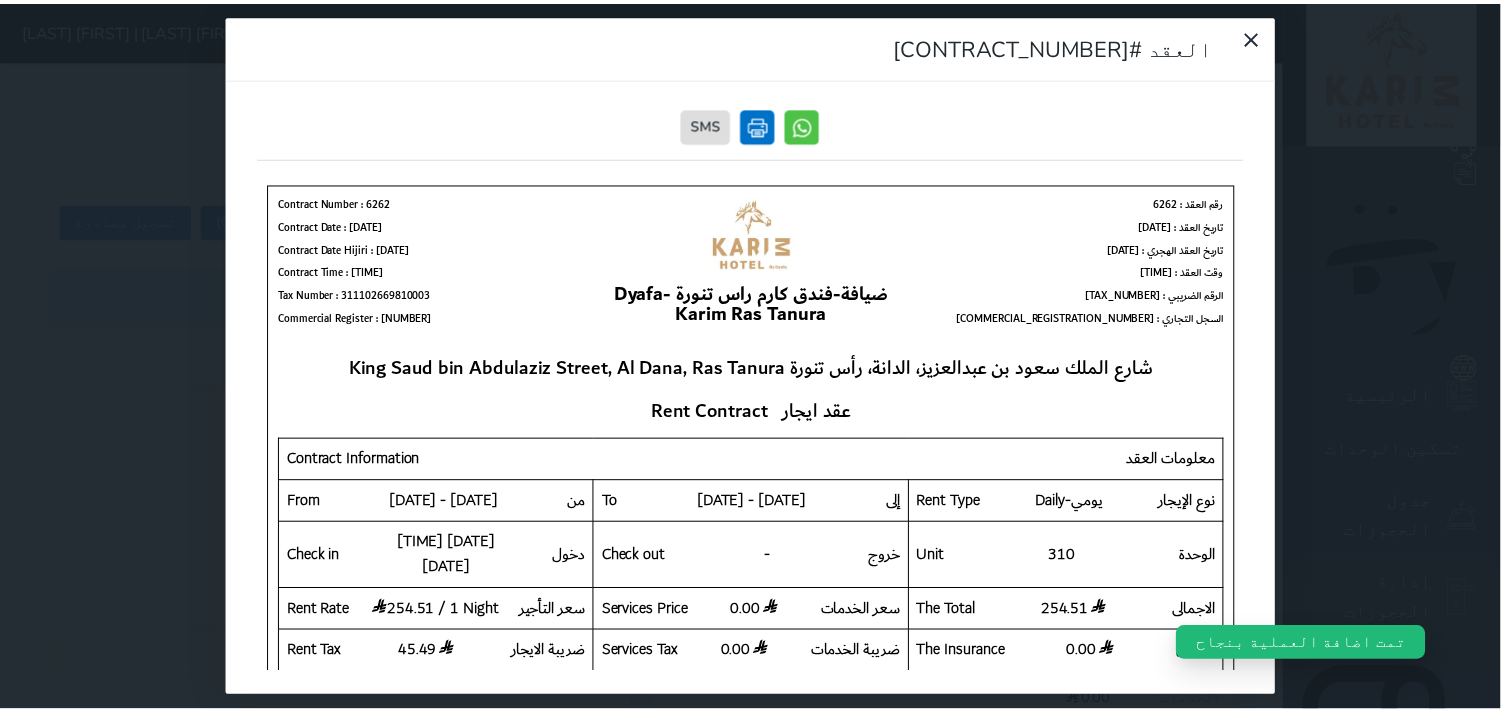 scroll, scrollTop: 0, scrollLeft: 0, axis: both 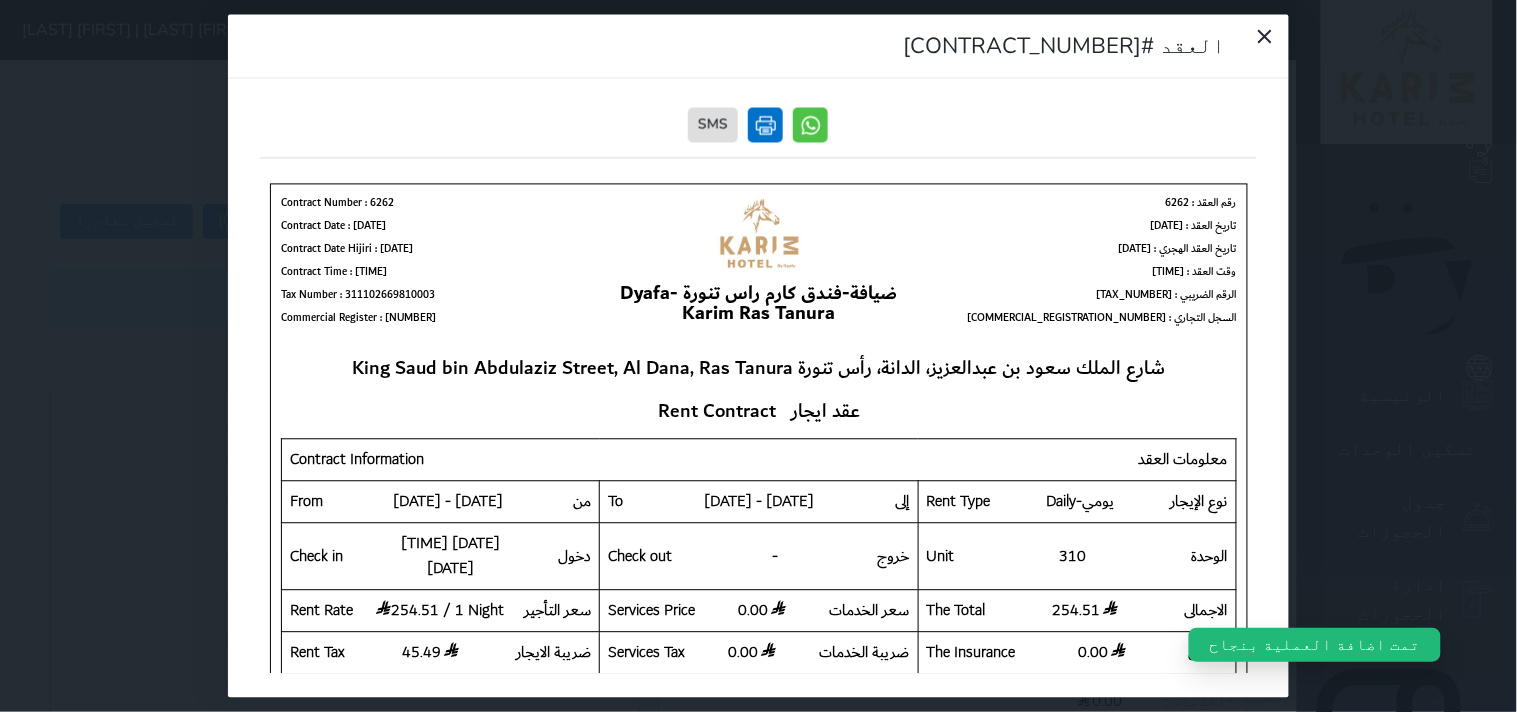 click at bounding box center (766, 125) 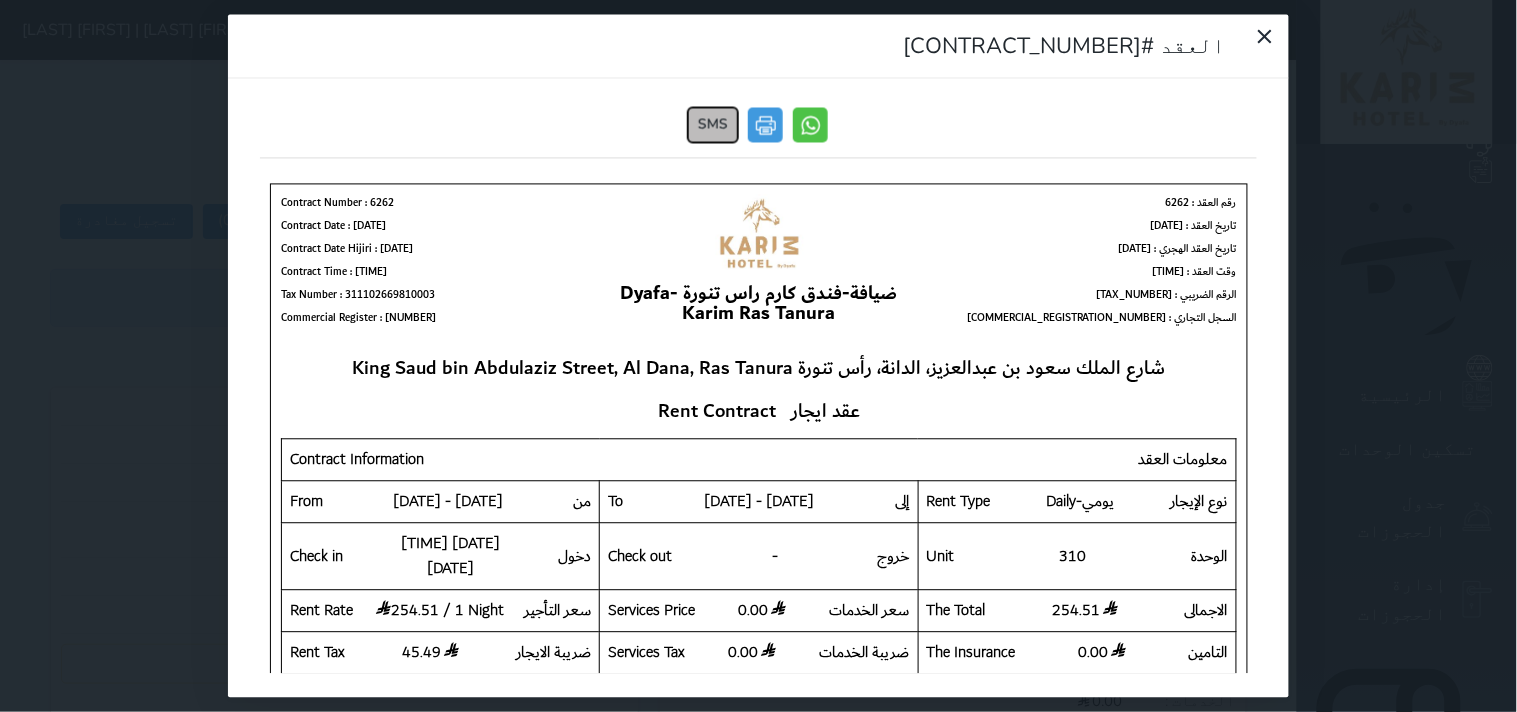 click on "SMS" at bounding box center [714, 125] 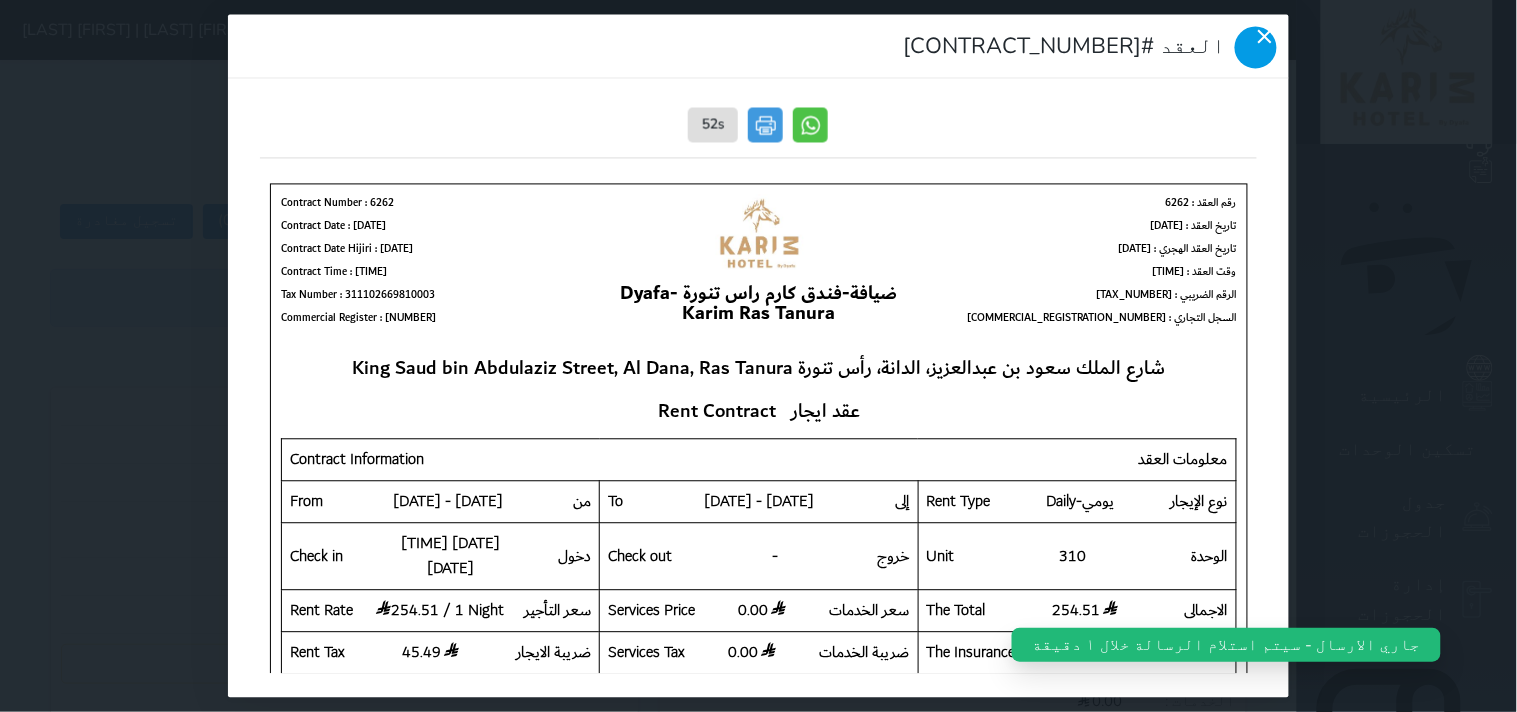 click 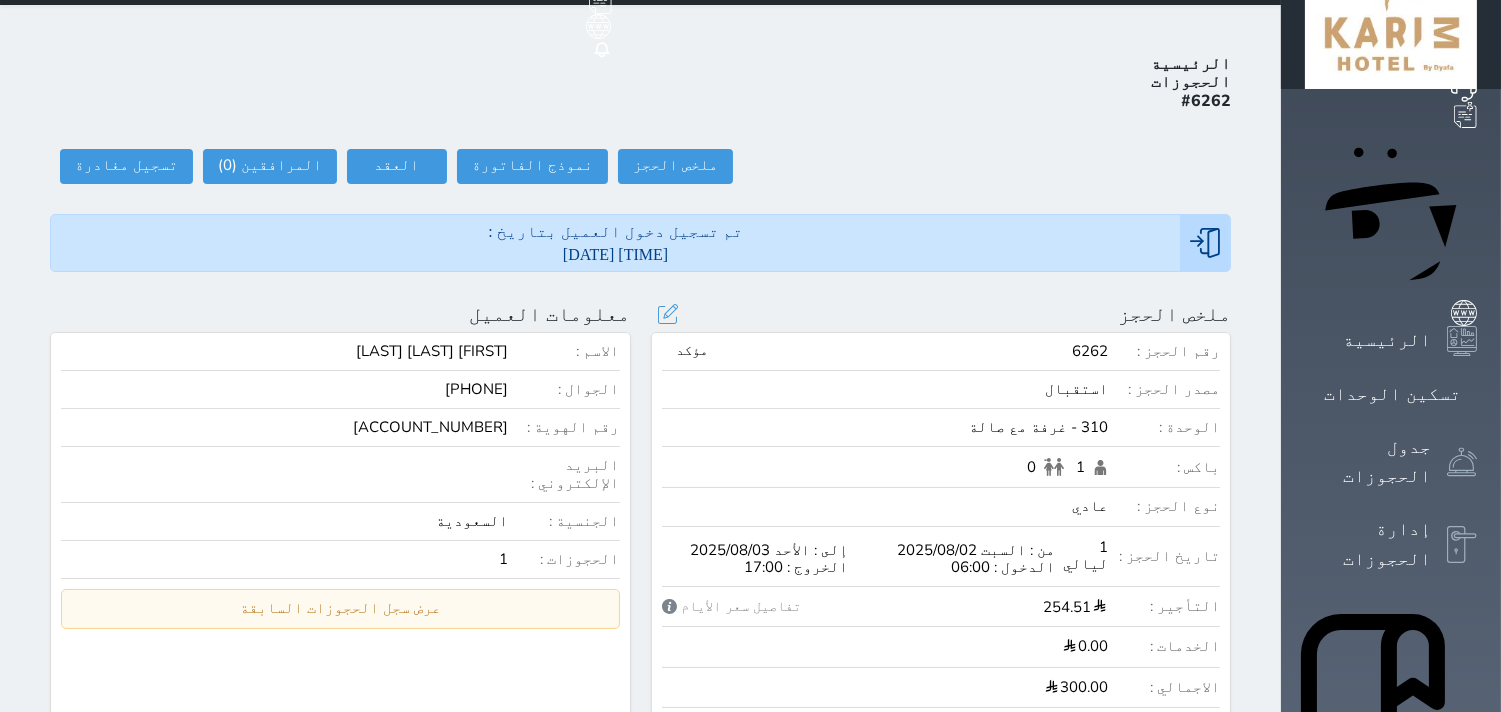 scroll, scrollTop: 0, scrollLeft: 0, axis: both 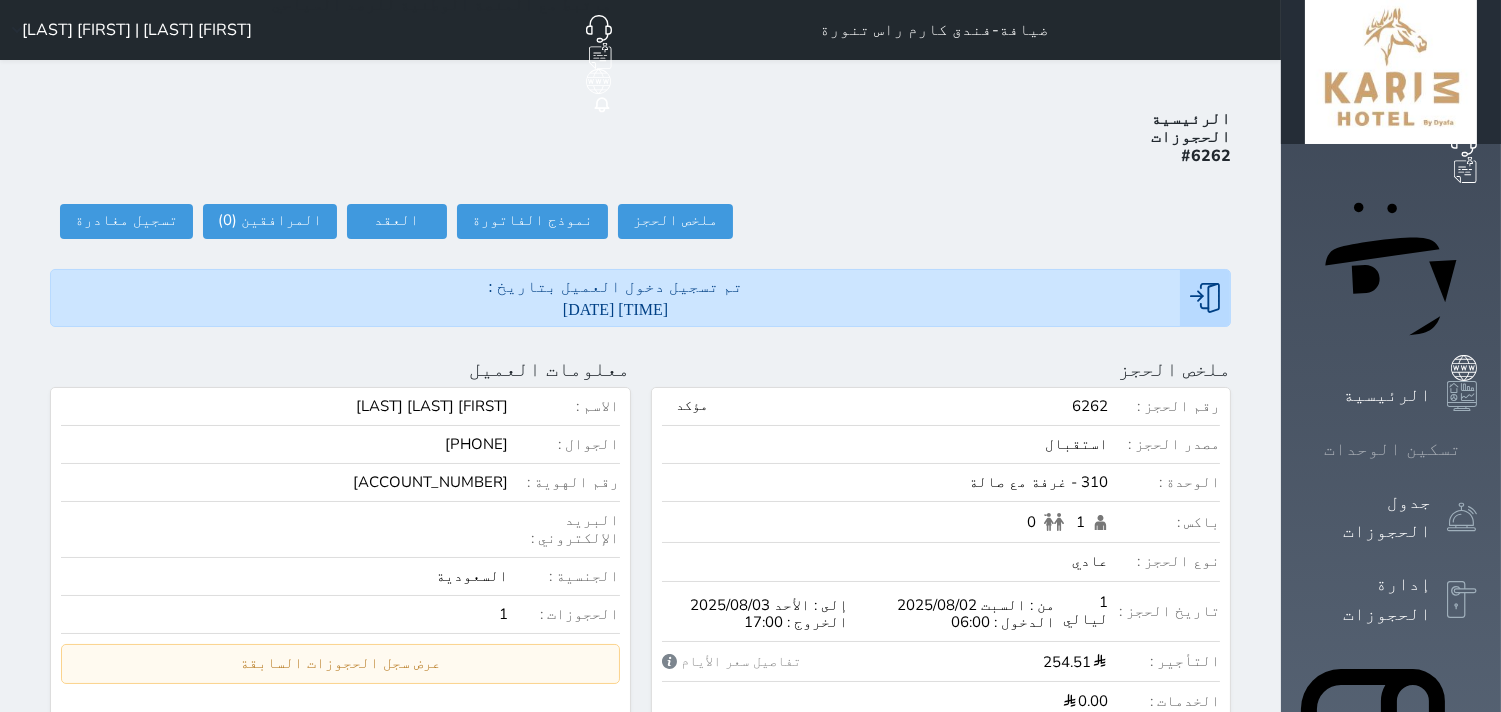 click on "تسكين الوحدات" at bounding box center (1392, 449) 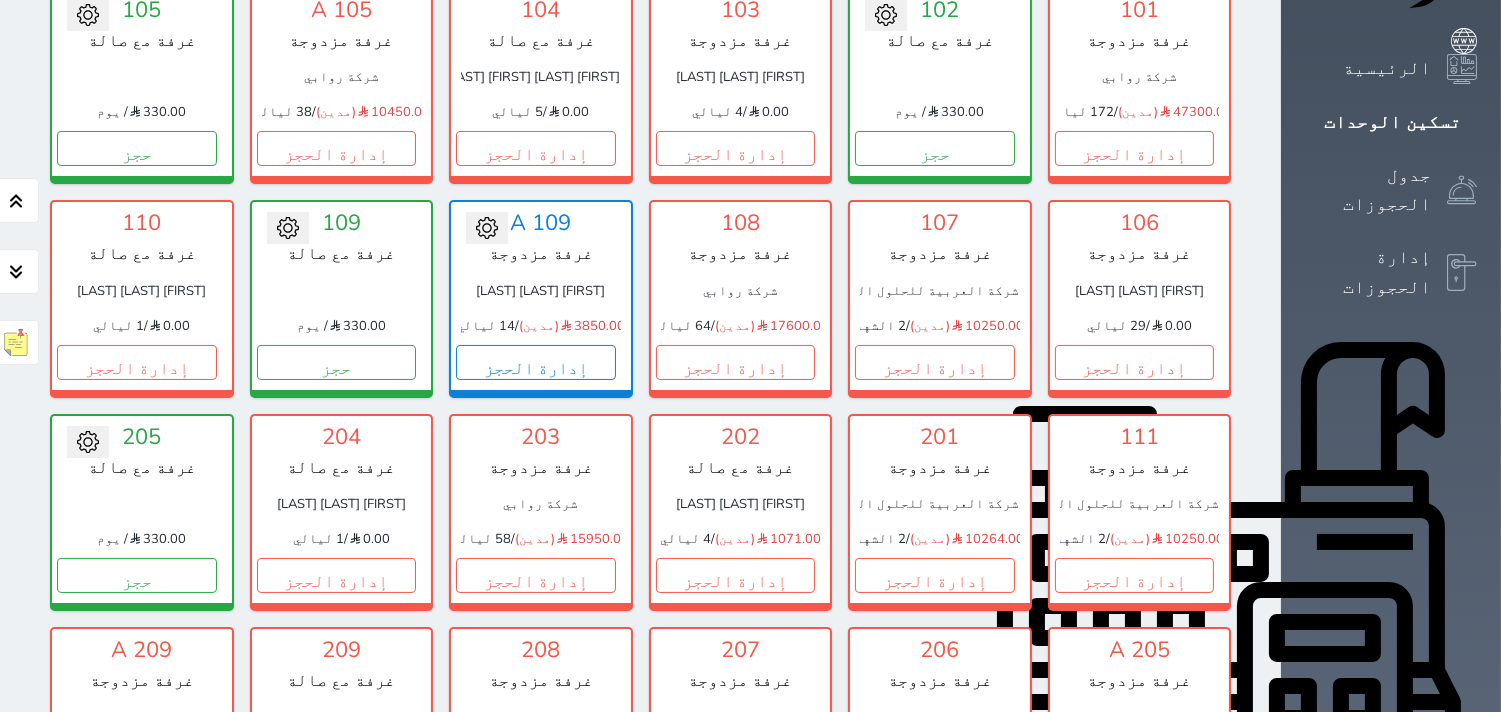 scroll, scrollTop: 0, scrollLeft: 0, axis: both 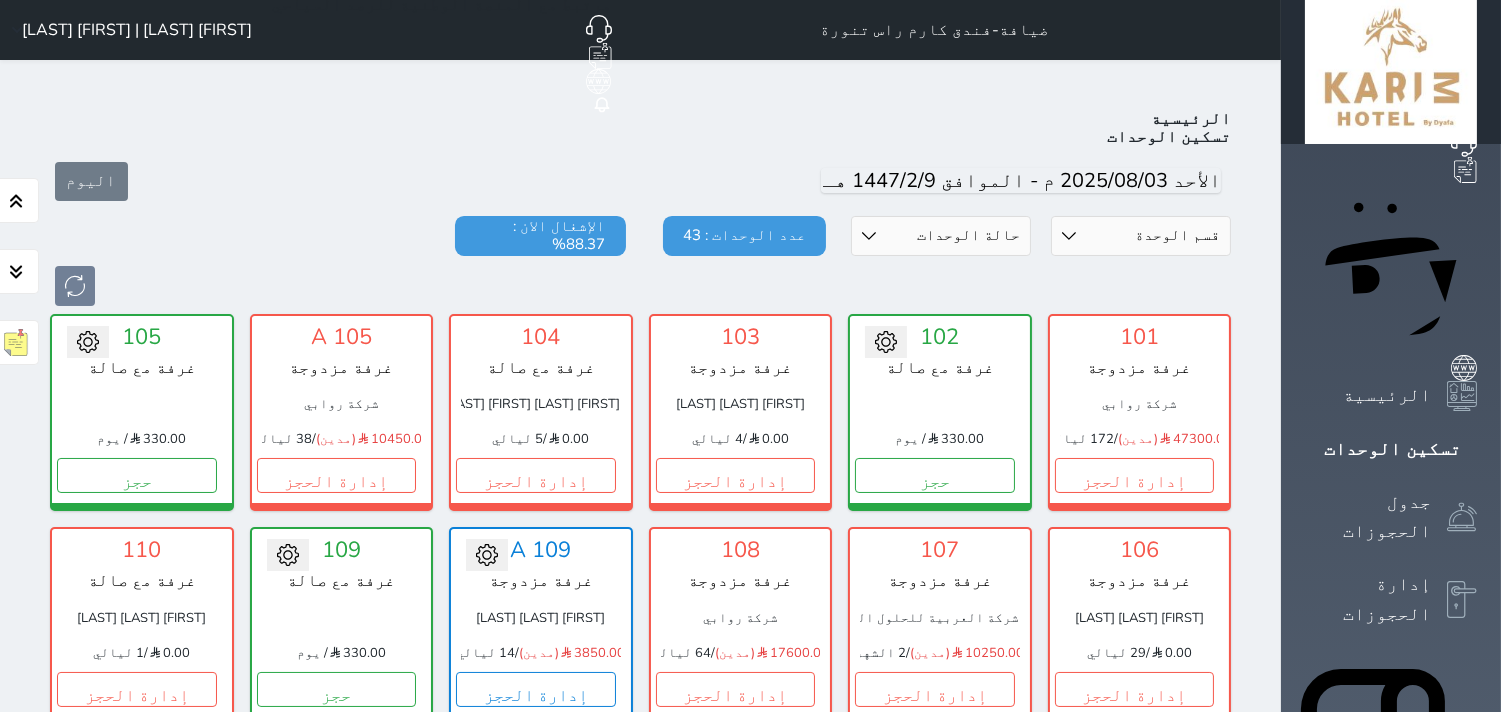 click on "قسم الوحدة   جناح بغرفة نوم واحدة غرفة مزدوجة غرفة مع صالة" at bounding box center (1141, 236) 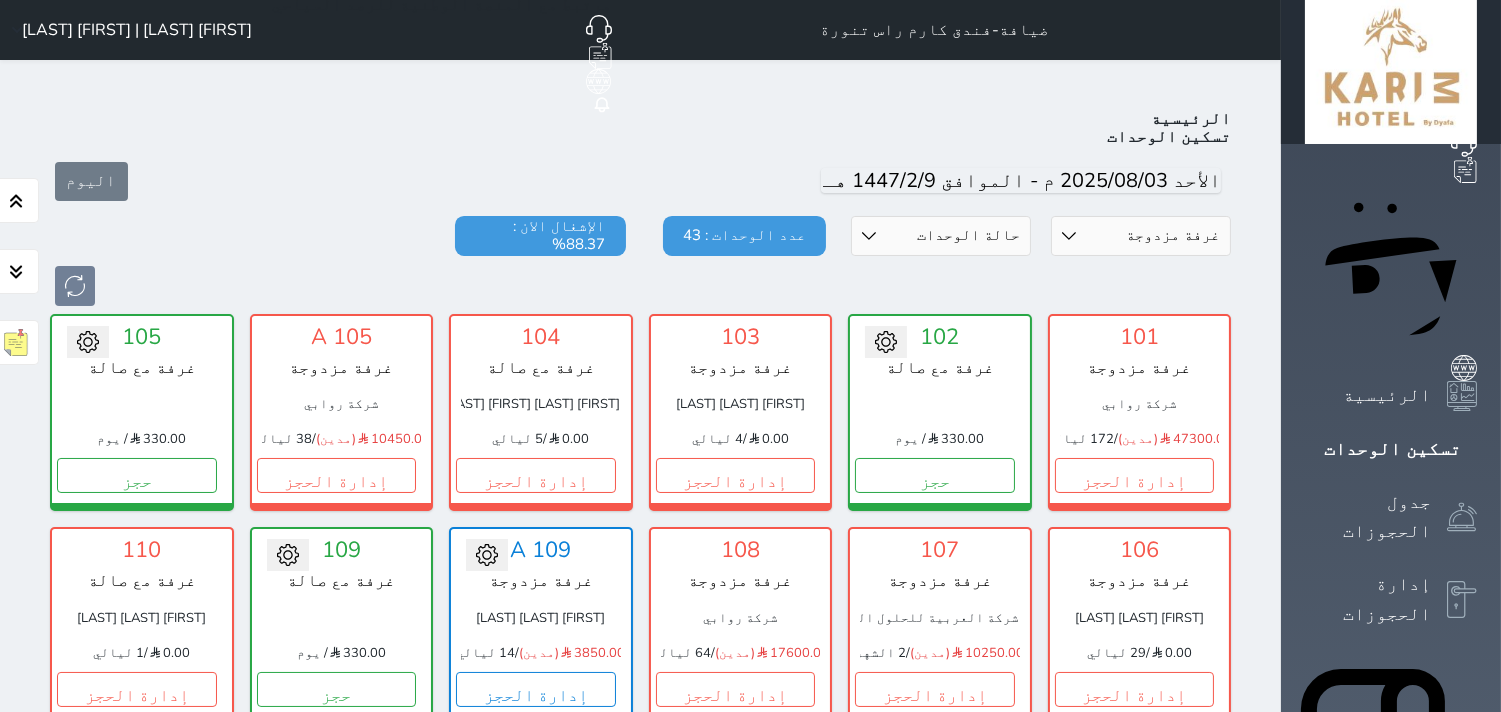 click on "قسم الوحدة   جناح بغرفة نوم واحدة غرفة مزدوجة غرفة مع صالة" at bounding box center [1141, 236] 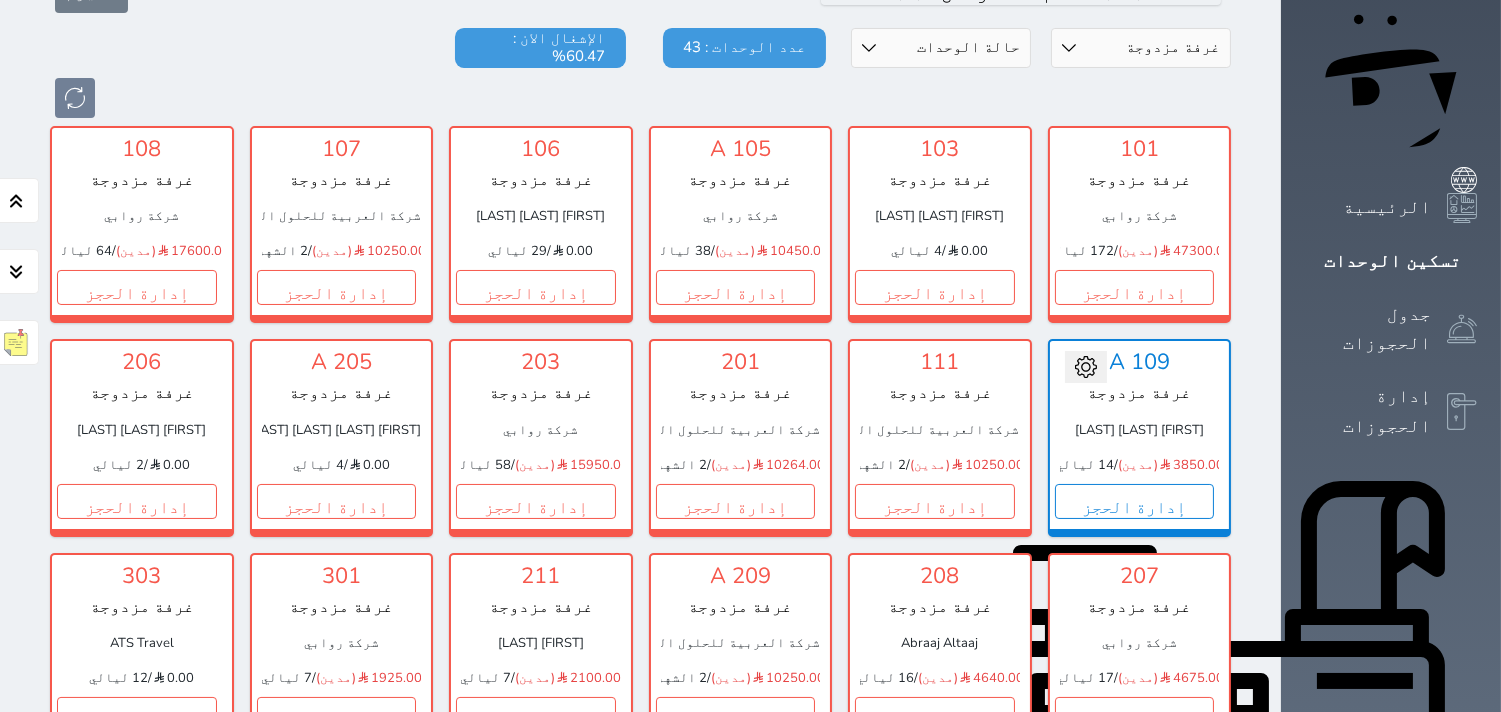 scroll, scrollTop: 0, scrollLeft: 0, axis: both 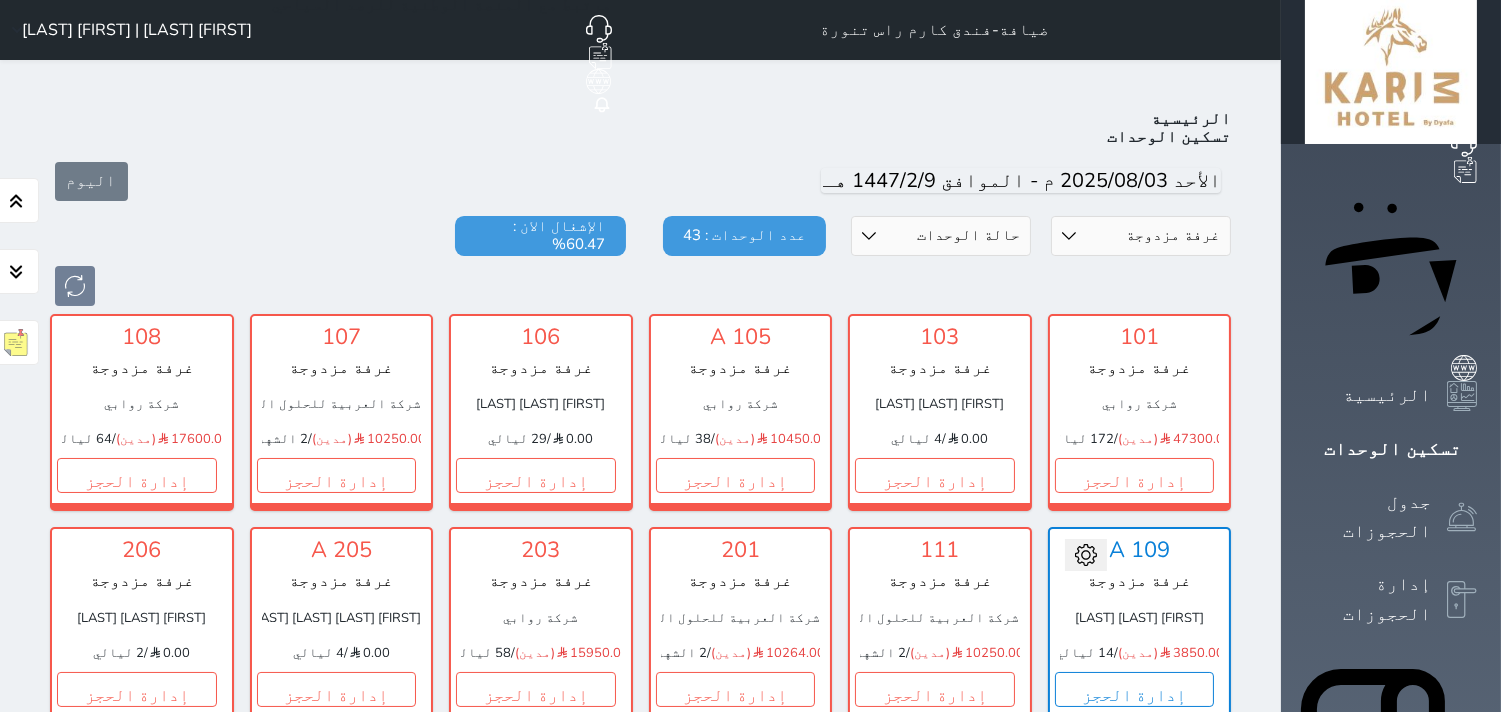 click on "قسم الوحدة   جناح بغرفة نوم واحدة غرفة مزدوجة غرفة مع صالة" at bounding box center [1141, 236] 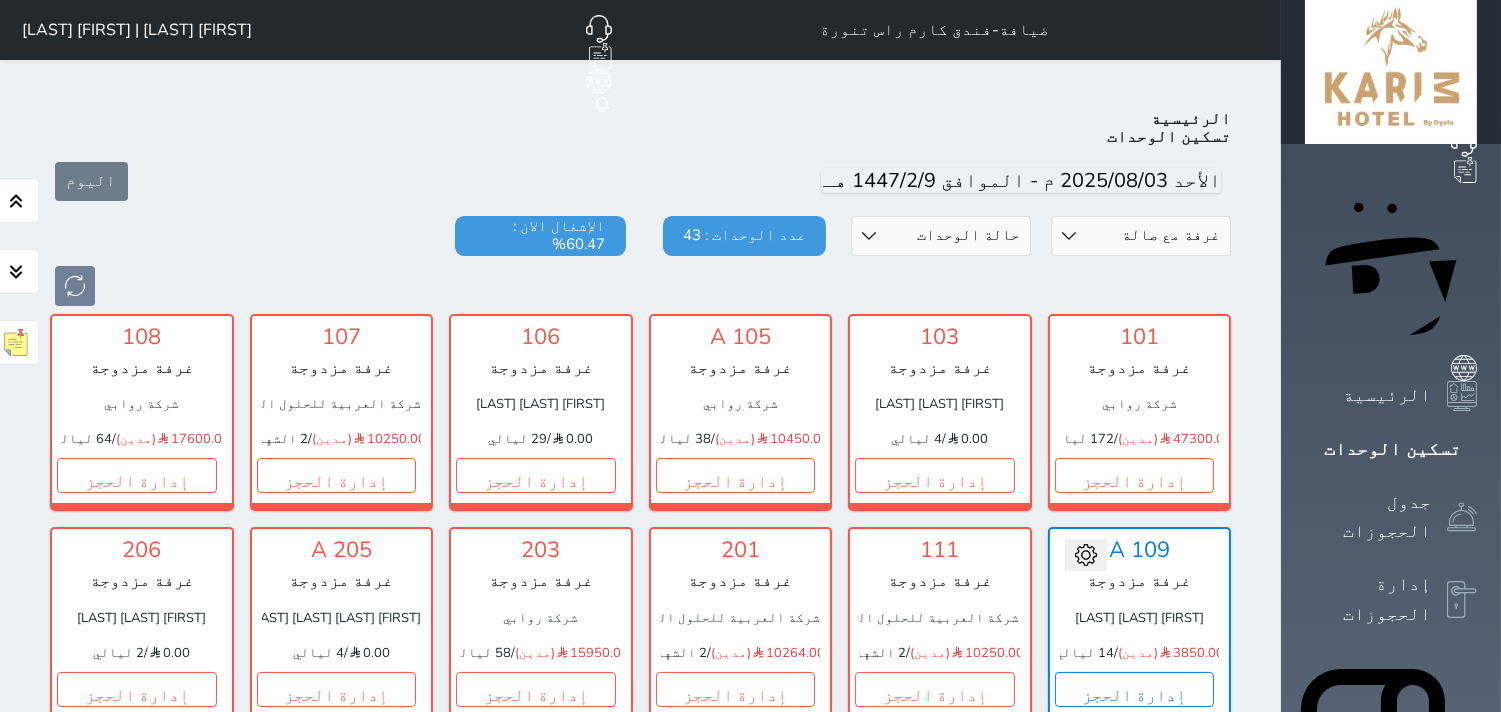 click on "قسم الوحدة   جناح بغرفة نوم واحدة غرفة مزدوجة غرفة مع صالة" at bounding box center [1141, 236] 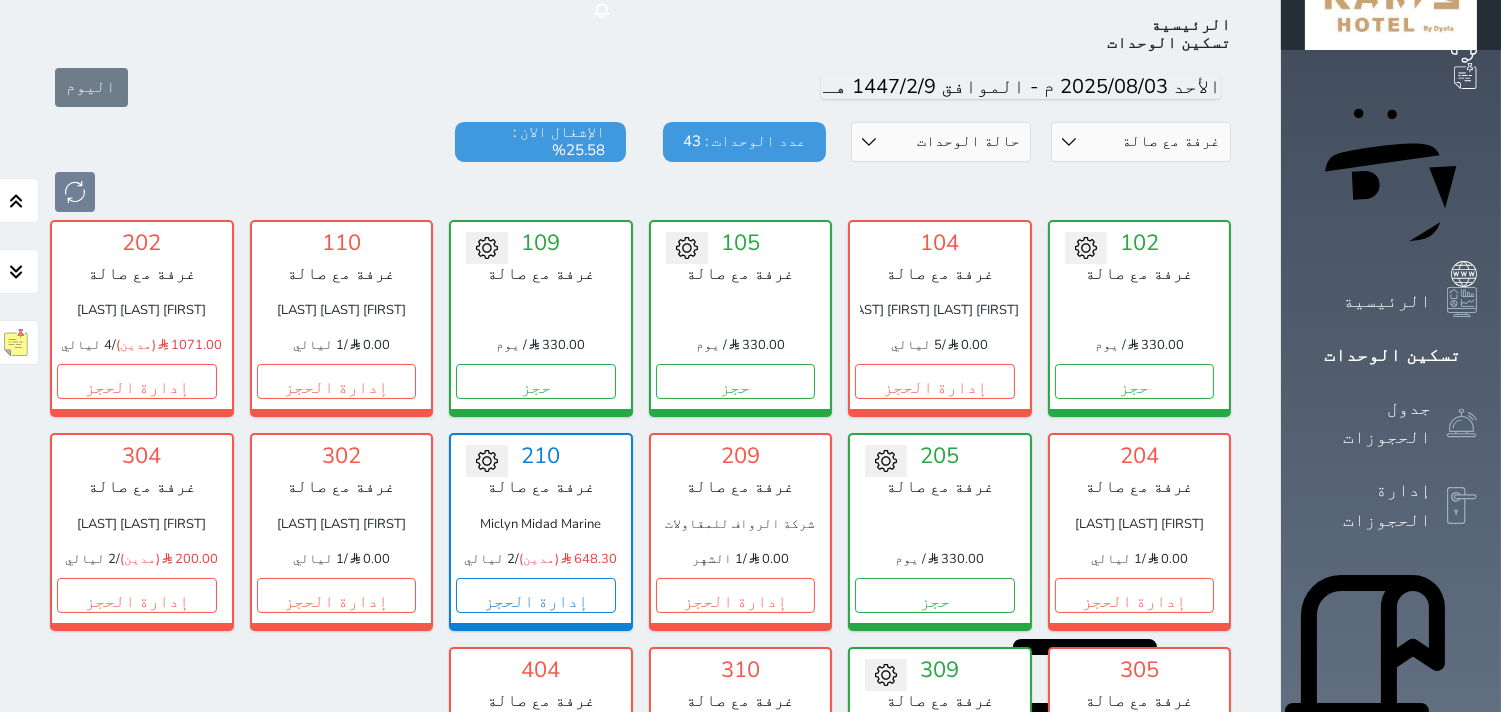scroll, scrollTop: 0, scrollLeft: 0, axis: both 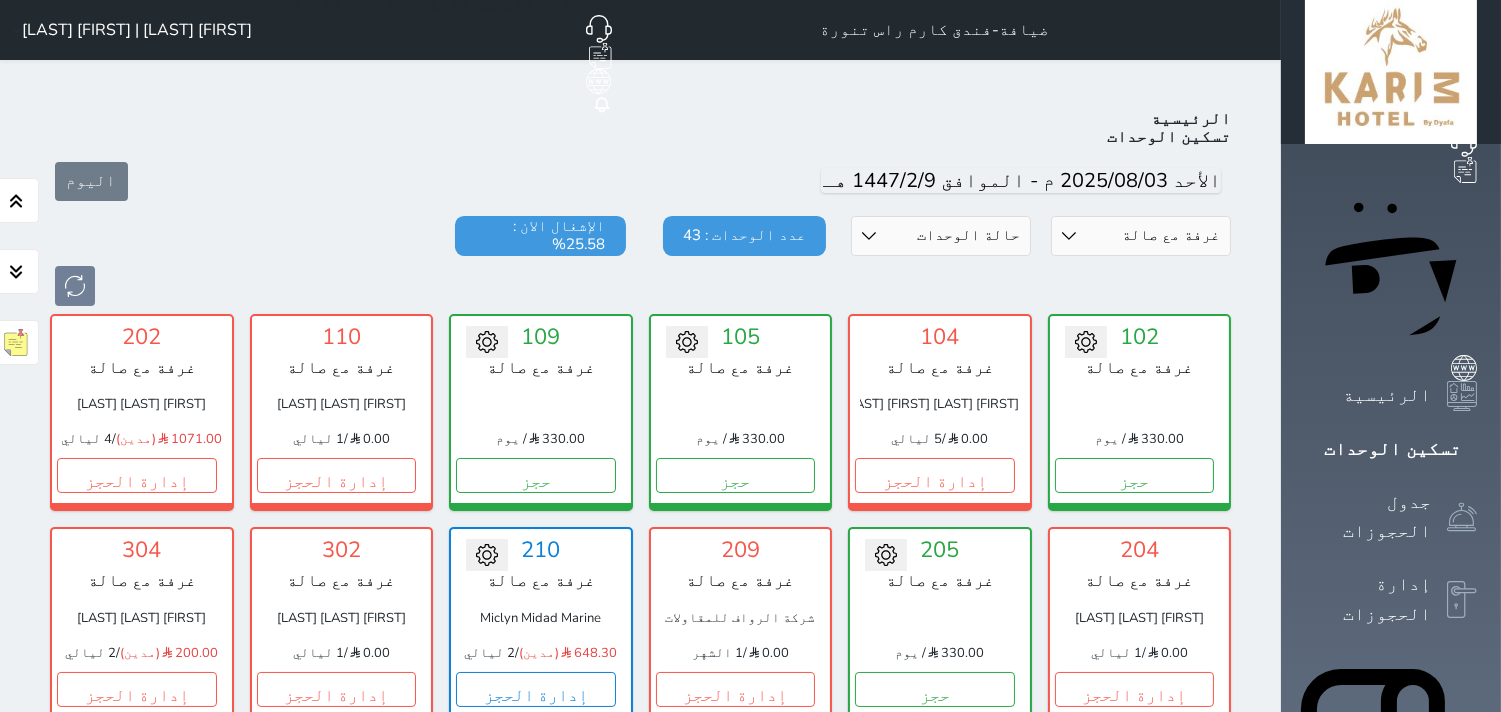 click on "قسم الوحدة   جناح بغرفة نوم واحدة غرفة مزدوجة غرفة مع صالة" at bounding box center [1141, 236] 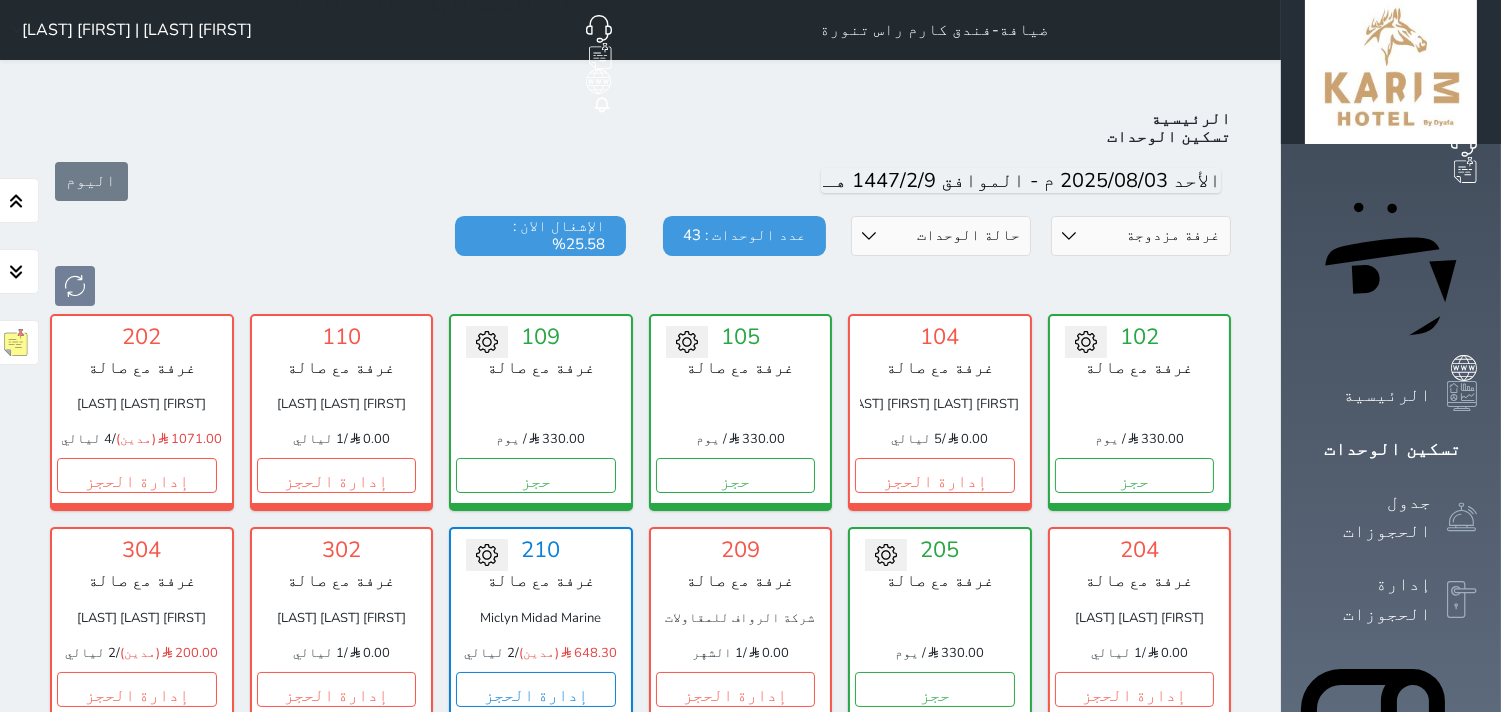 click on "قسم الوحدة   جناح بغرفة نوم واحدة غرفة مزدوجة غرفة مع صالة" at bounding box center (1141, 236) 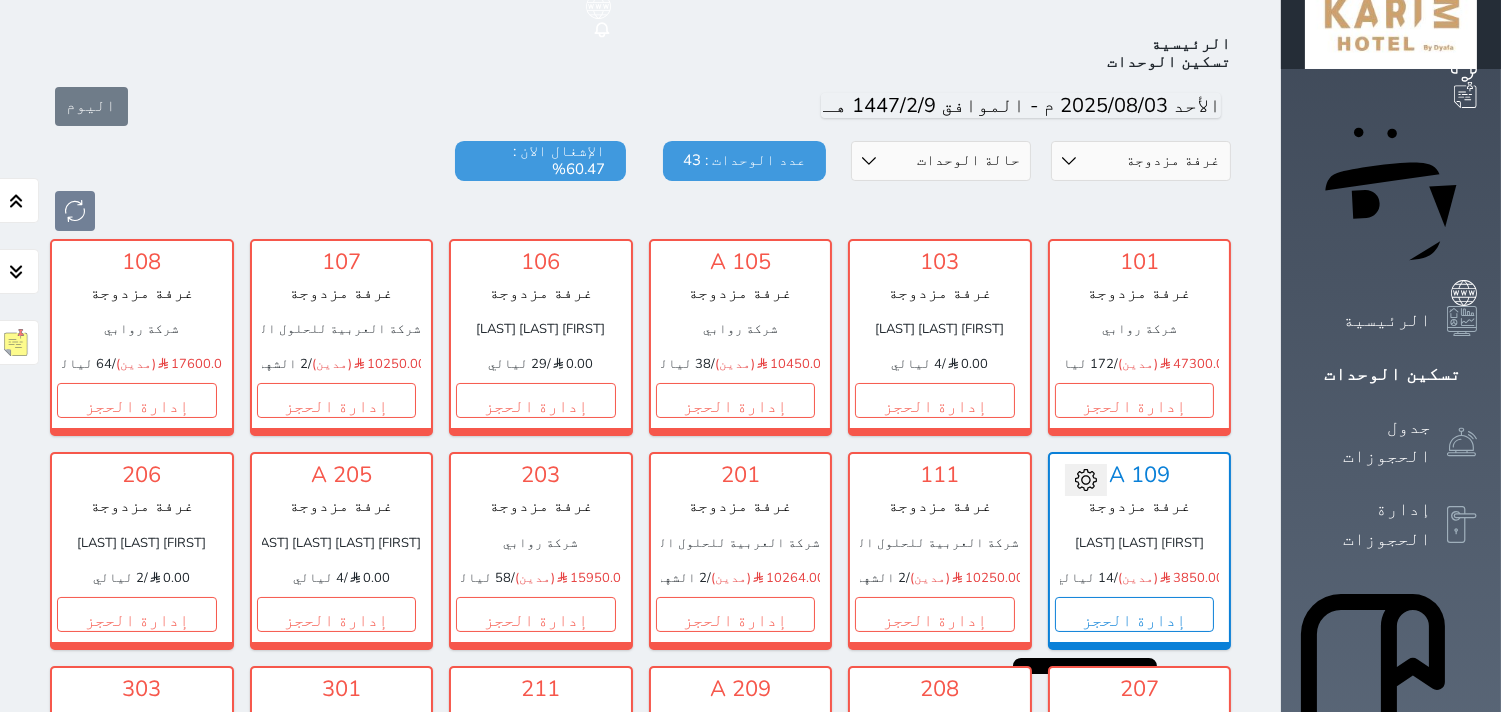 scroll, scrollTop: 0, scrollLeft: 0, axis: both 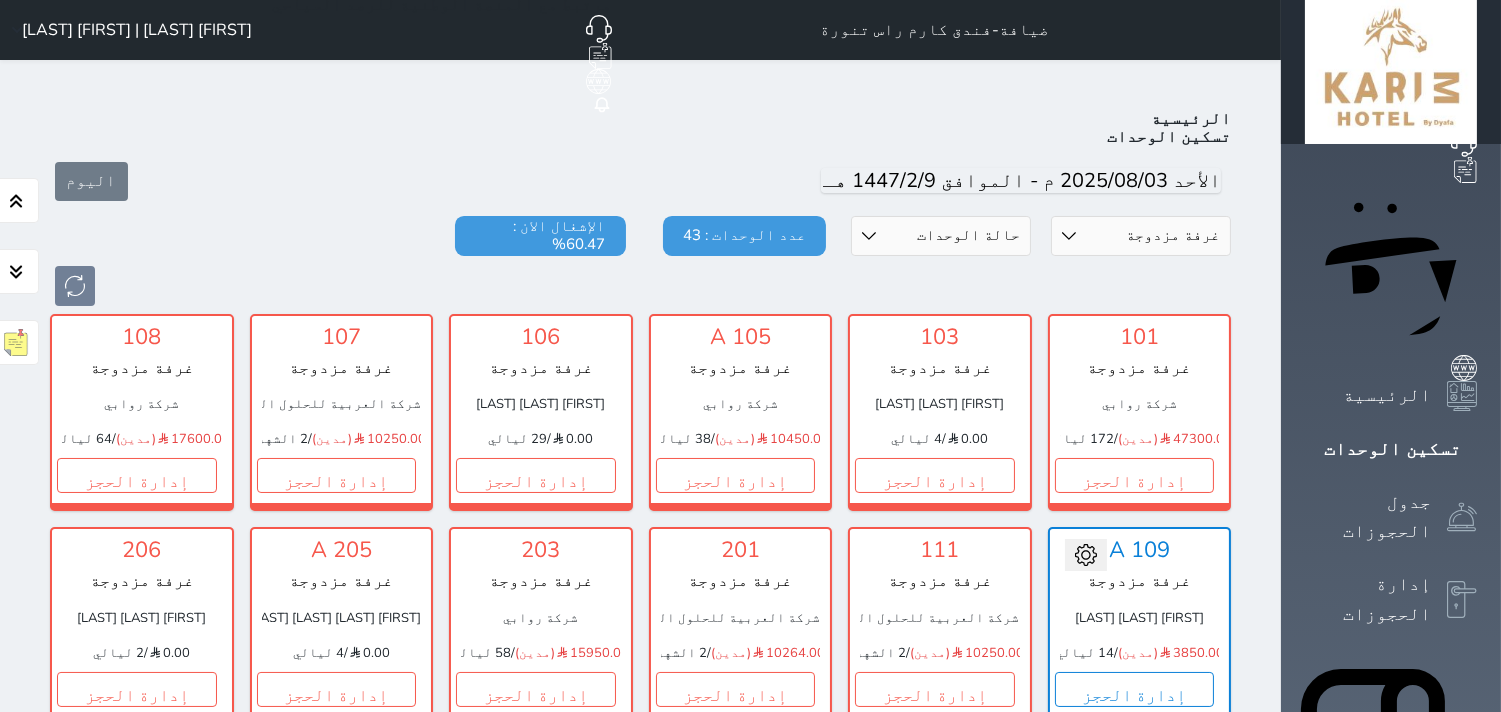 click on "قسم الوحدة   جناح بغرفة نوم واحدة غرفة مزدوجة غرفة مع صالة" at bounding box center [1141, 236] 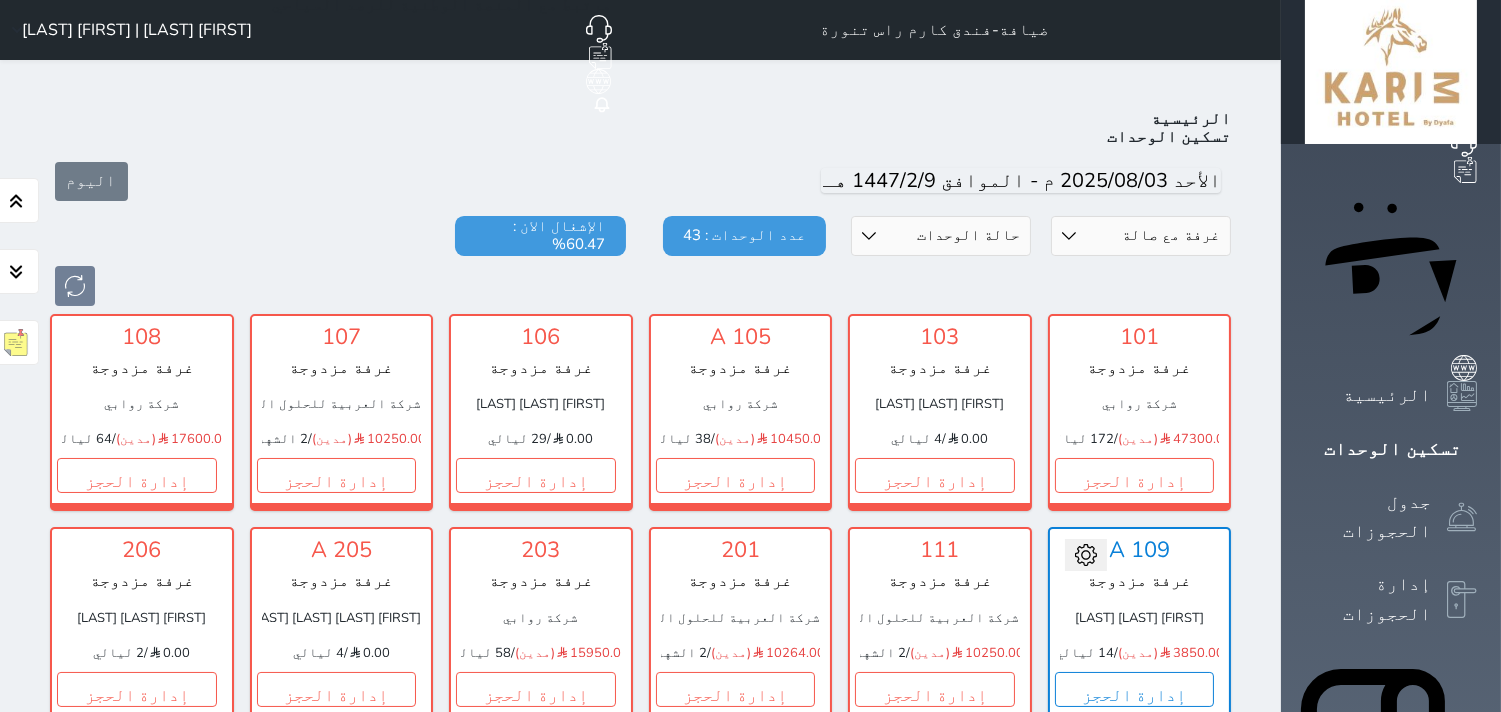 click on "قسم الوحدة   جناح بغرفة نوم واحدة غرفة مزدوجة غرفة مع صالة" at bounding box center [1141, 236] 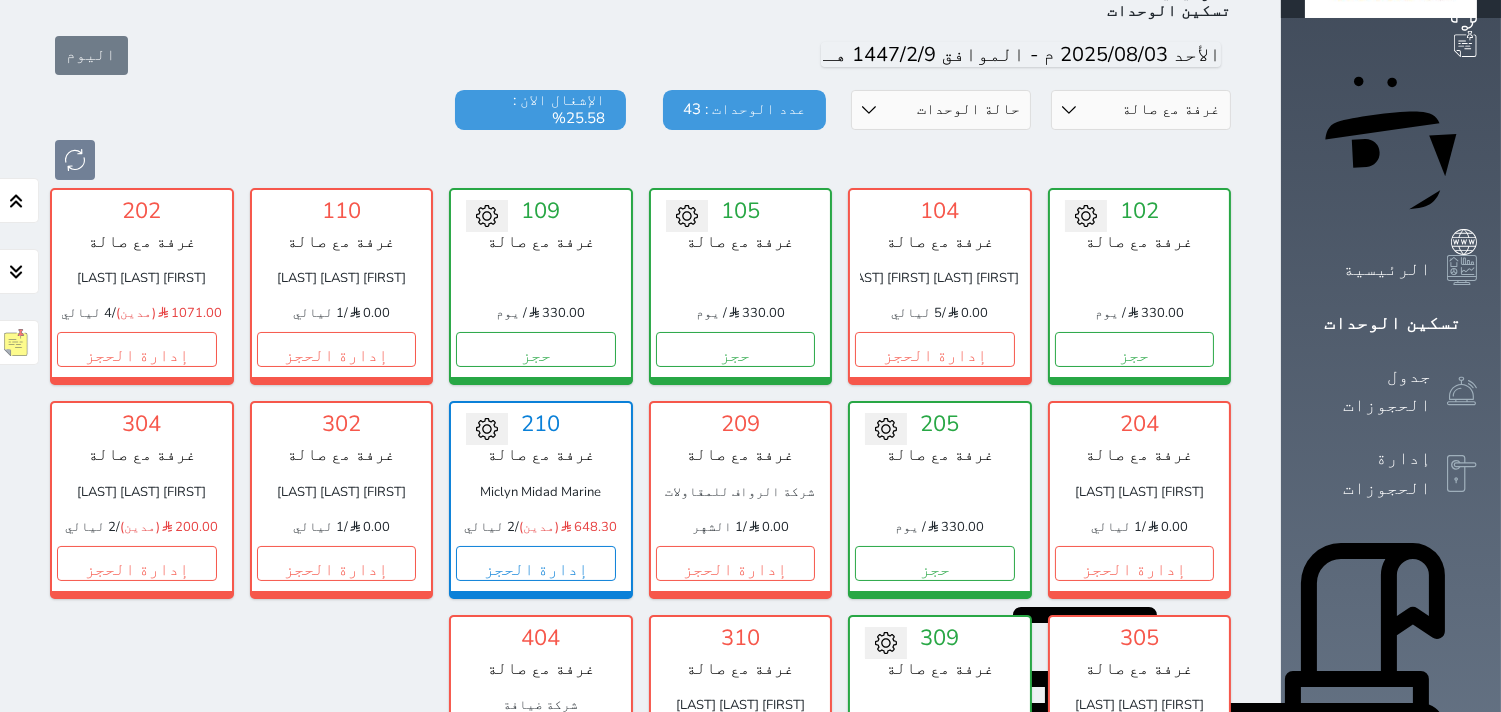 scroll, scrollTop: 0, scrollLeft: 0, axis: both 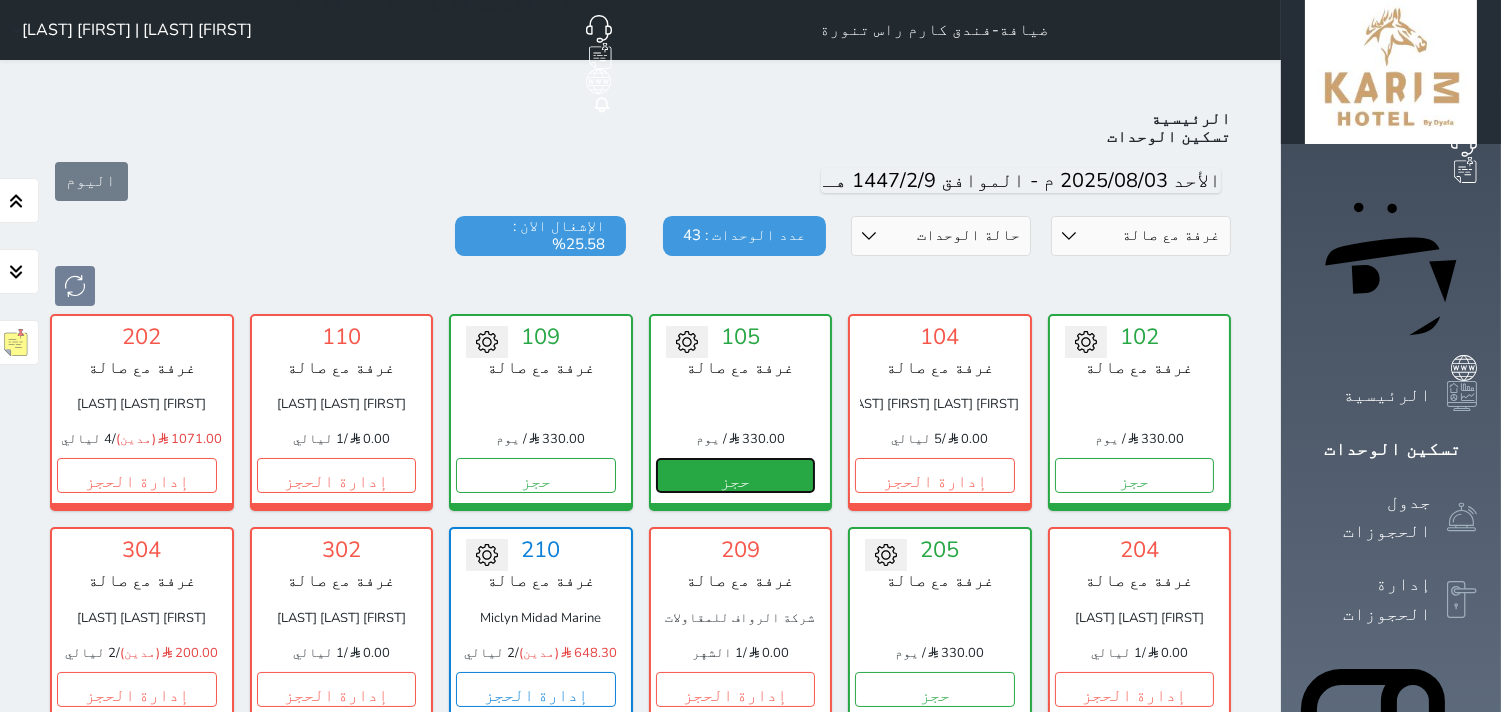click on "حجز" at bounding box center (736, 475) 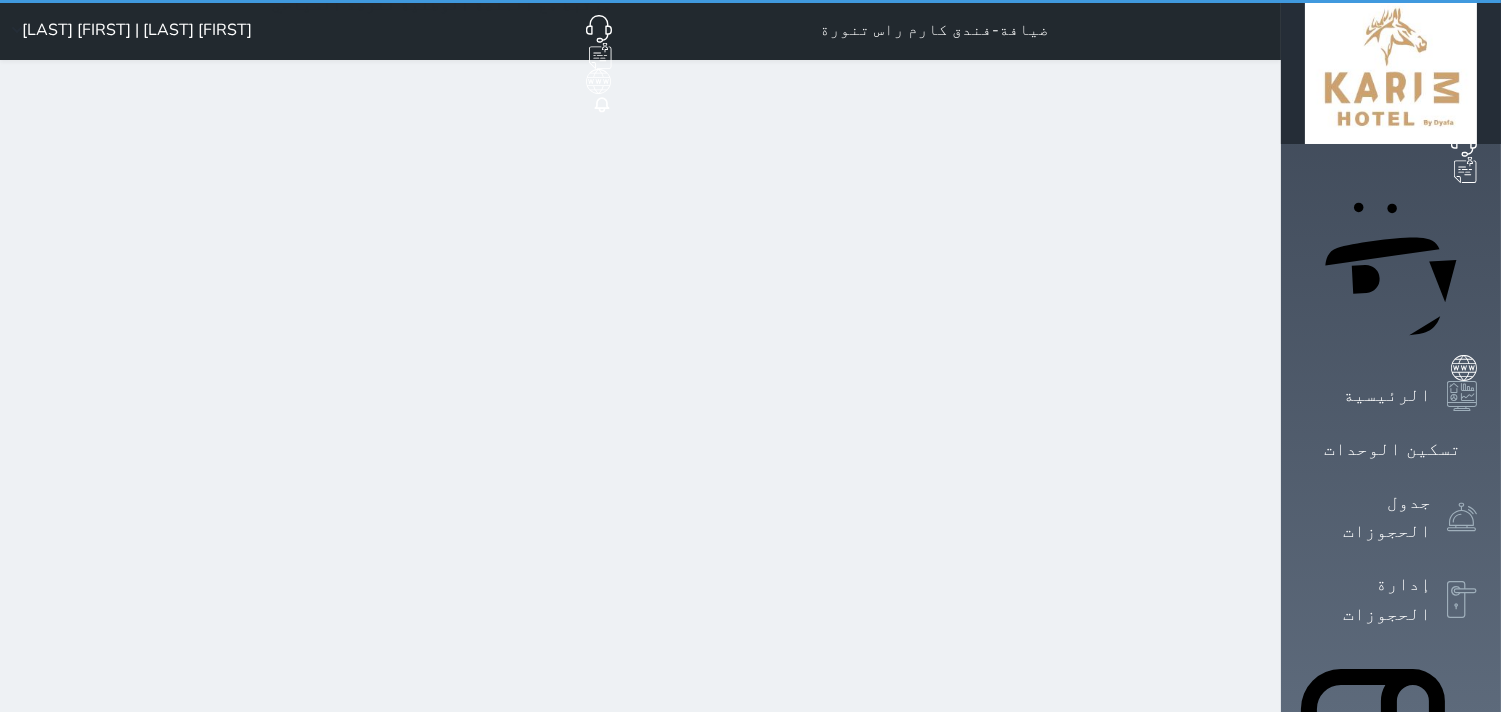 select on "1" 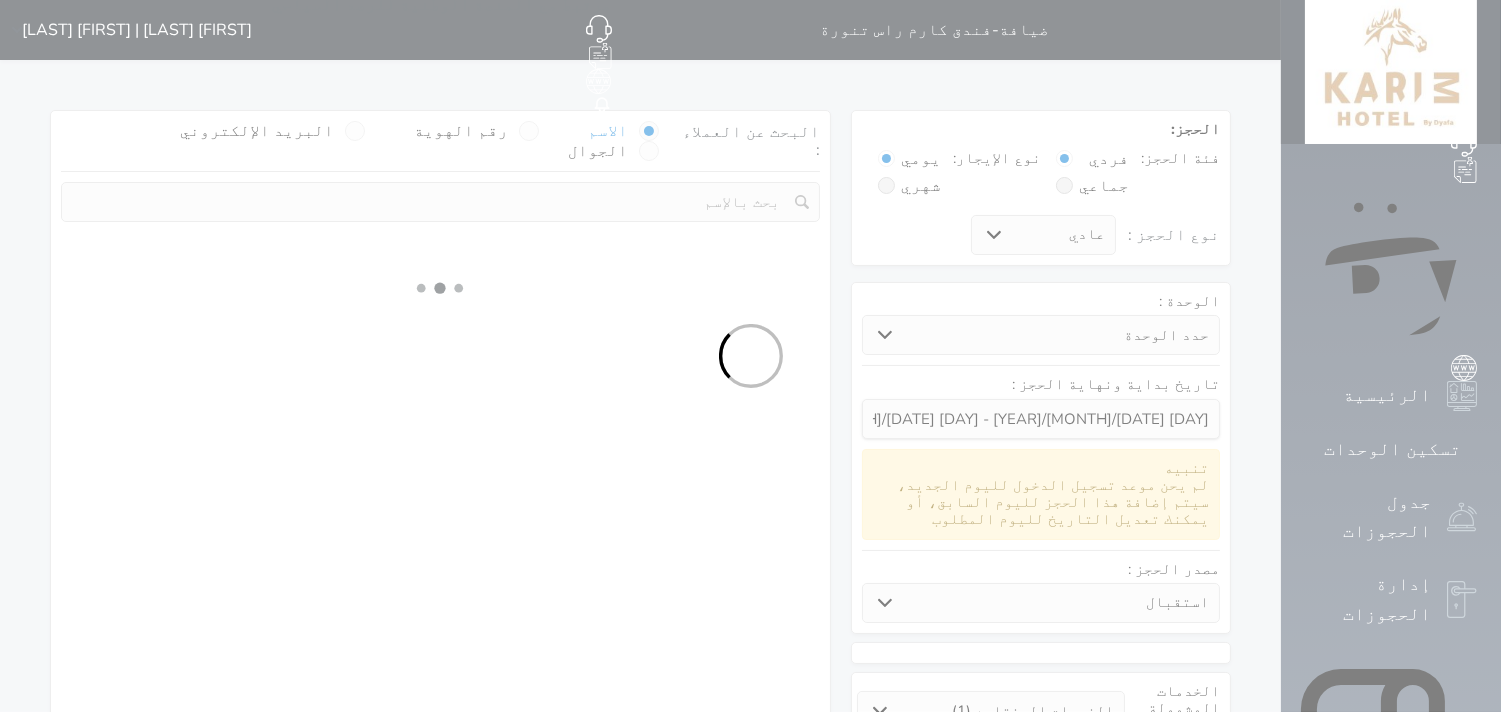 select 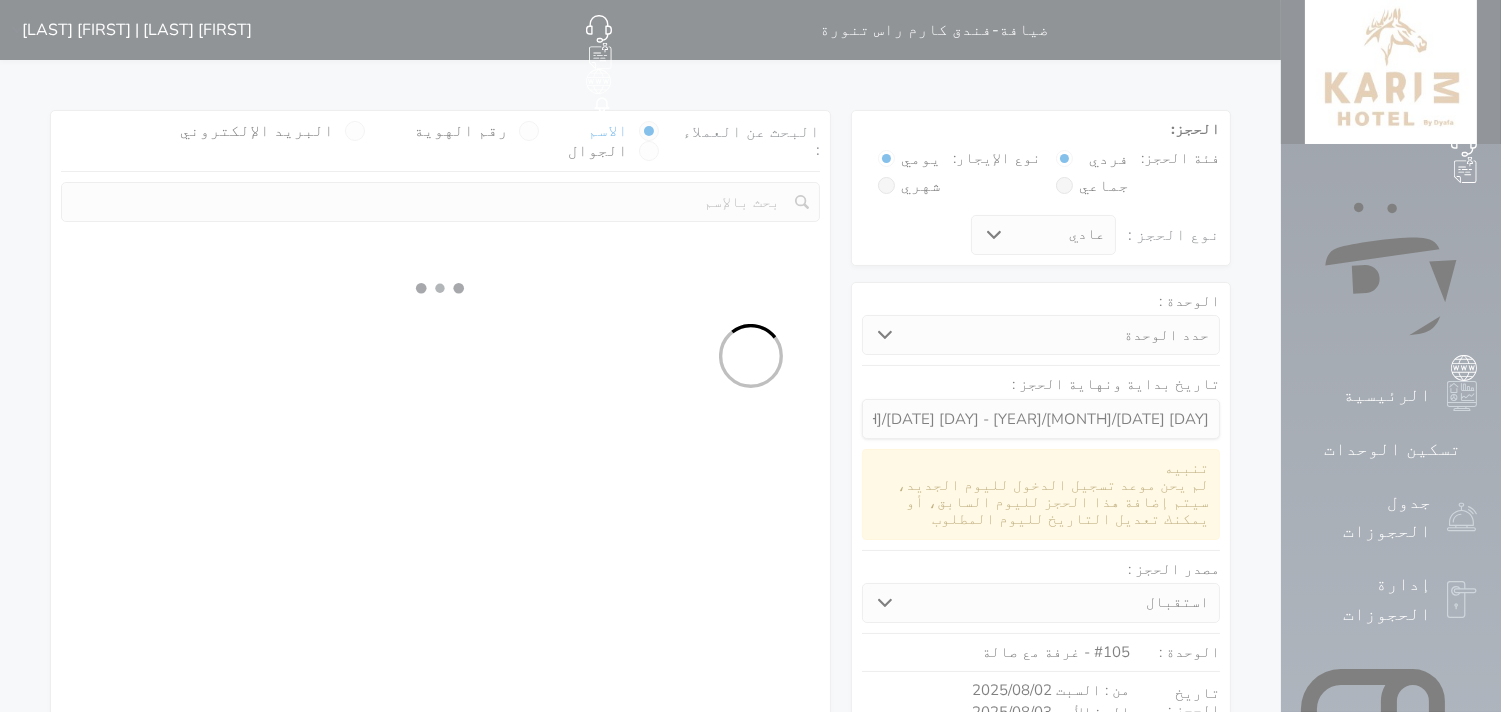 select on "1" 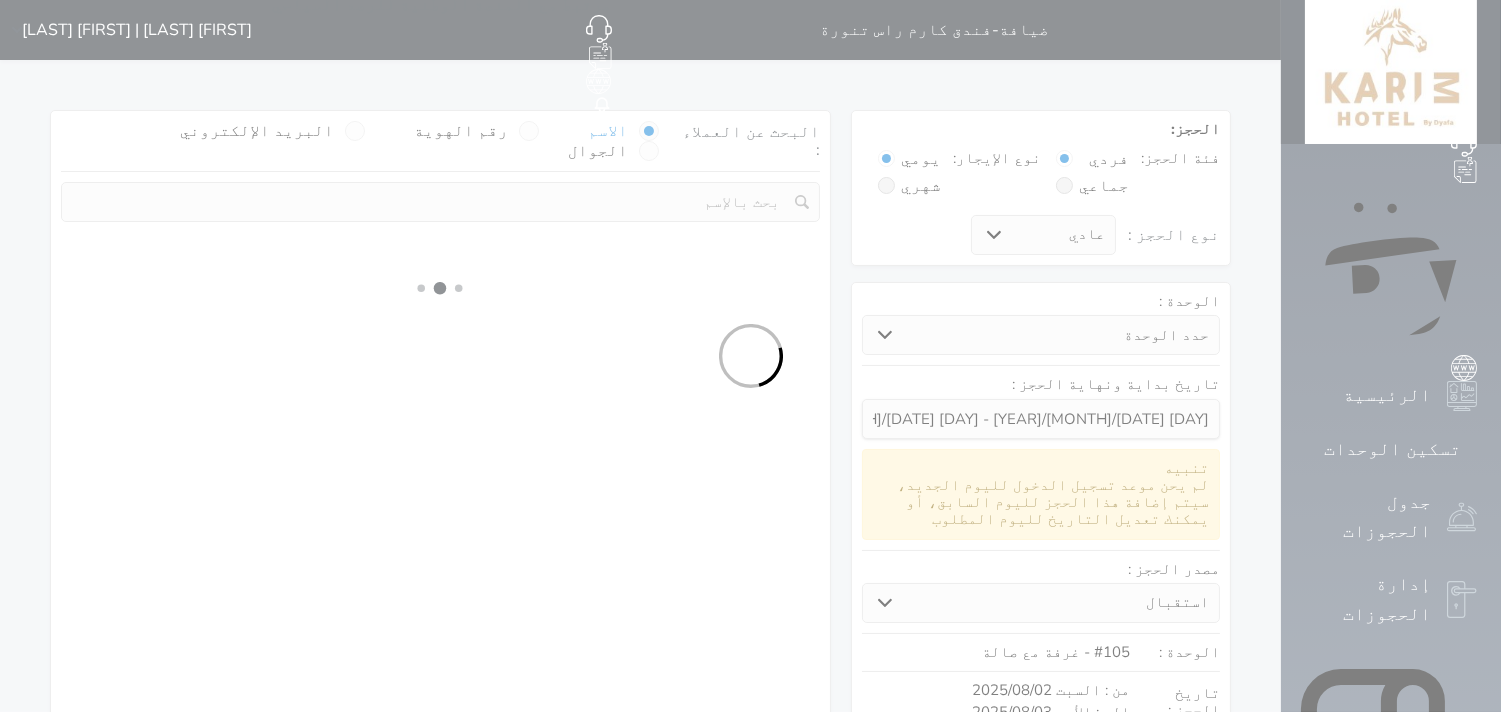 select on "1" 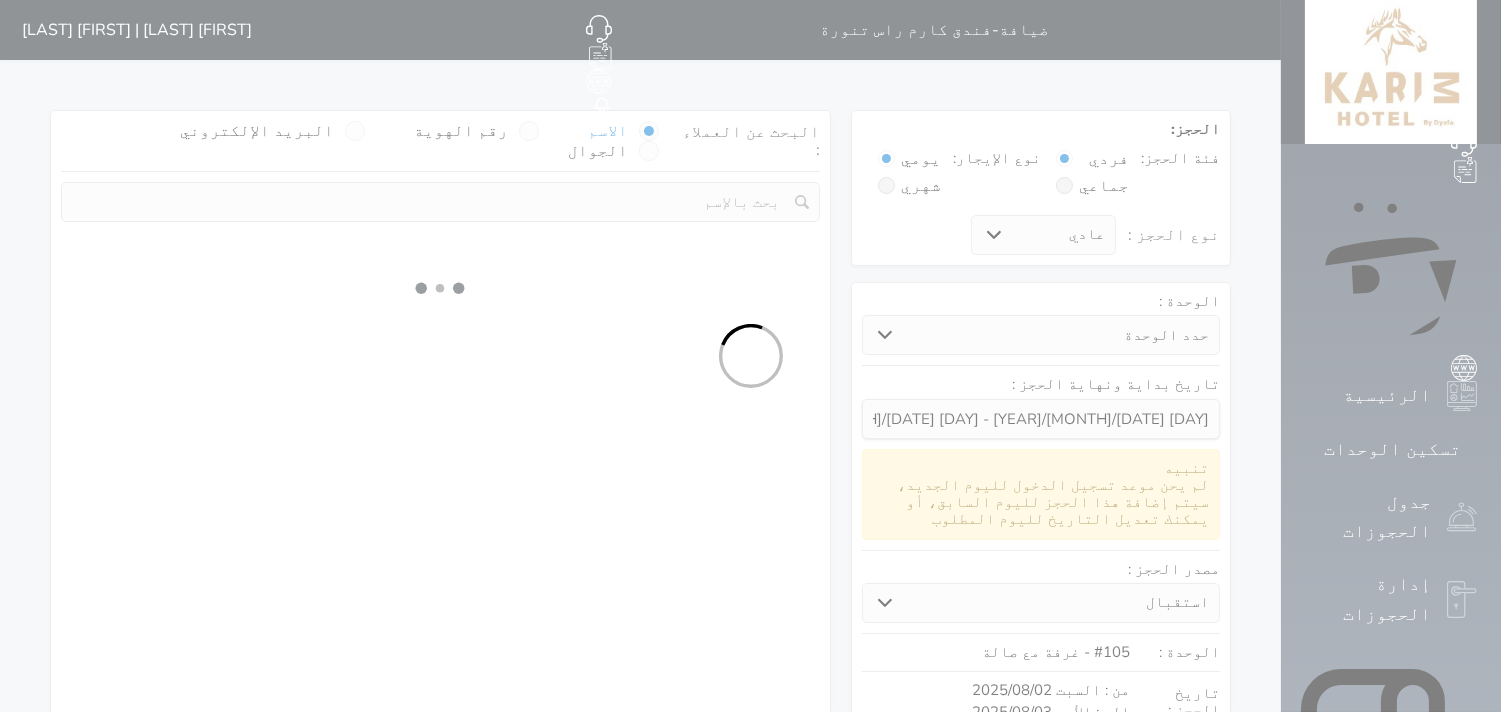 select 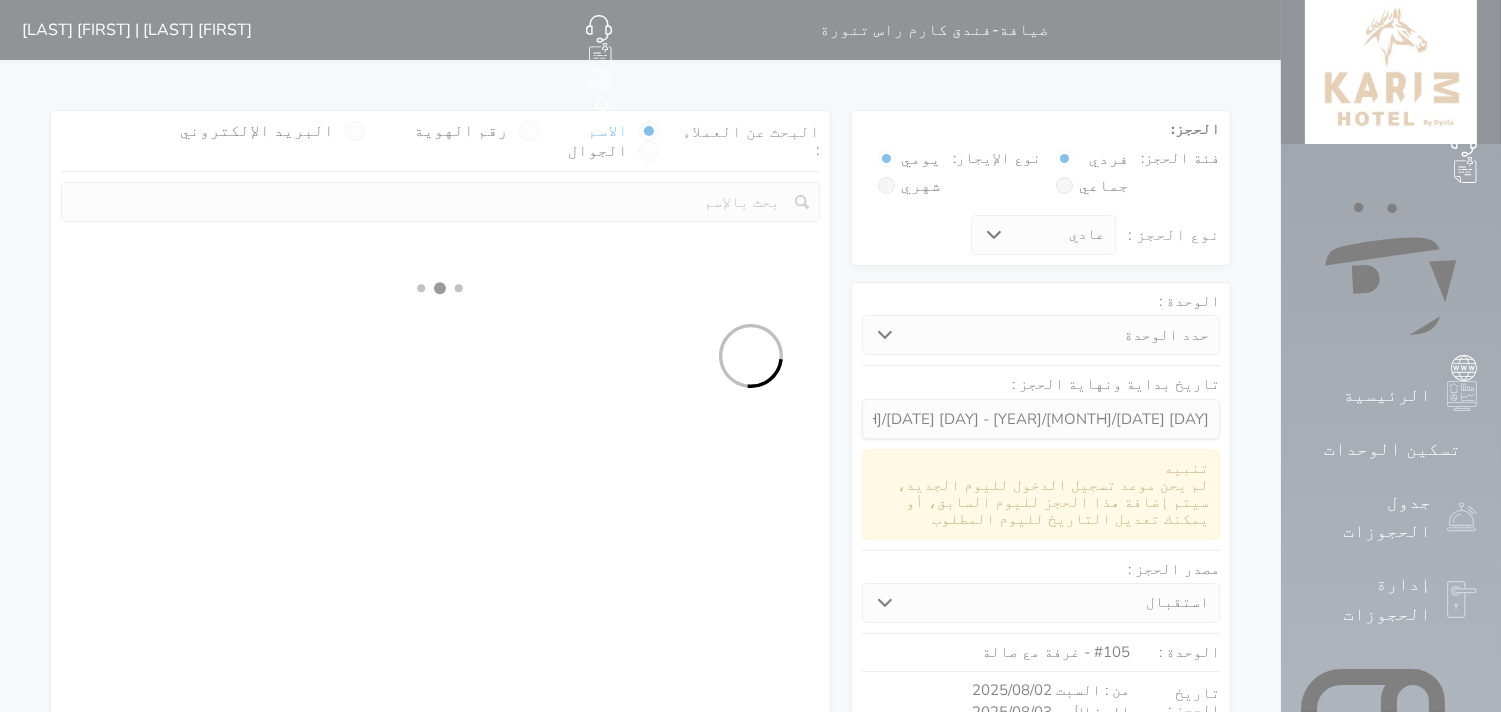 select on "7" 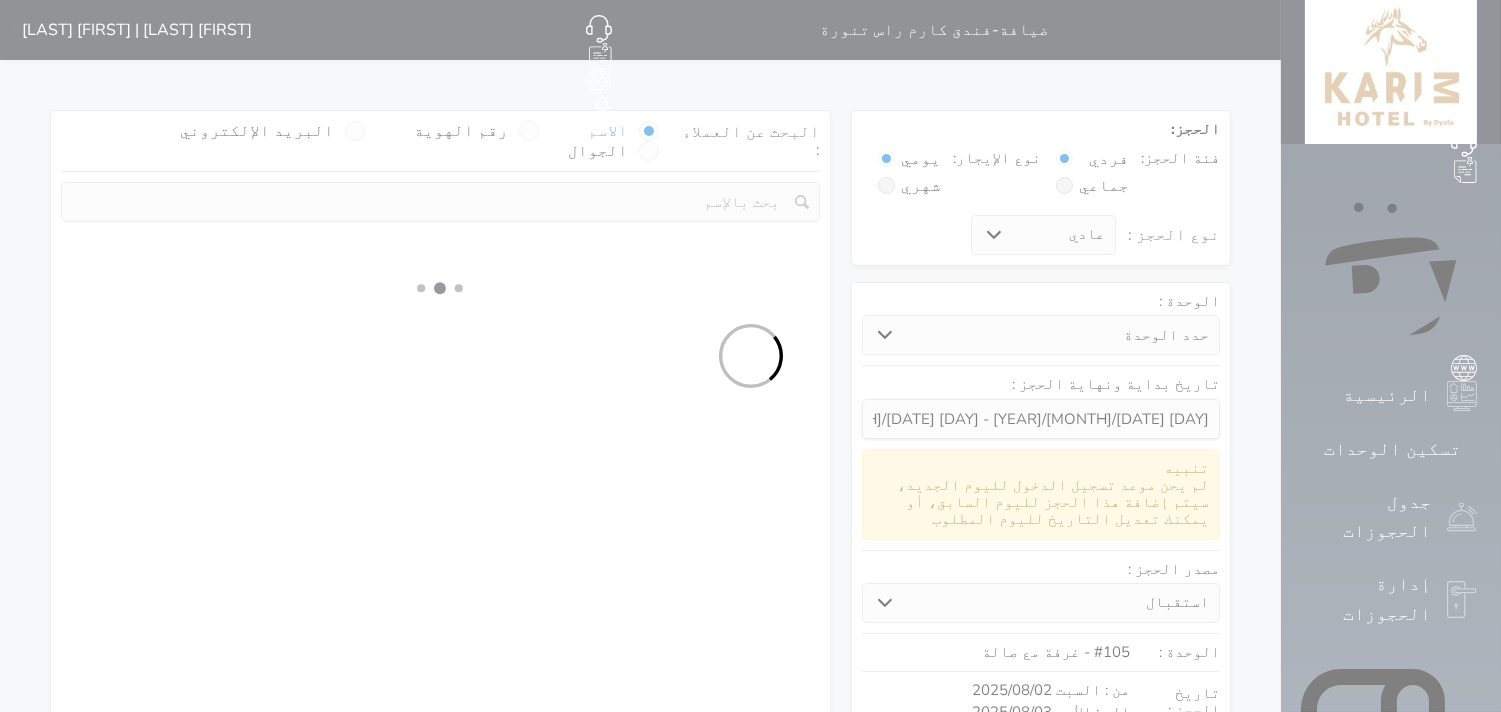 select 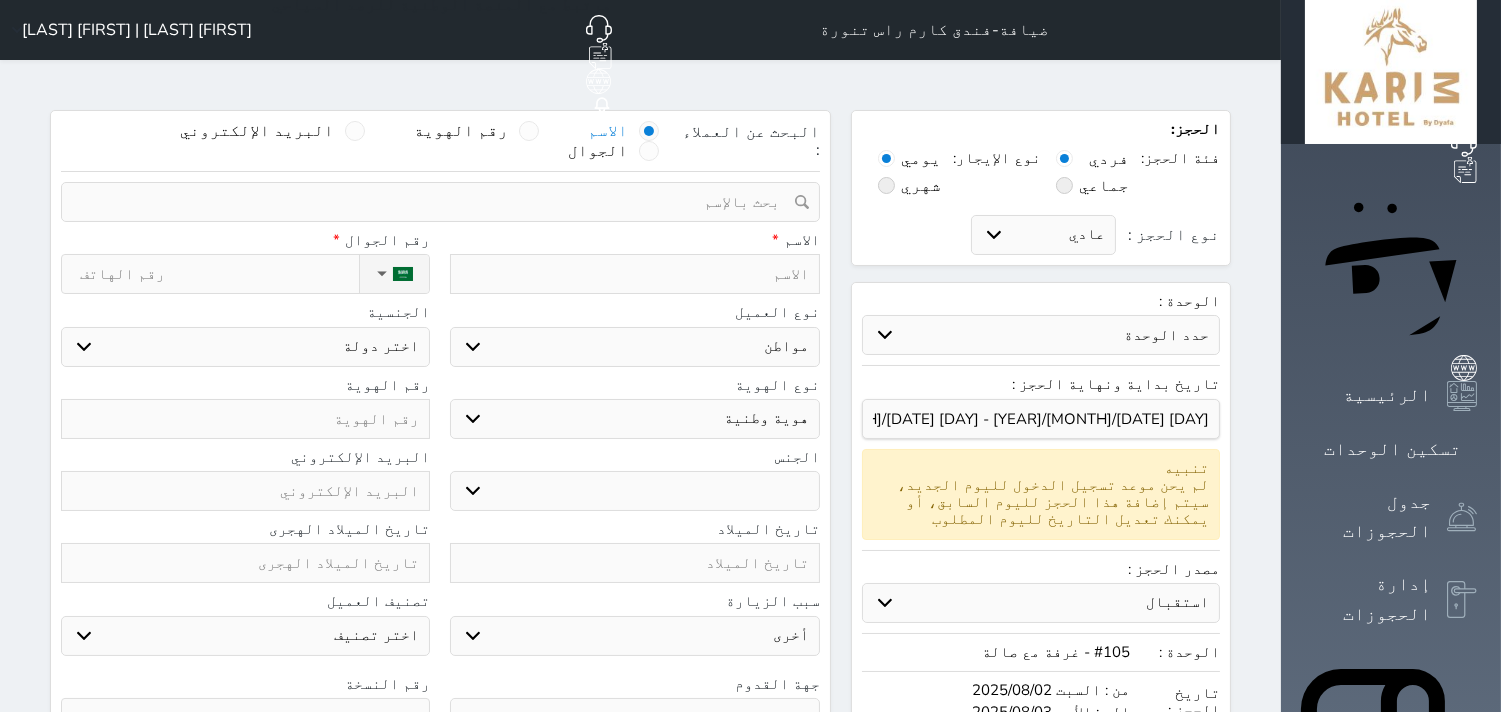 select 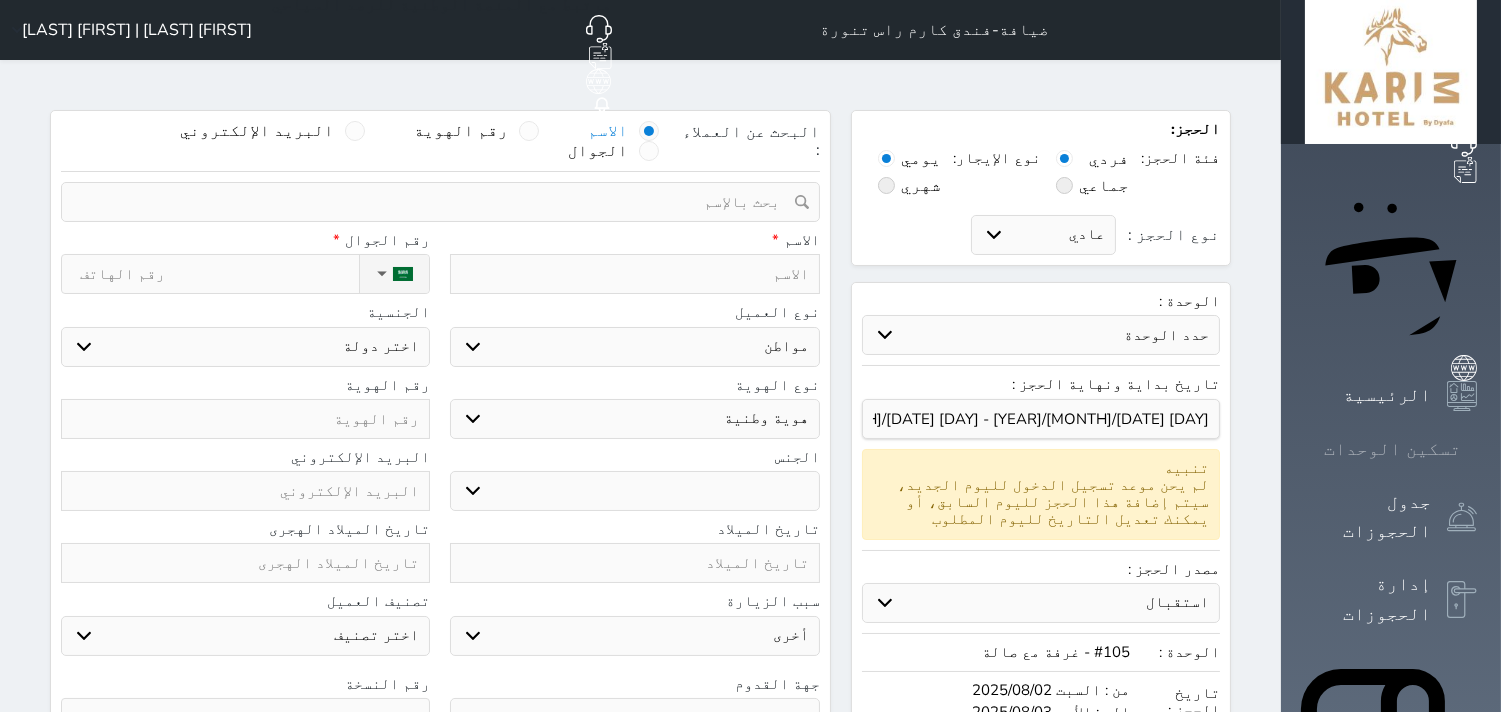 click 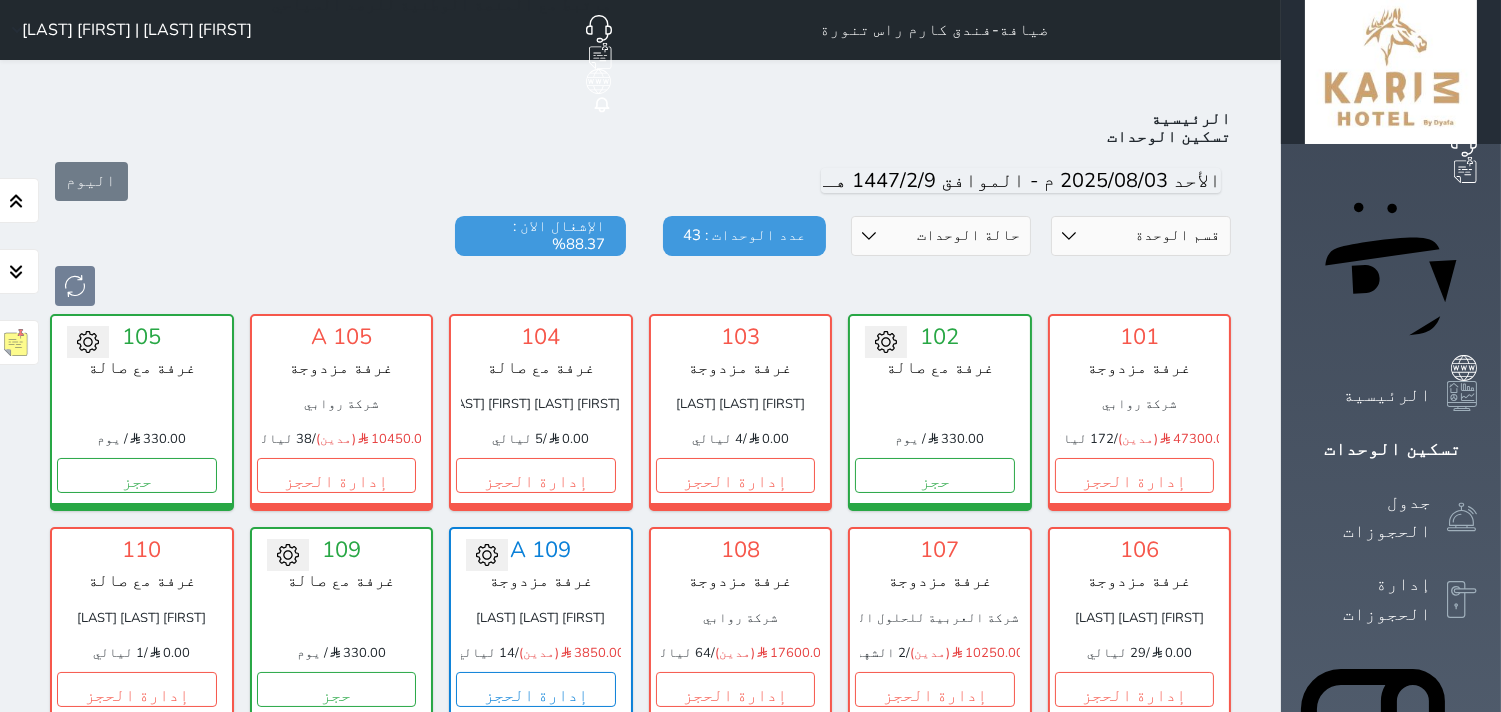 scroll, scrollTop: 77, scrollLeft: 0, axis: vertical 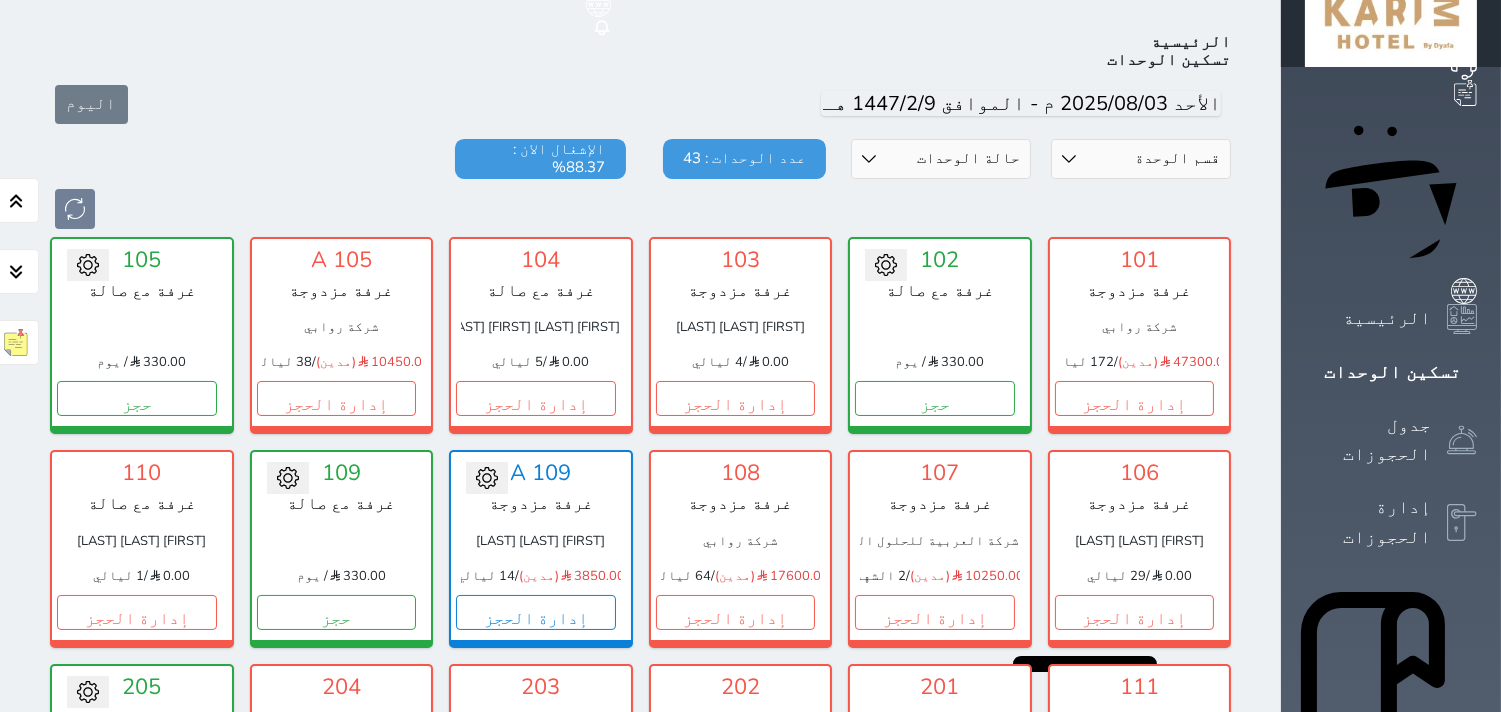 click on "قسم الوحدة   جناح بغرفة نوم واحدة غرفة مزدوجة غرفة مع صالة" at bounding box center (1141, 159) 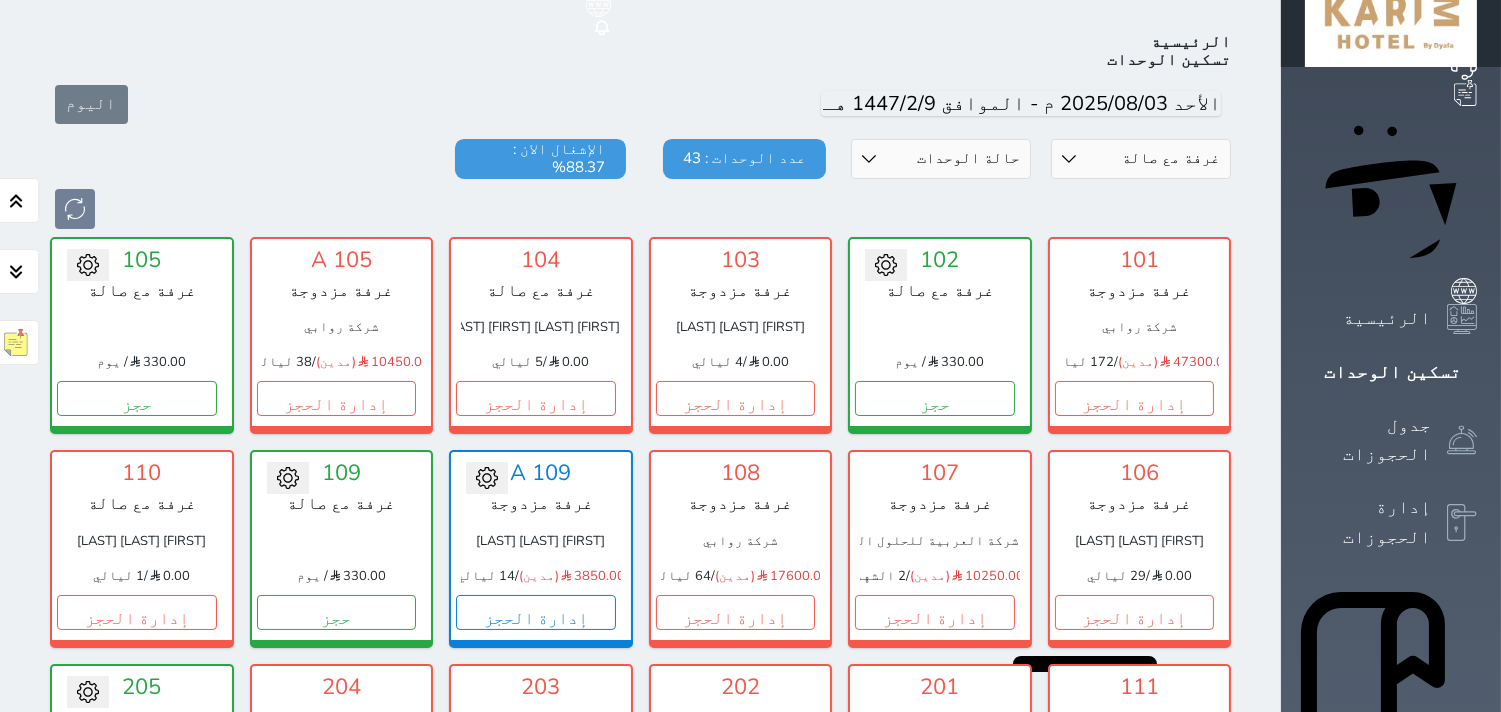 click on "قسم الوحدة   جناح بغرفة نوم واحدة غرفة مزدوجة غرفة مع صالة" at bounding box center [1141, 159] 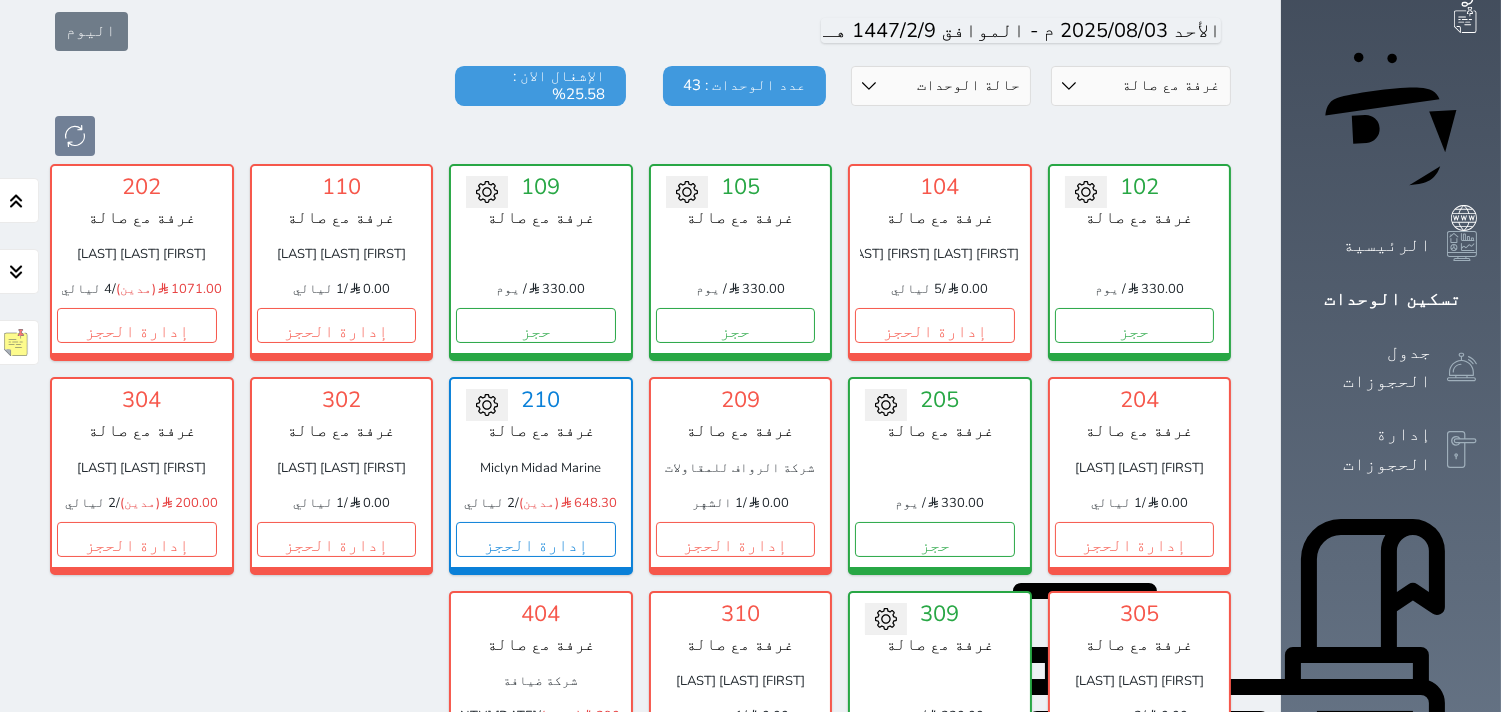 scroll, scrollTop: 188, scrollLeft: 0, axis: vertical 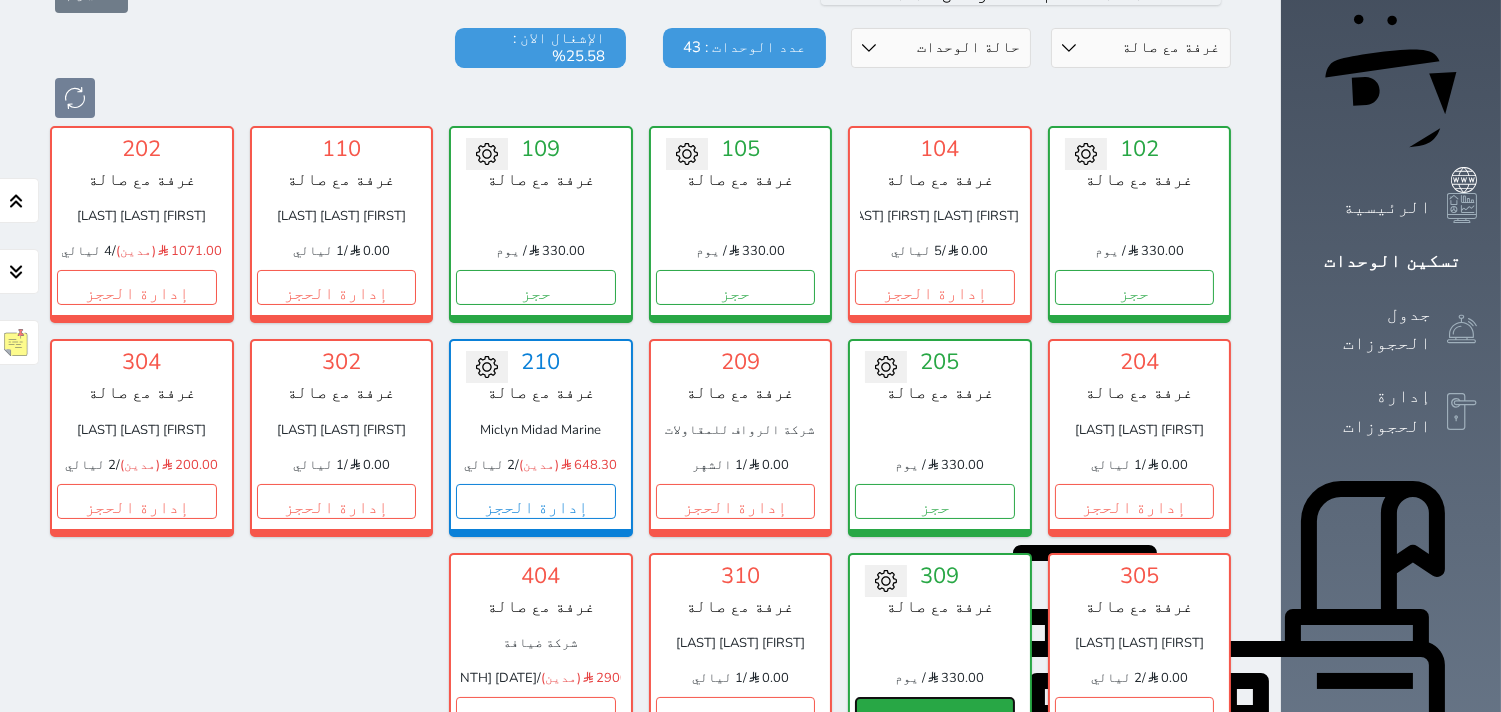 click on "حجز" at bounding box center (935, 714) 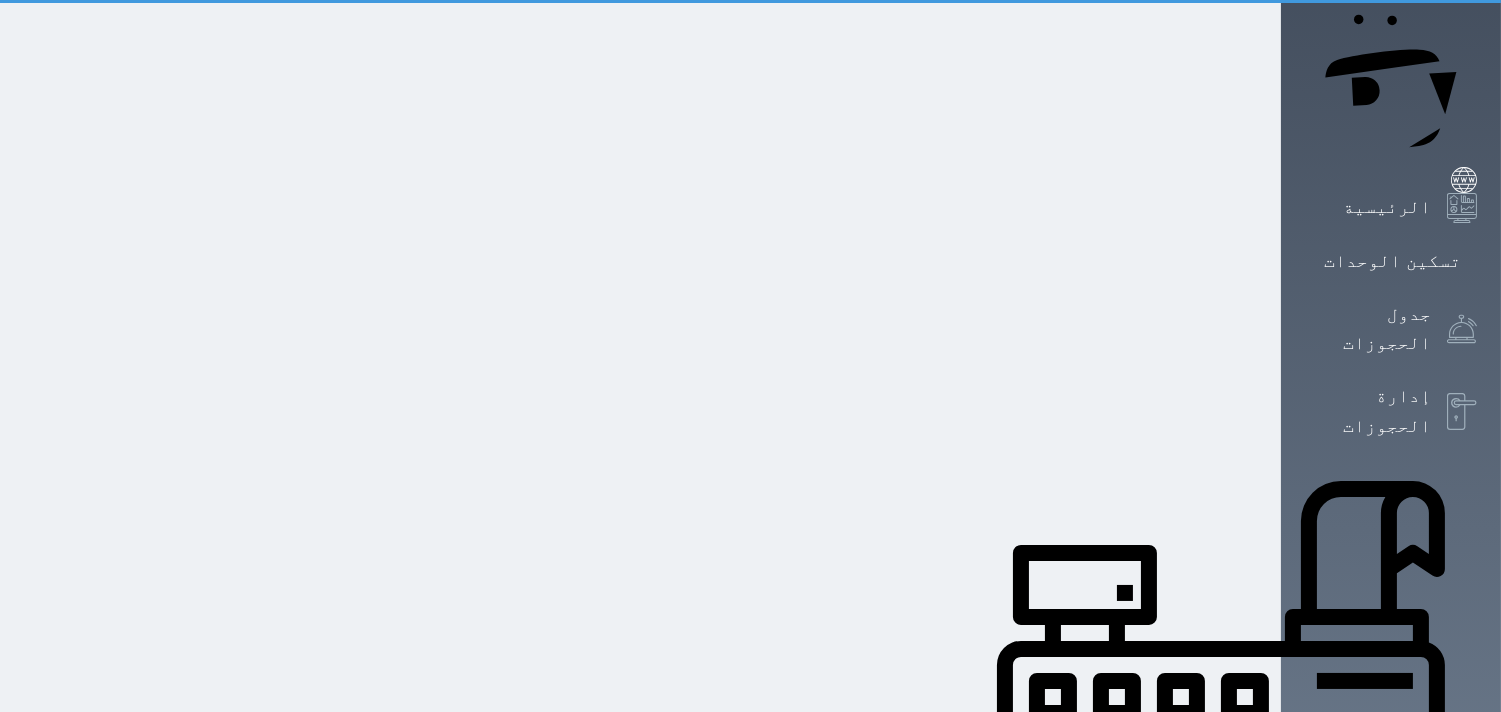 scroll, scrollTop: 35, scrollLeft: 0, axis: vertical 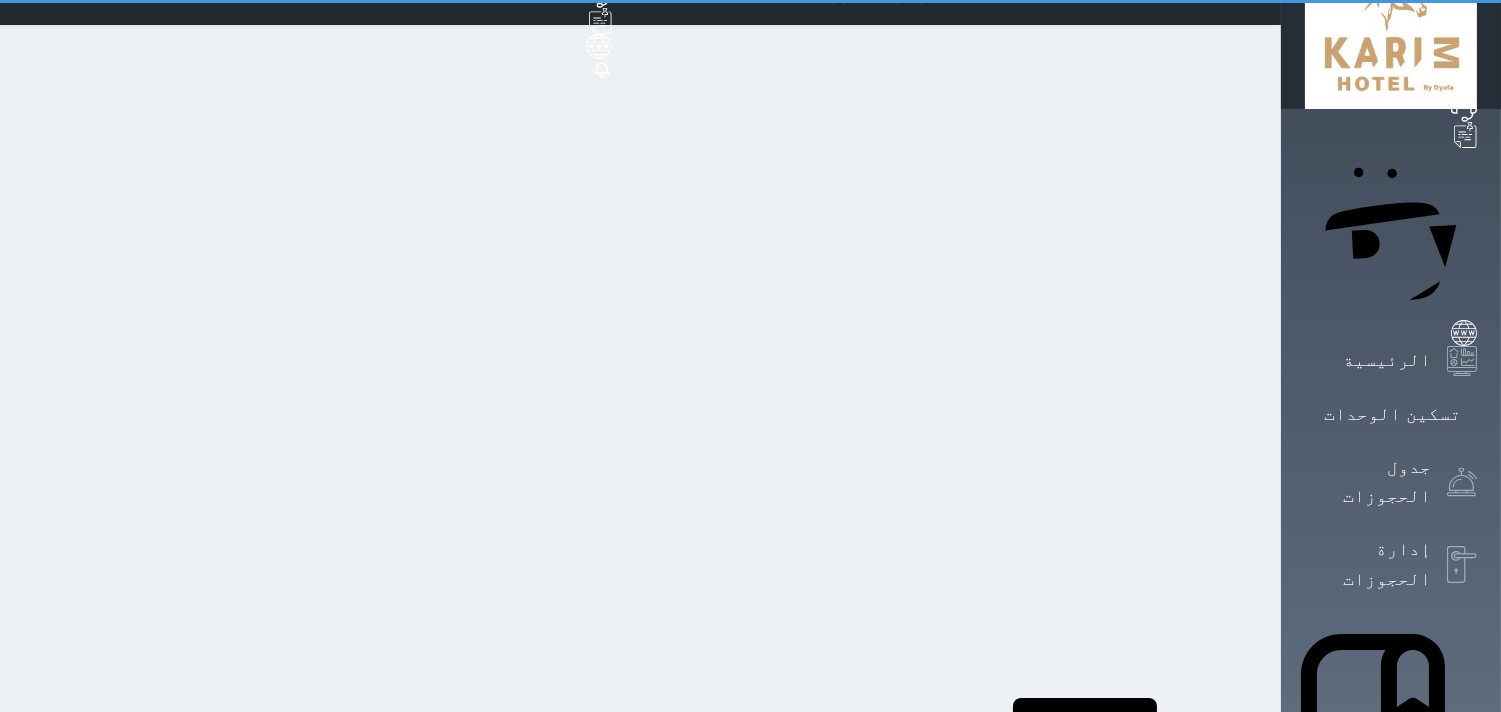 select on "1" 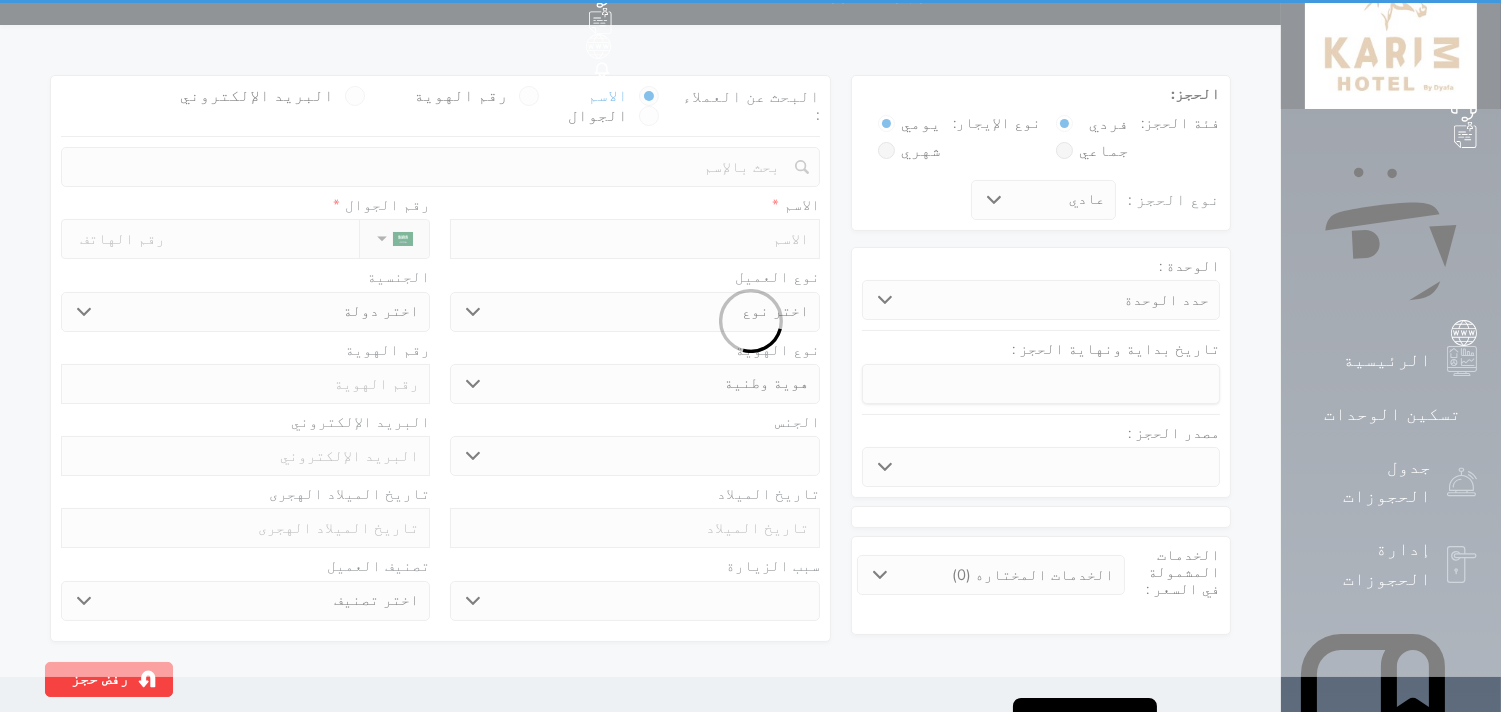 scroll, scrollTop: 0, scrollLeft: 0, axis: both 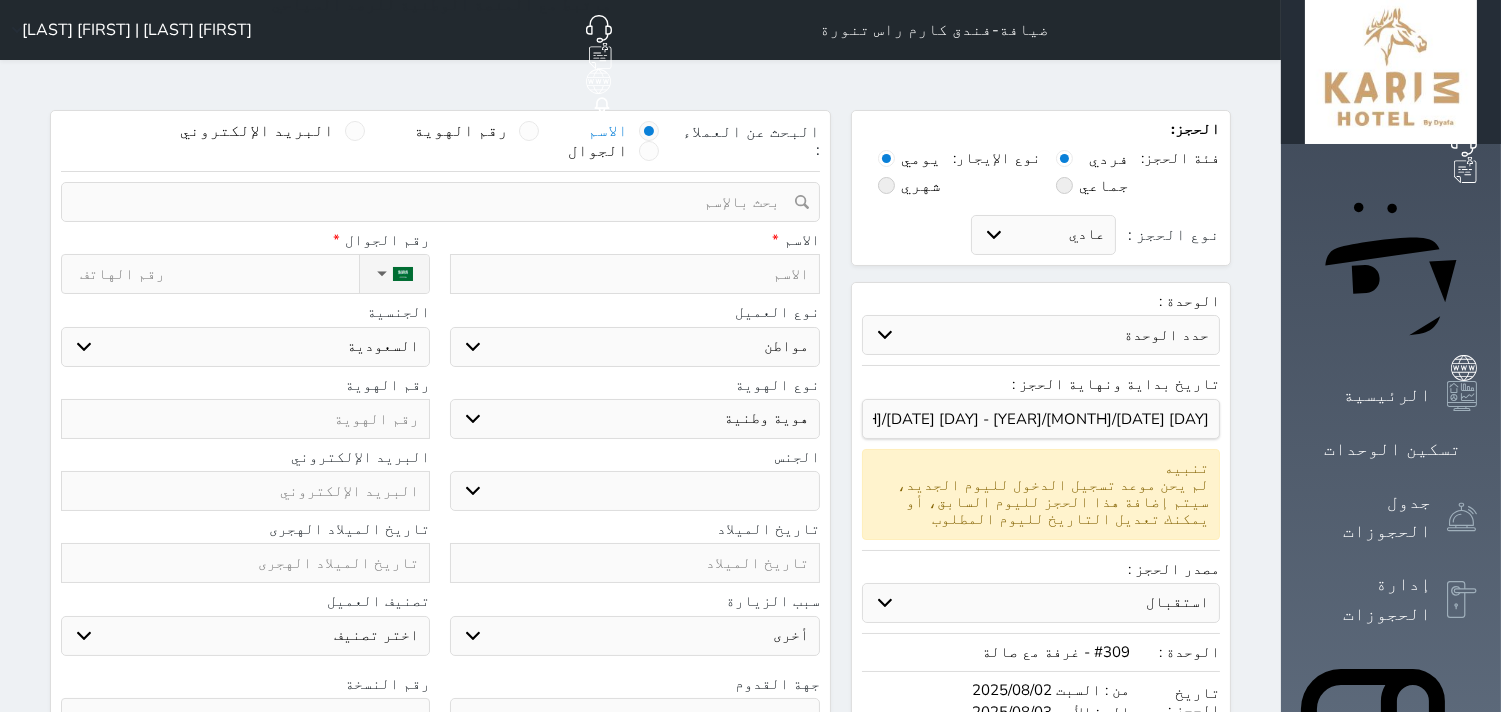 click at bounding box center [634, 274] 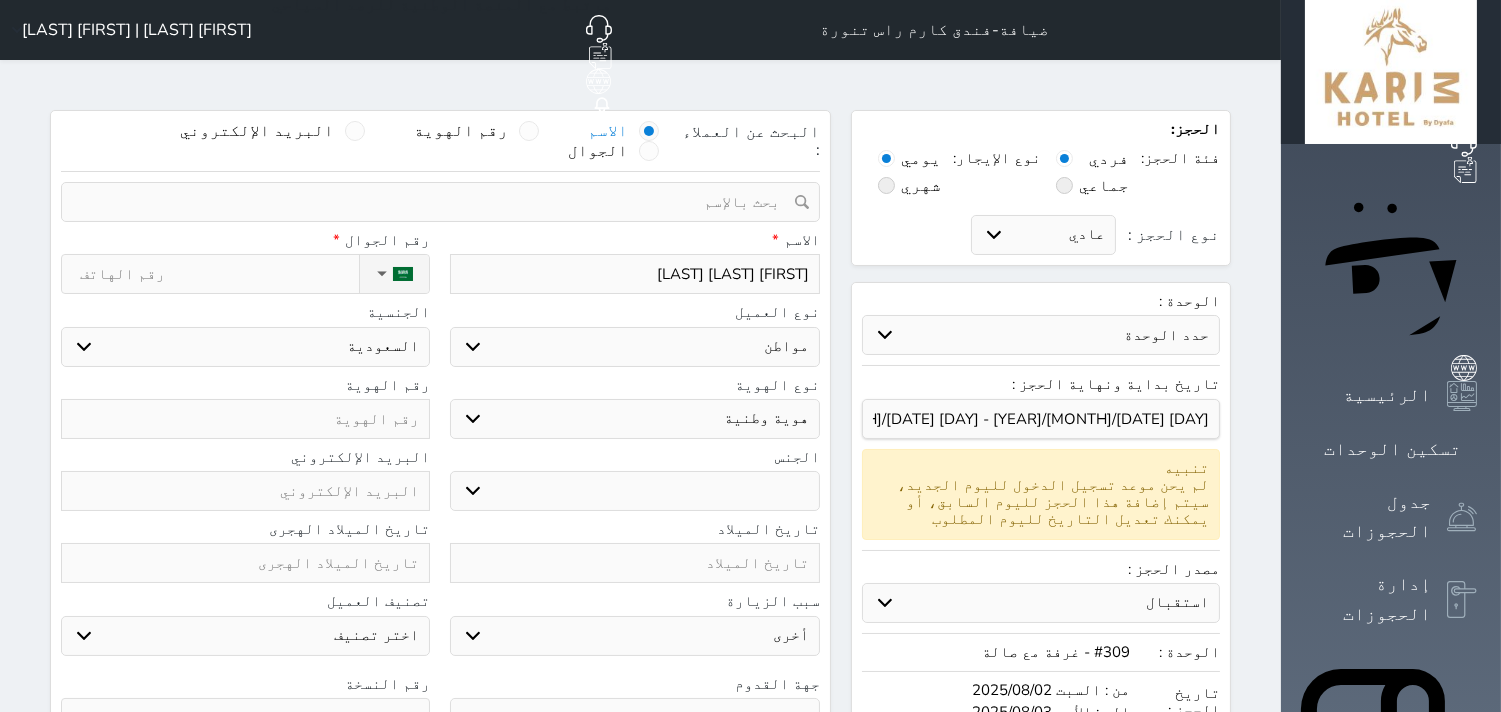 click at bounding box center (245, 419) 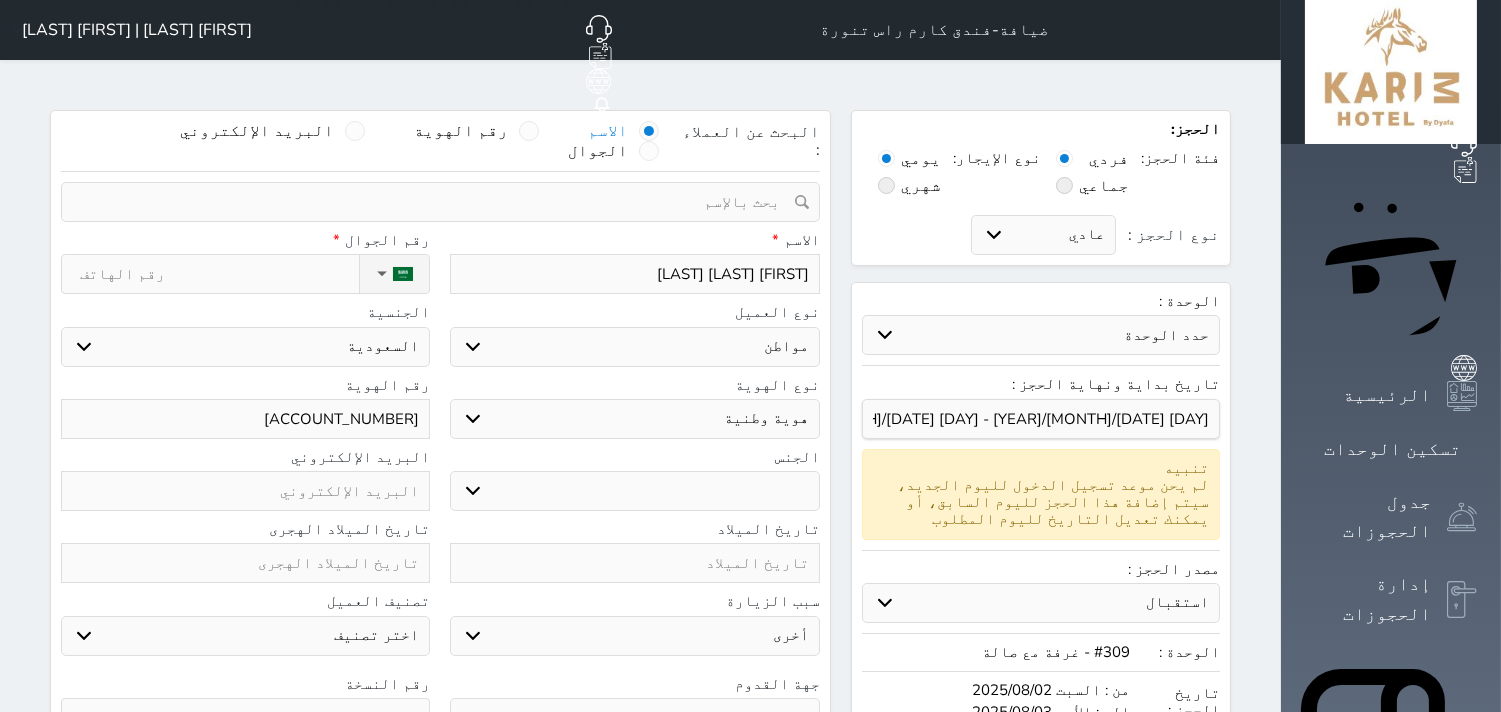 click on "ذكر   انثى" at bounding box center [634, 491] 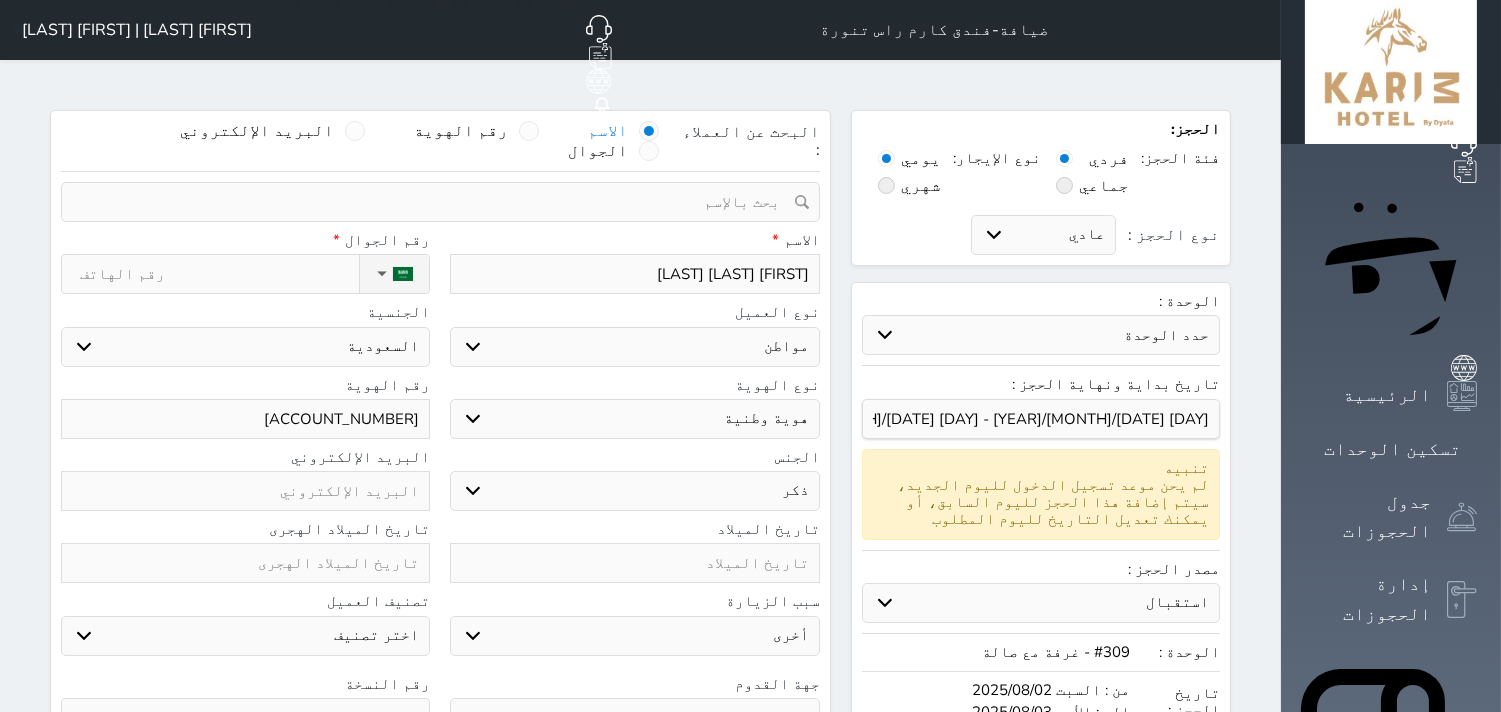 click on "ذكر   انثى" at bounding box center (634, 491) 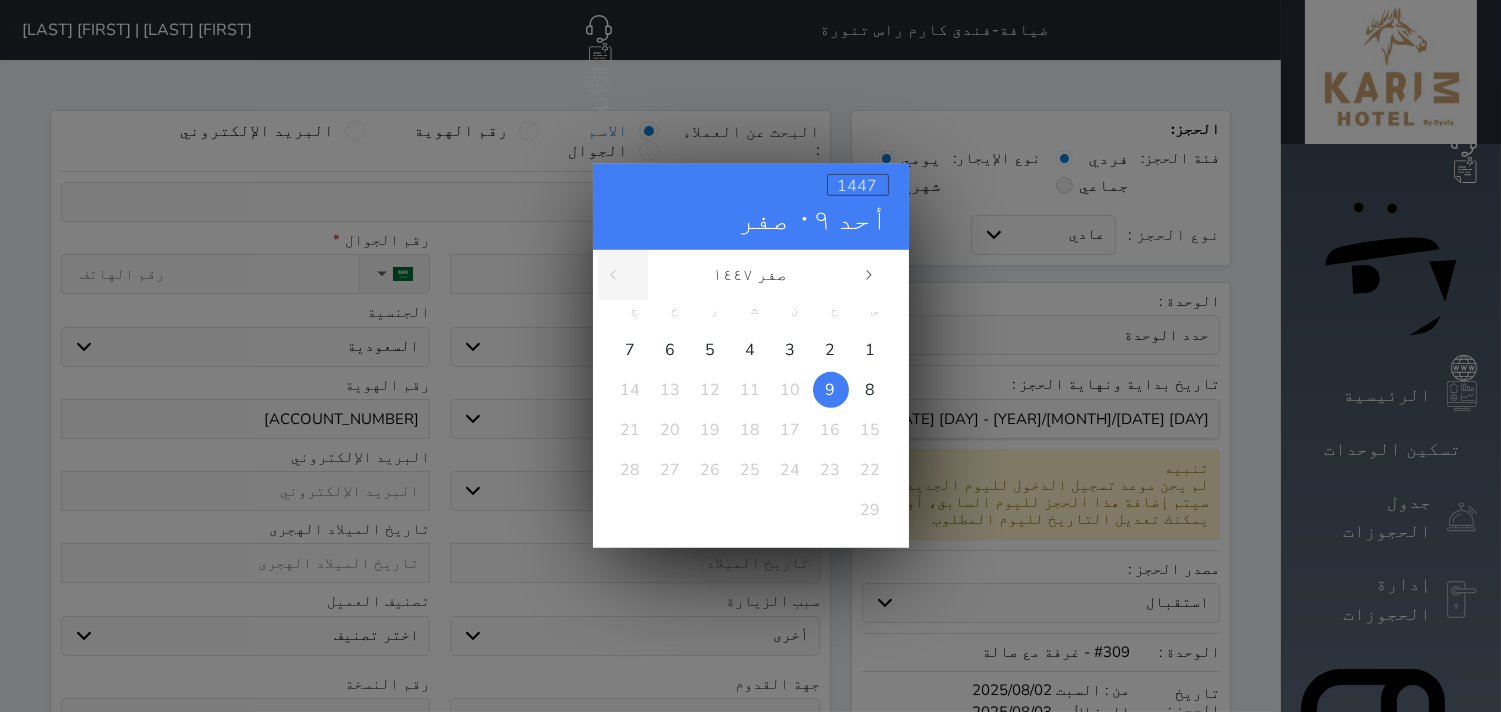 click on "1447" at bounding box center (858, 186) 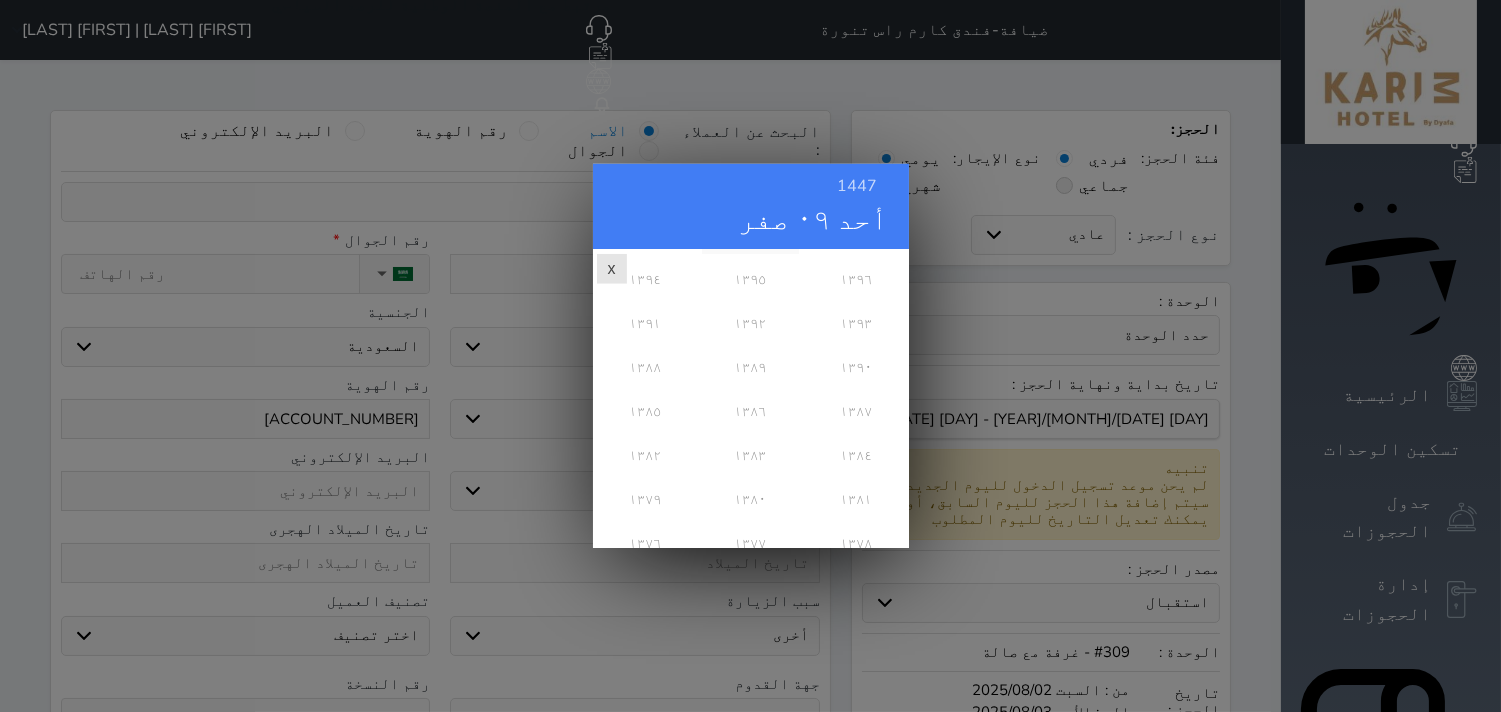scroll, scrollTop: 777, scrollLeft: 0, axis: vertical 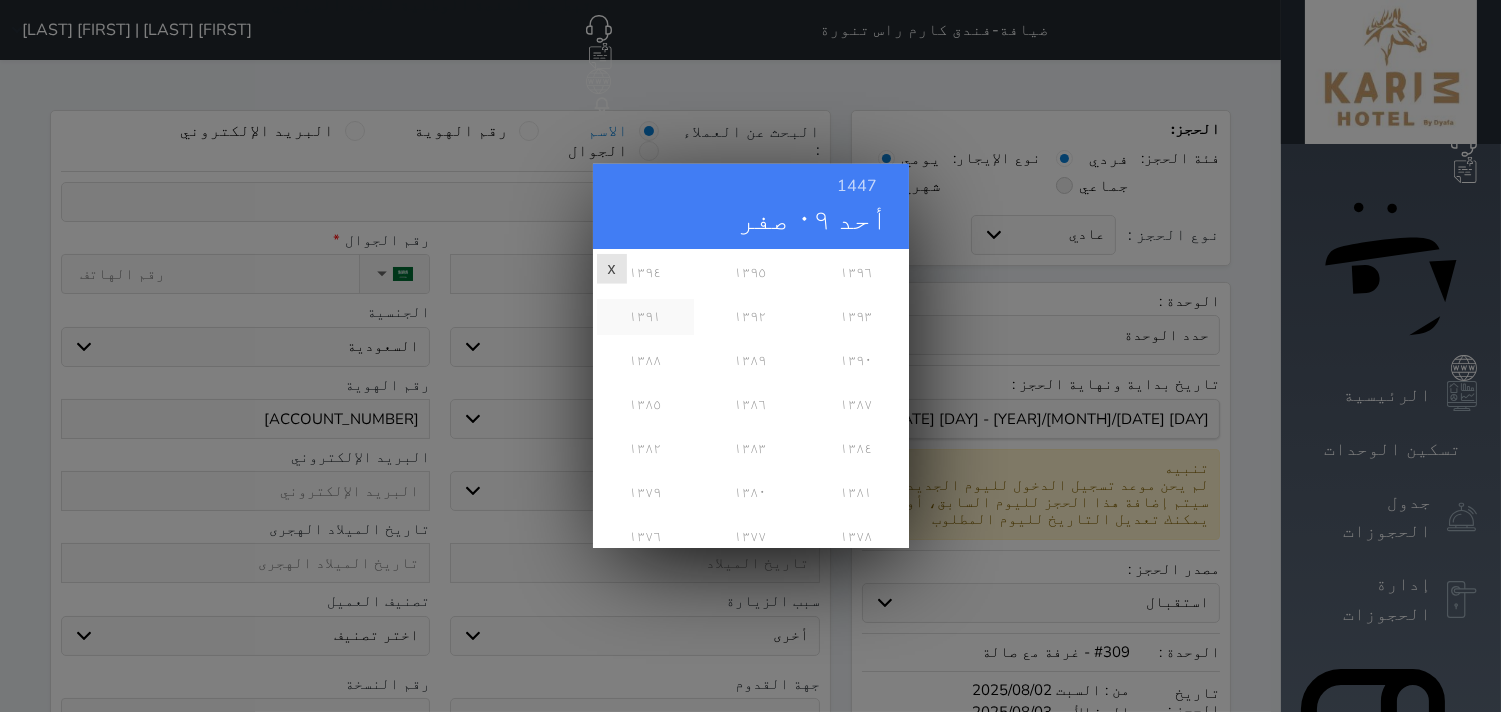 click on "١٣٩١" at bounding box center [645, 317] 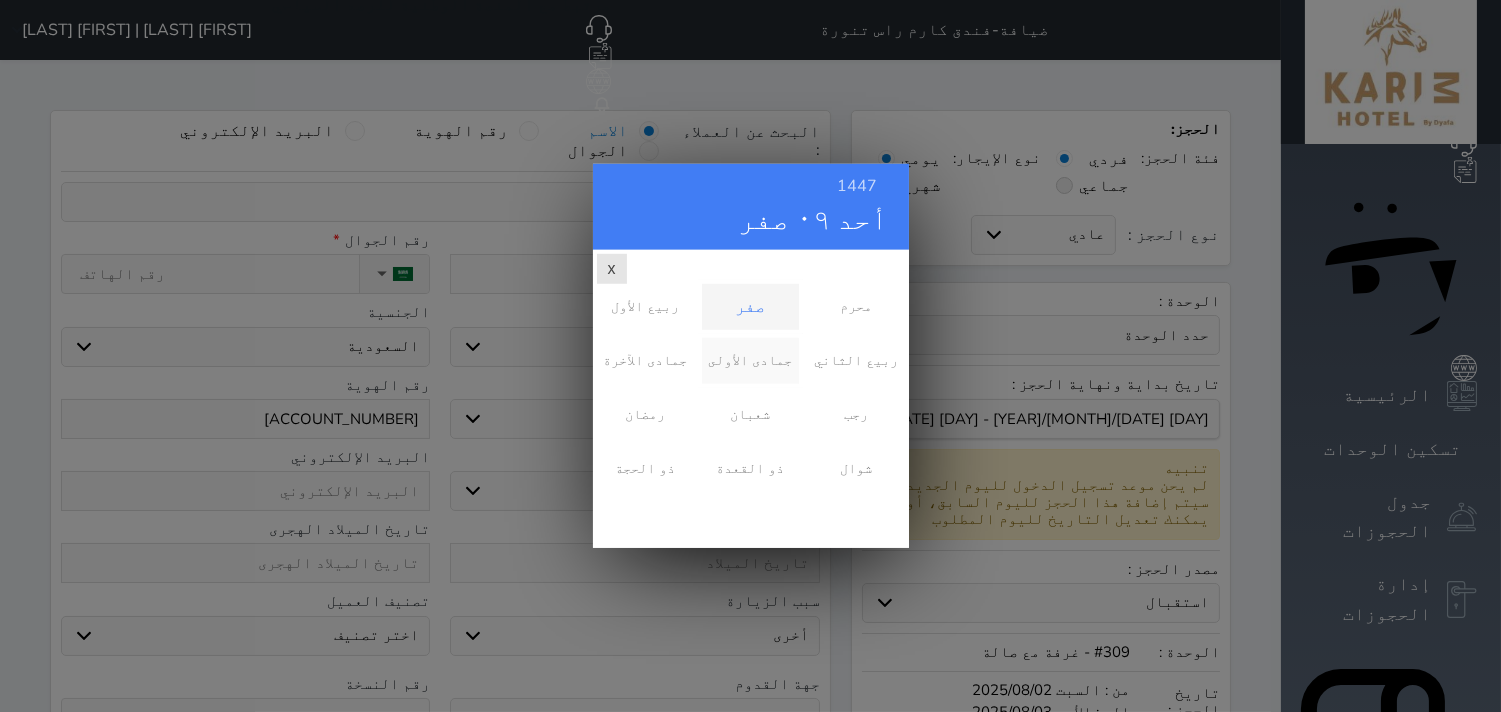 scroll, scrollTop: 0, scrollLeft: 0, axis: both 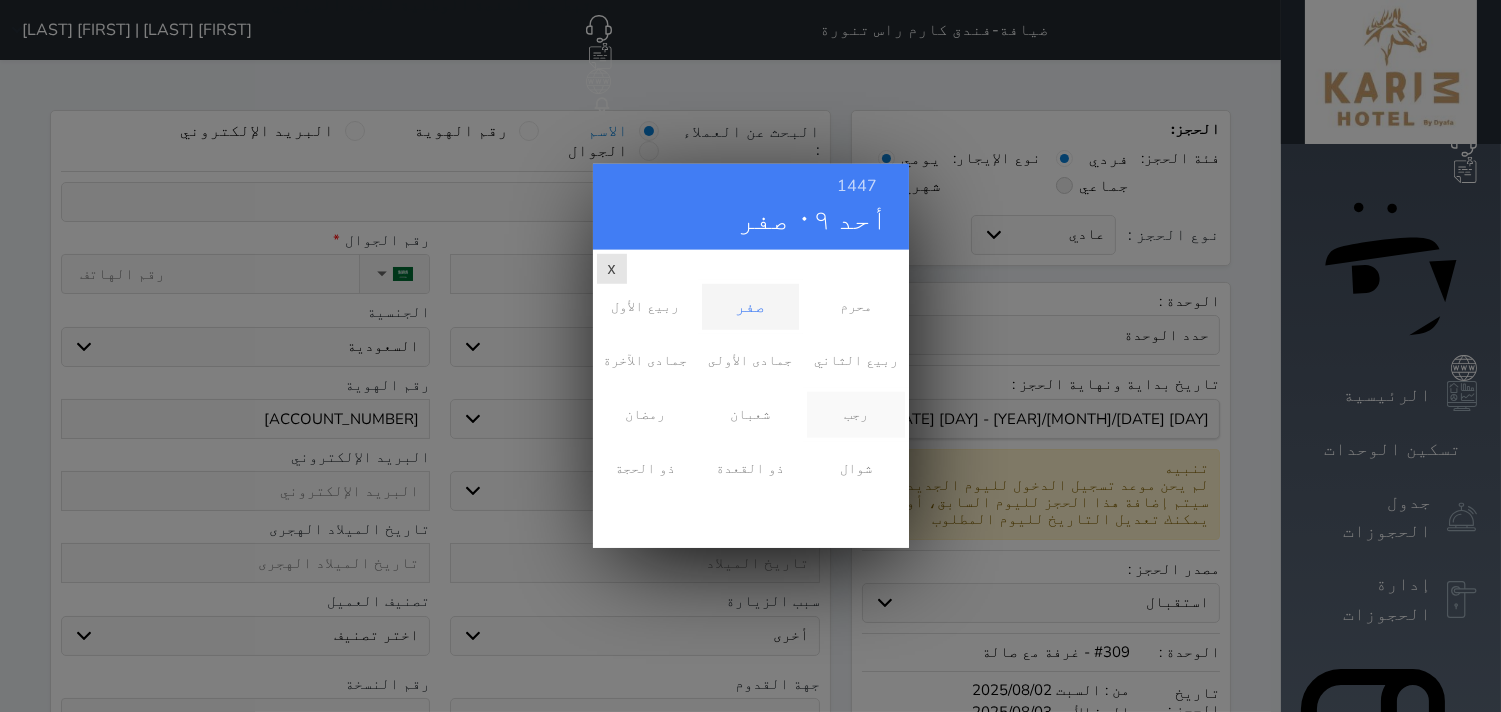 click on "رجب" at bounding box center [855, 415] 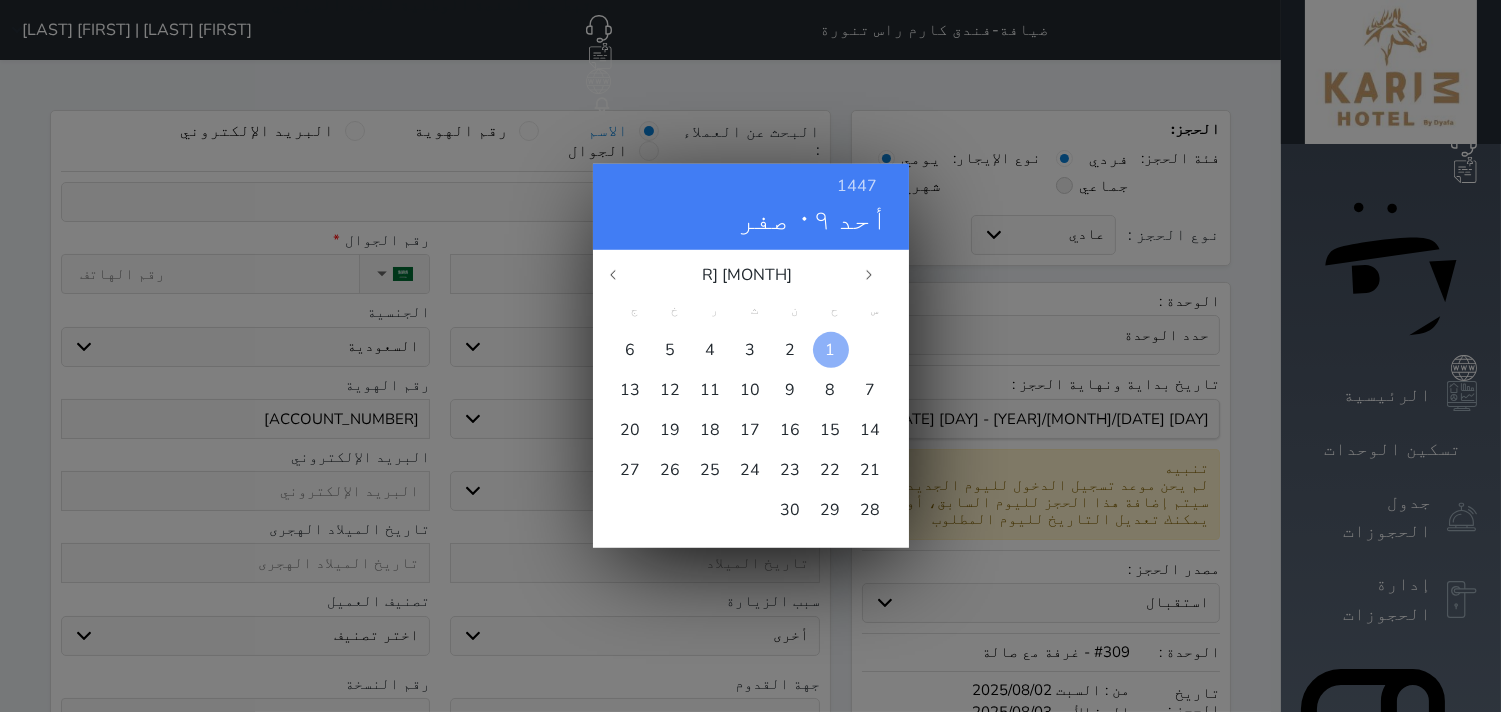 click at bounding box center [831, 350] 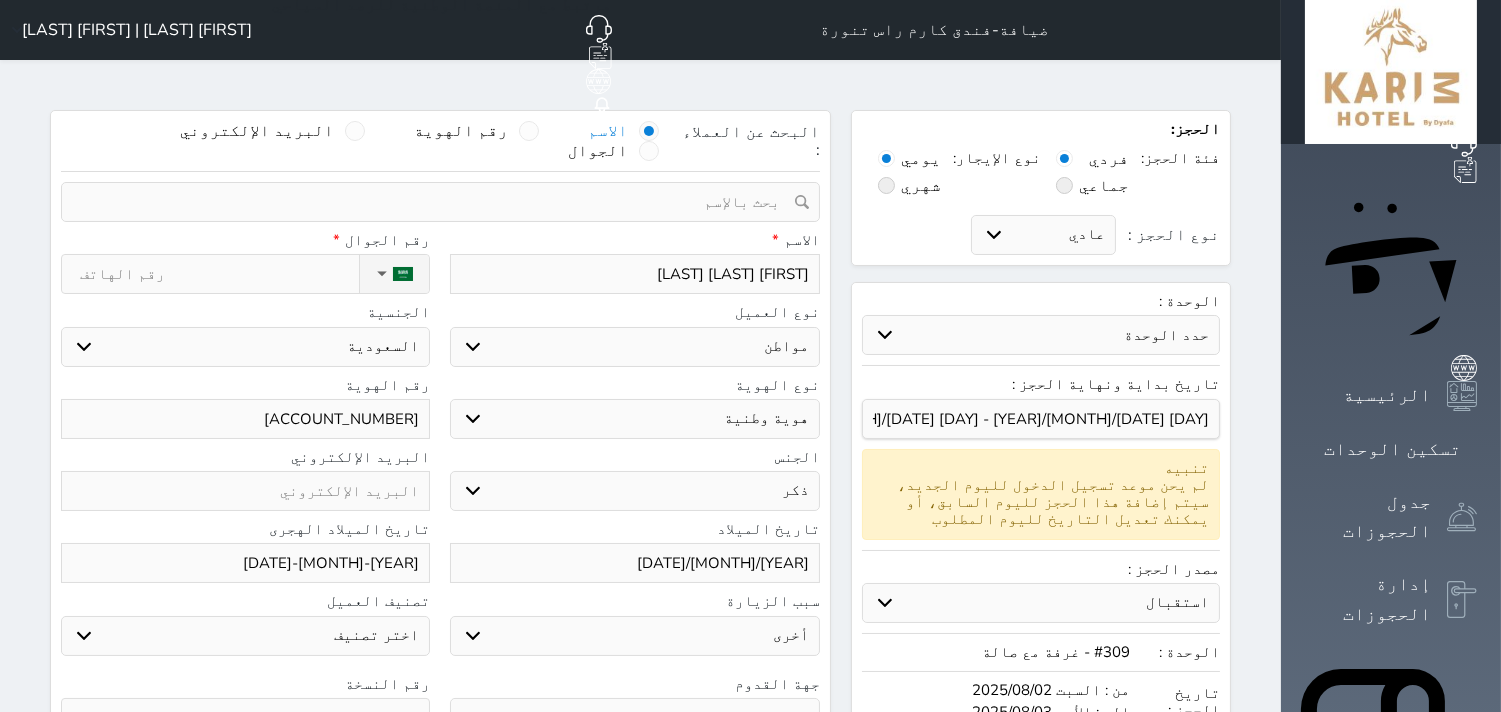 scroll, scrollTop: 111, scrollLeft: 0, axis: vertical 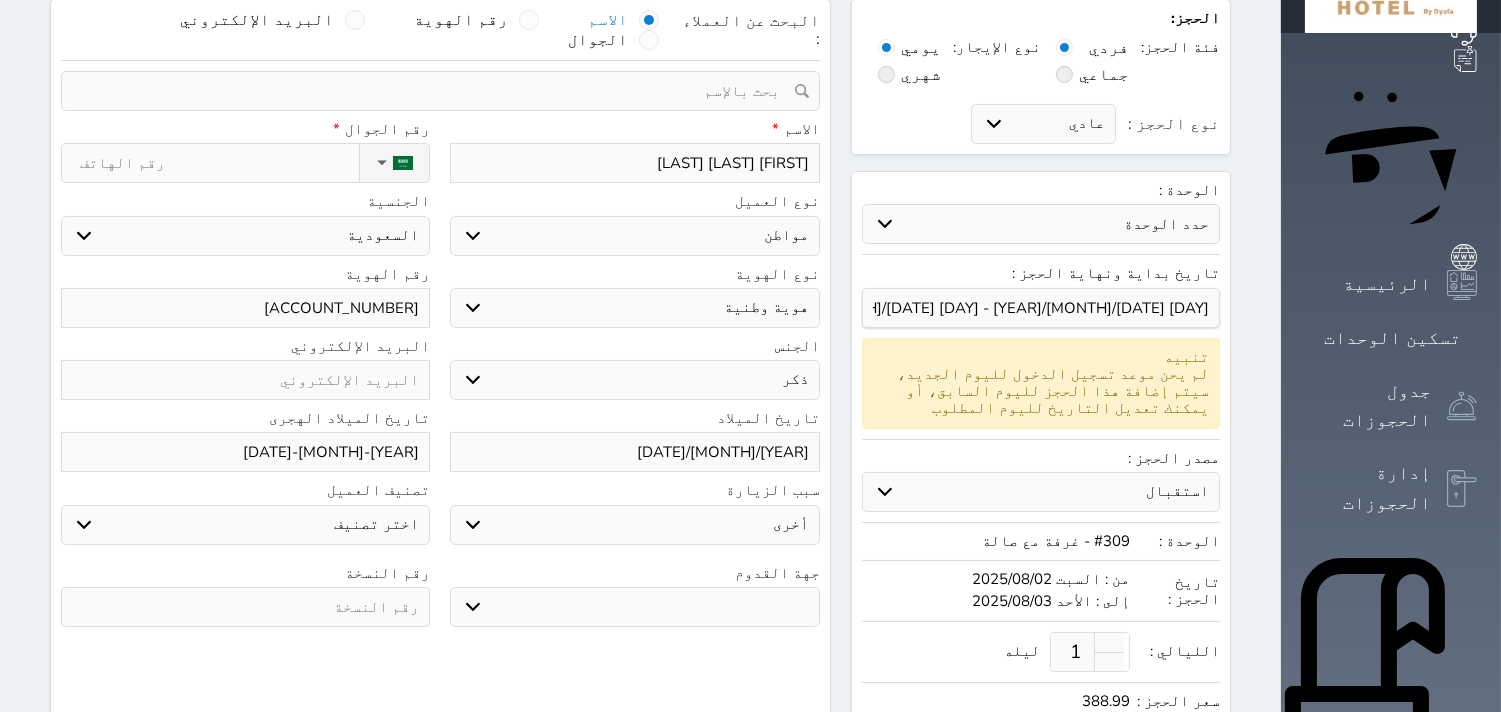 click at bounding box center [245, 607] 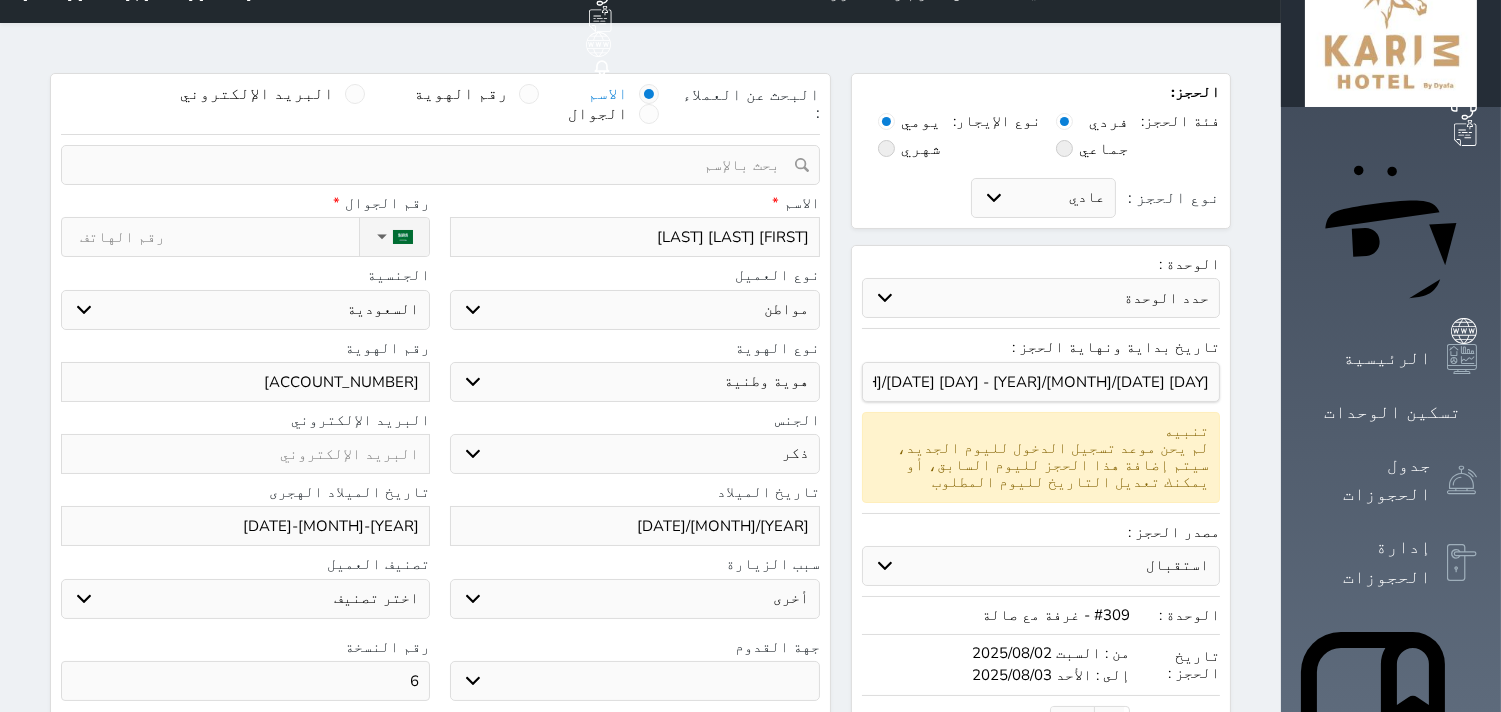 scroll, scrollTop: 0, scrollLeft: 0, axis: both 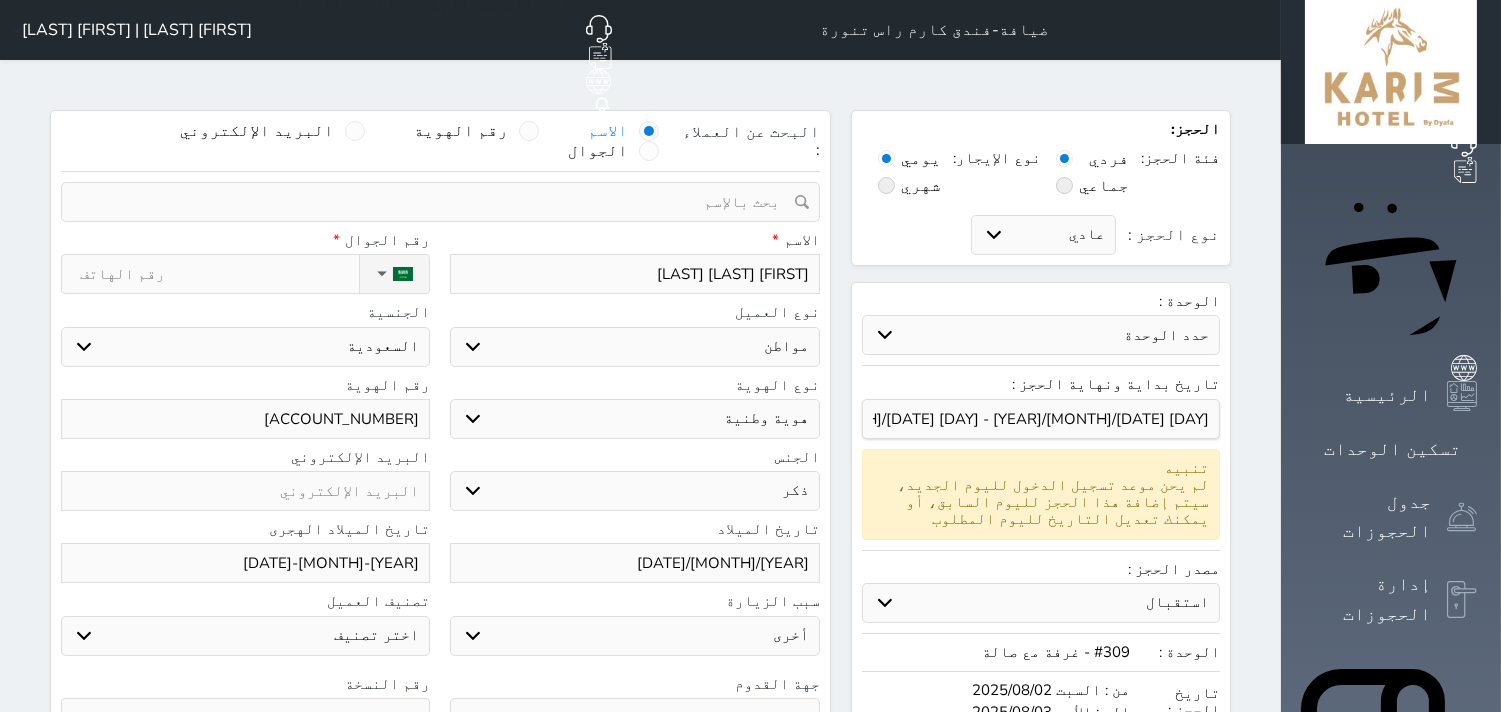 click on "نوع الحجز :" at bounding box center [219, 274] 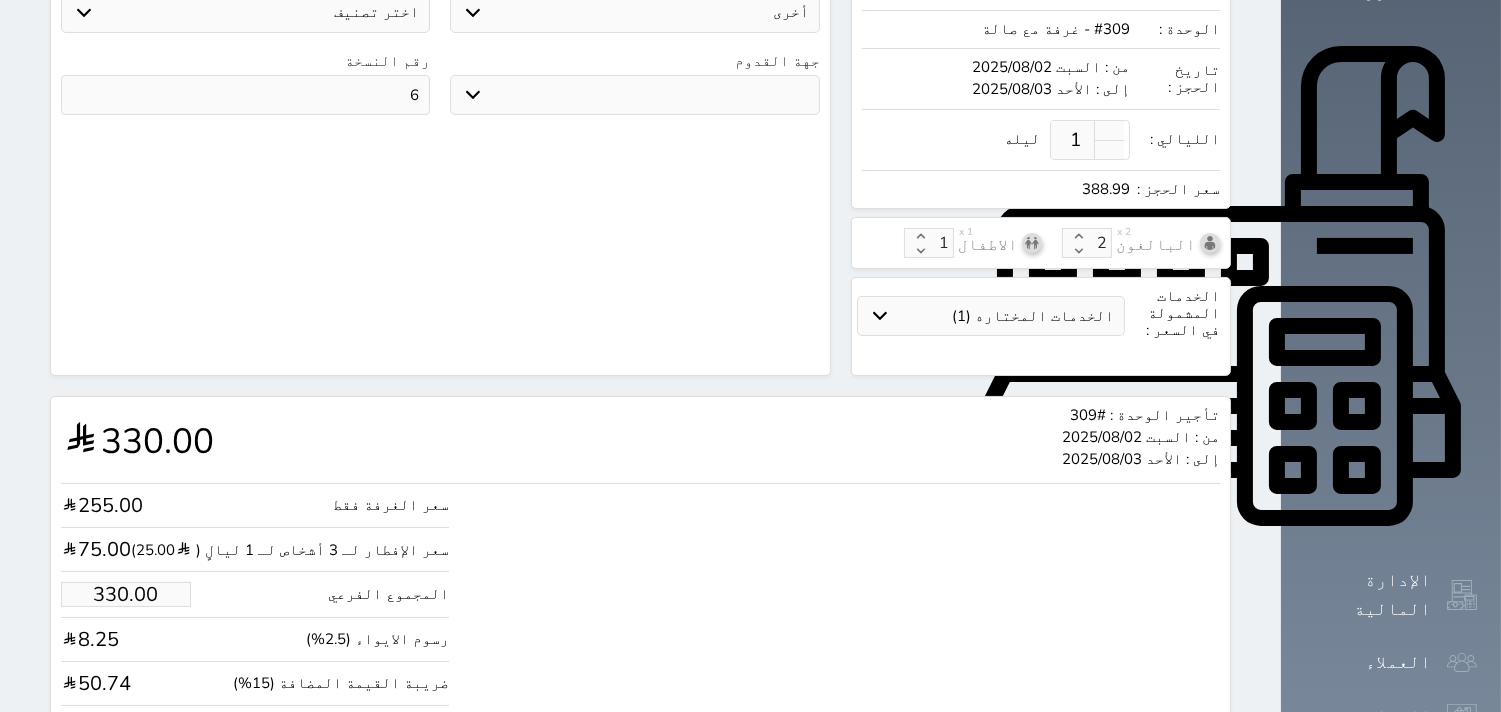 scroll, scrollTop: 690, scrollLeft: 0, axis: vertical 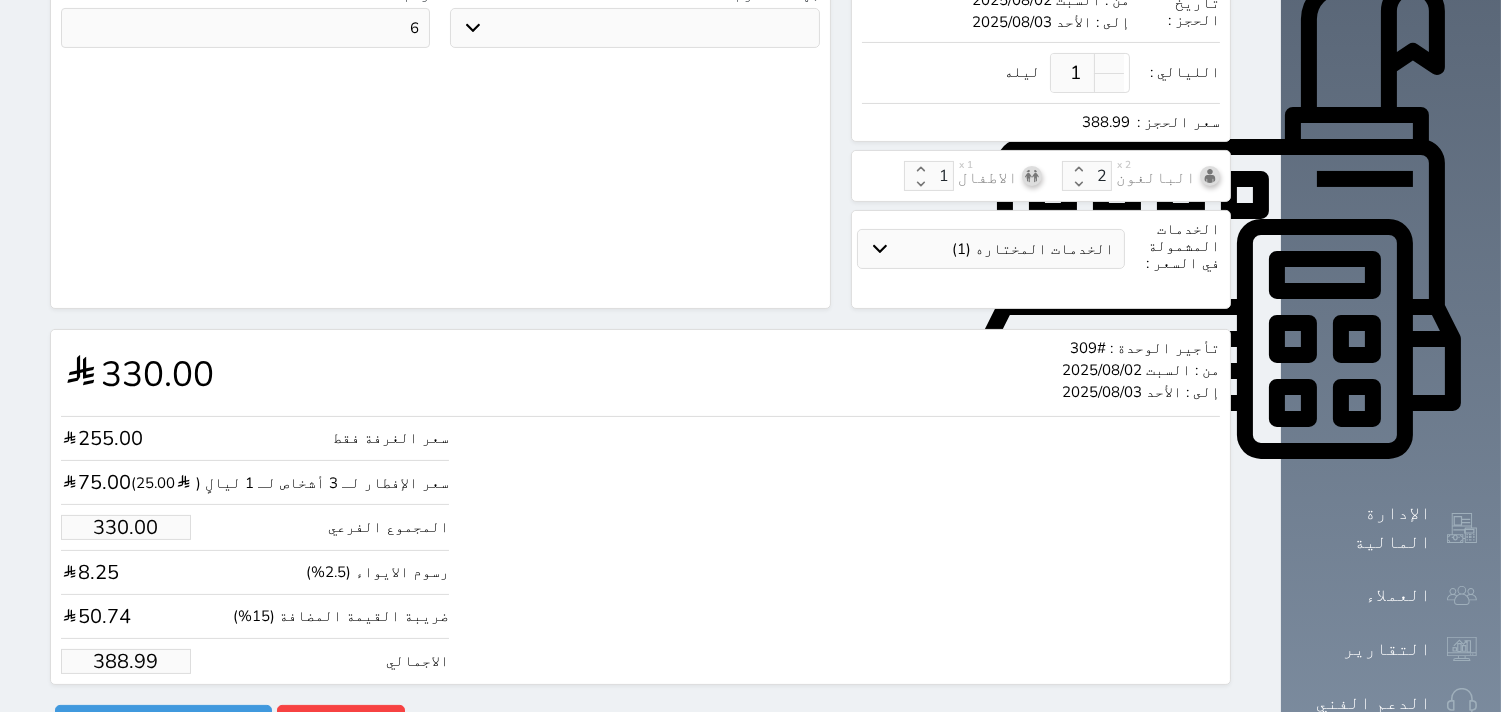 click on "388.99" at bounding box center (126, 661) 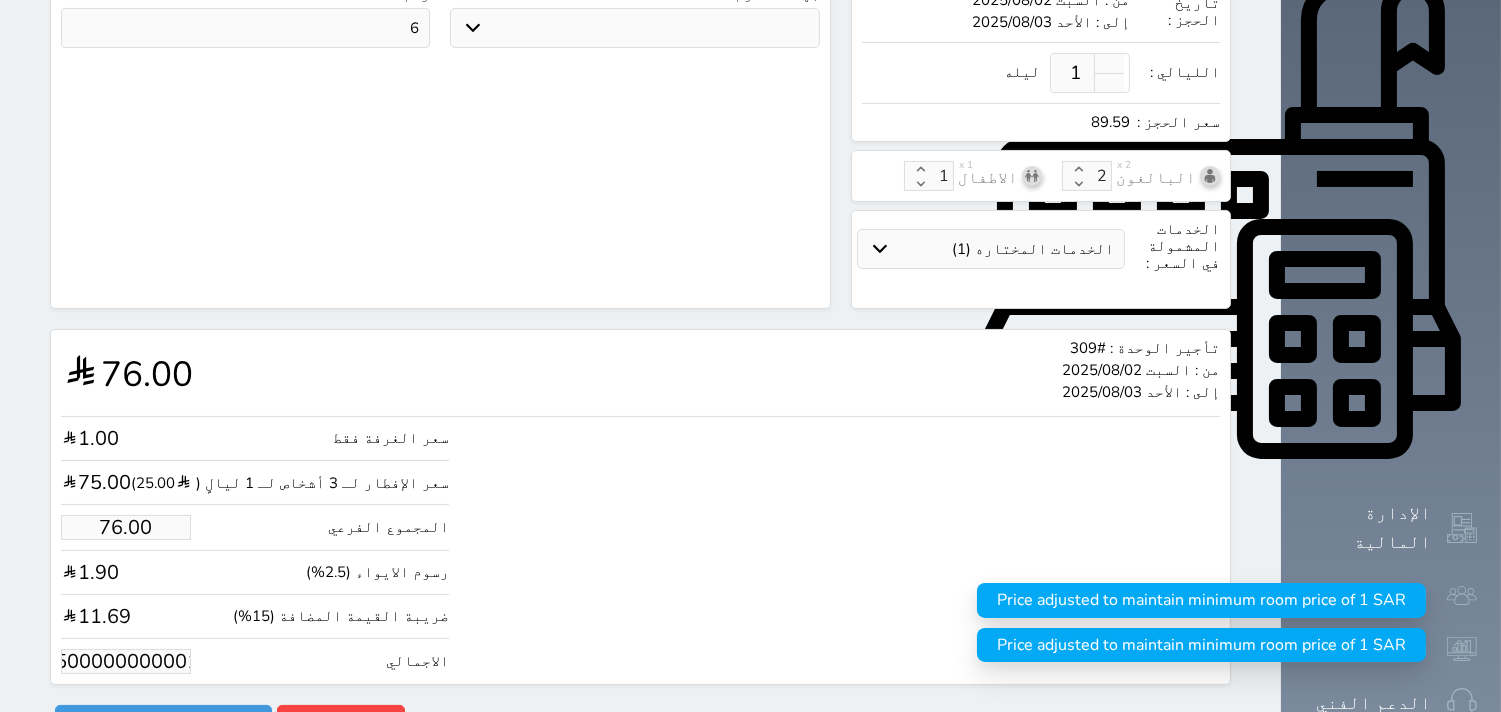 scroll, scrollTop: 0, scrollLeft: 70, axis: horizontal 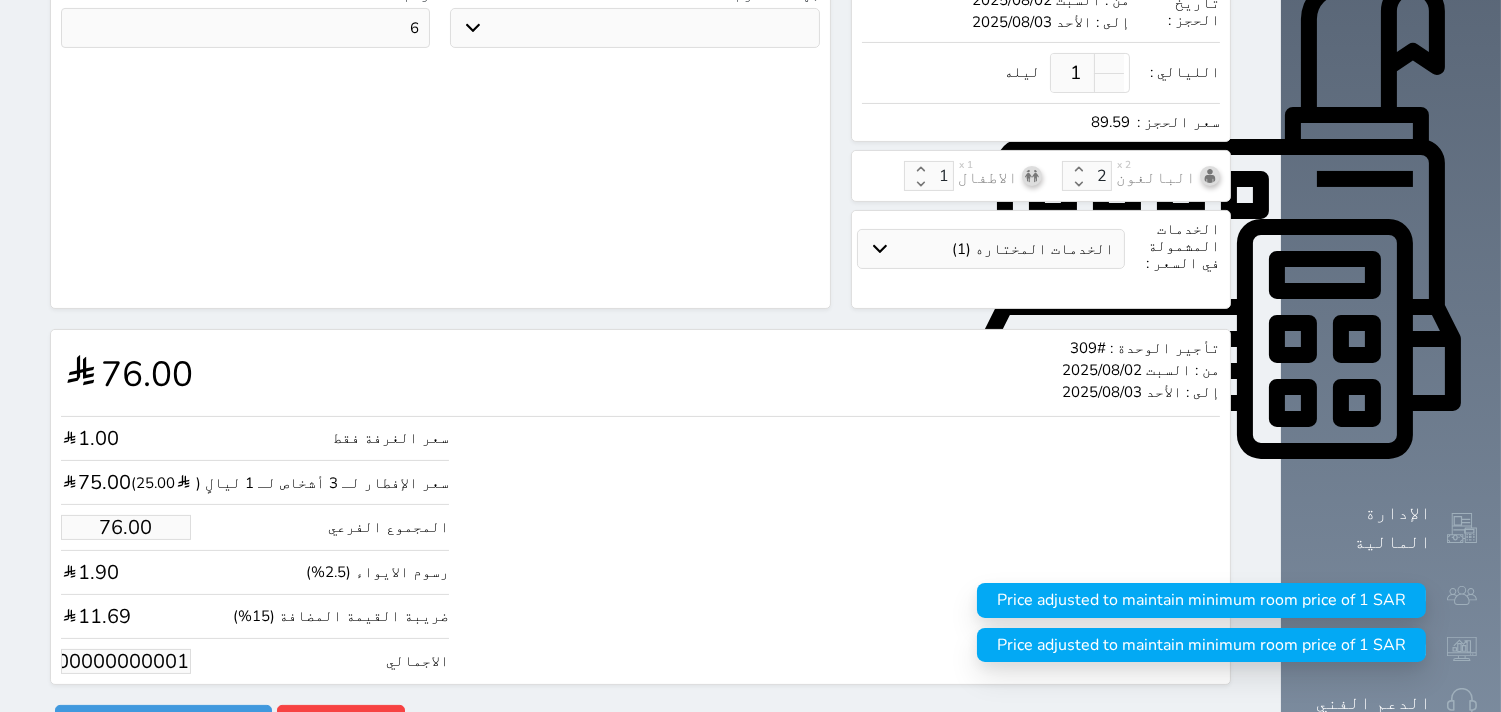 click on "89.5850000000000150" at bounding box center (126, 661) 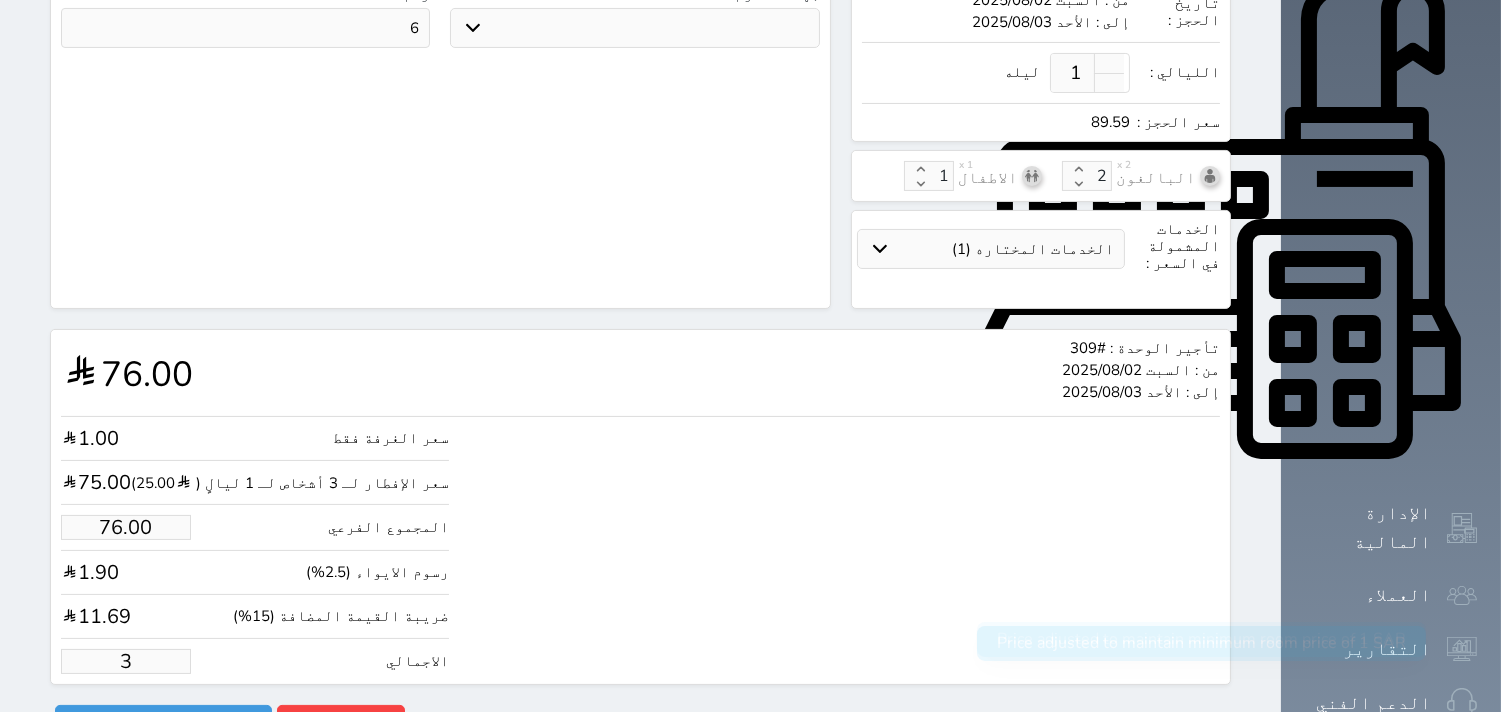 scroll, scrollTop: 0, scrollLeft: 0, axis: both 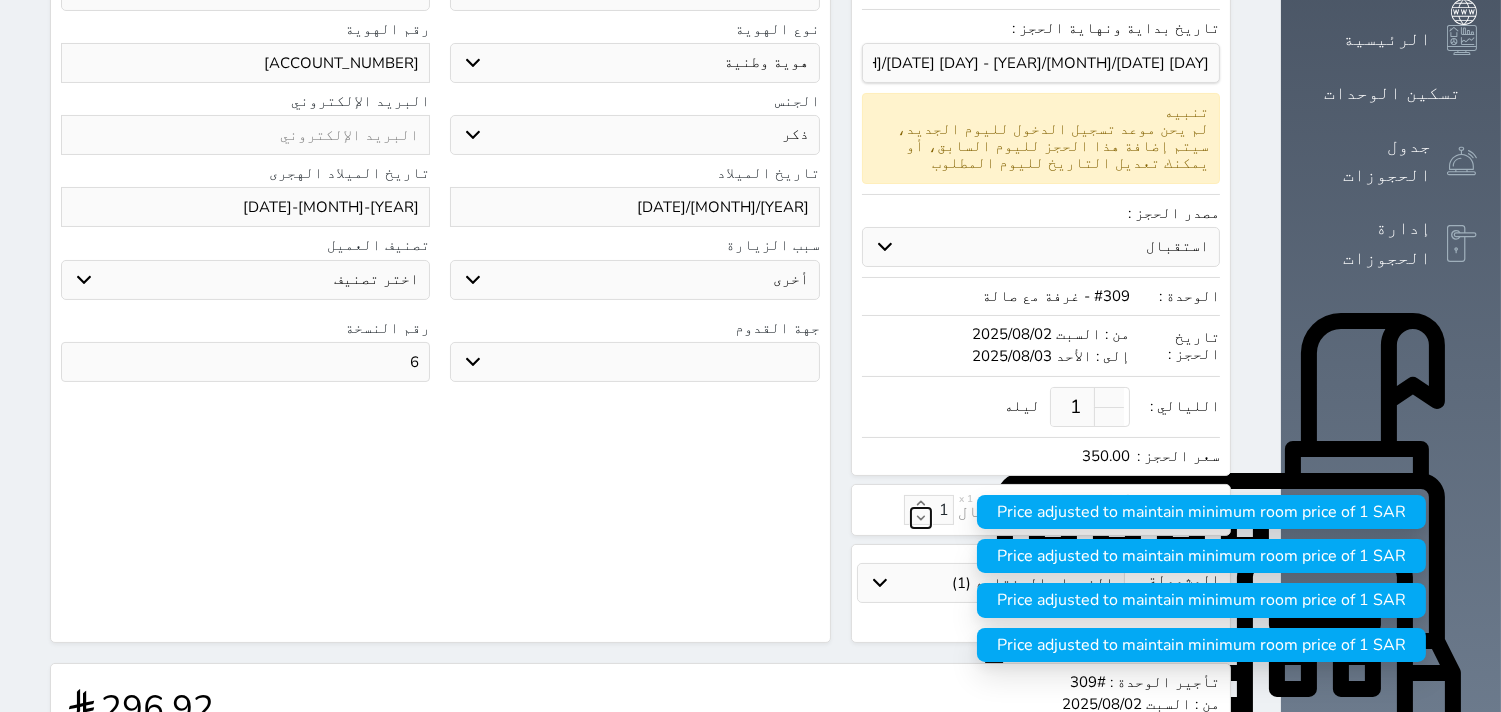 click 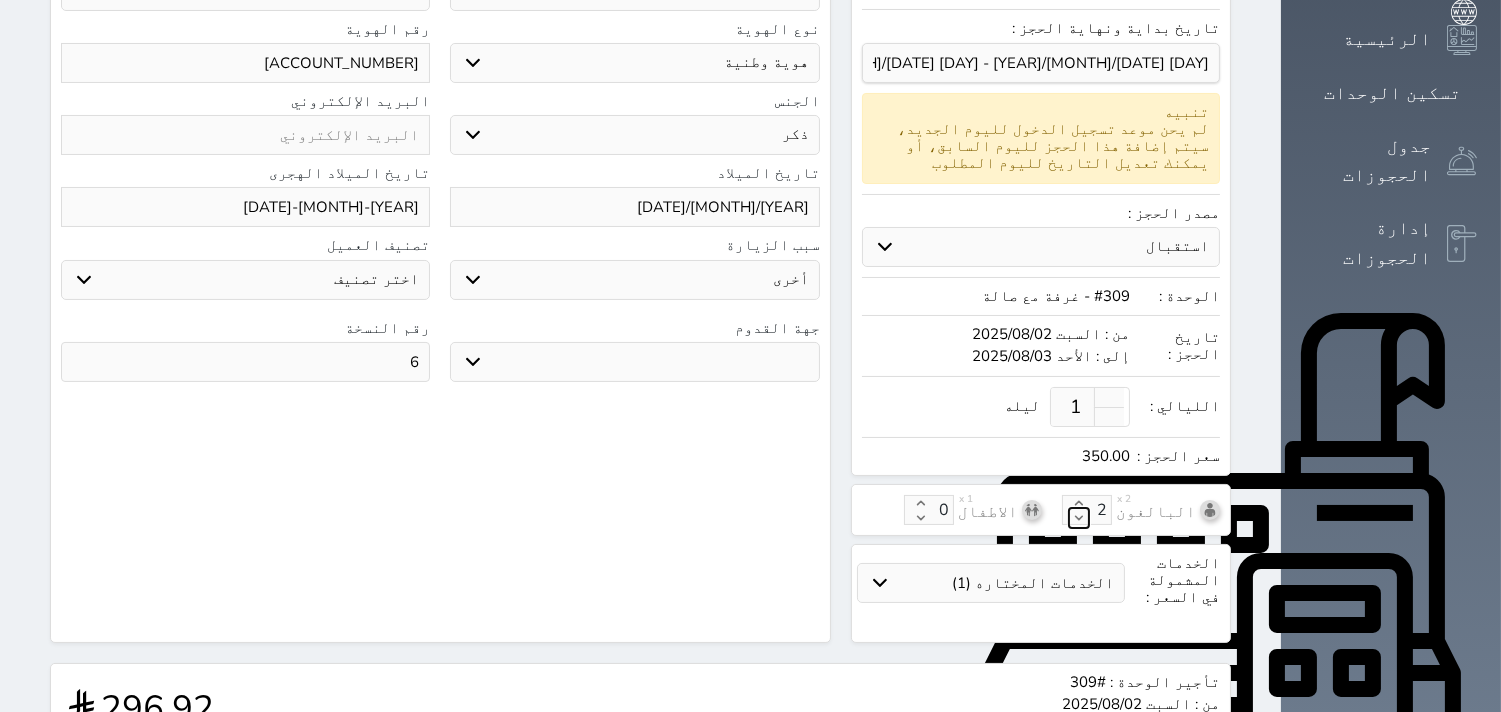 click 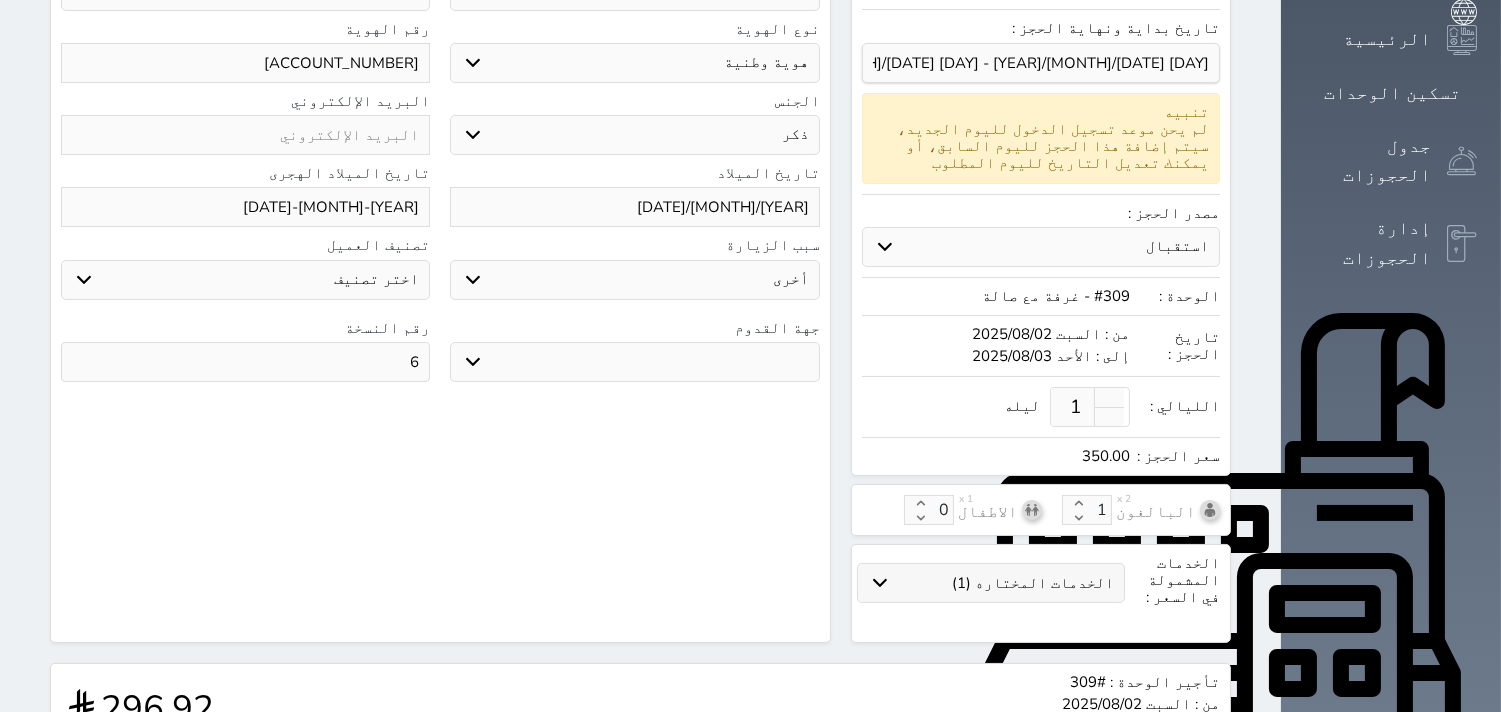 click on "الخدمات المختاره (1)" at bounding box center [1033, 583] 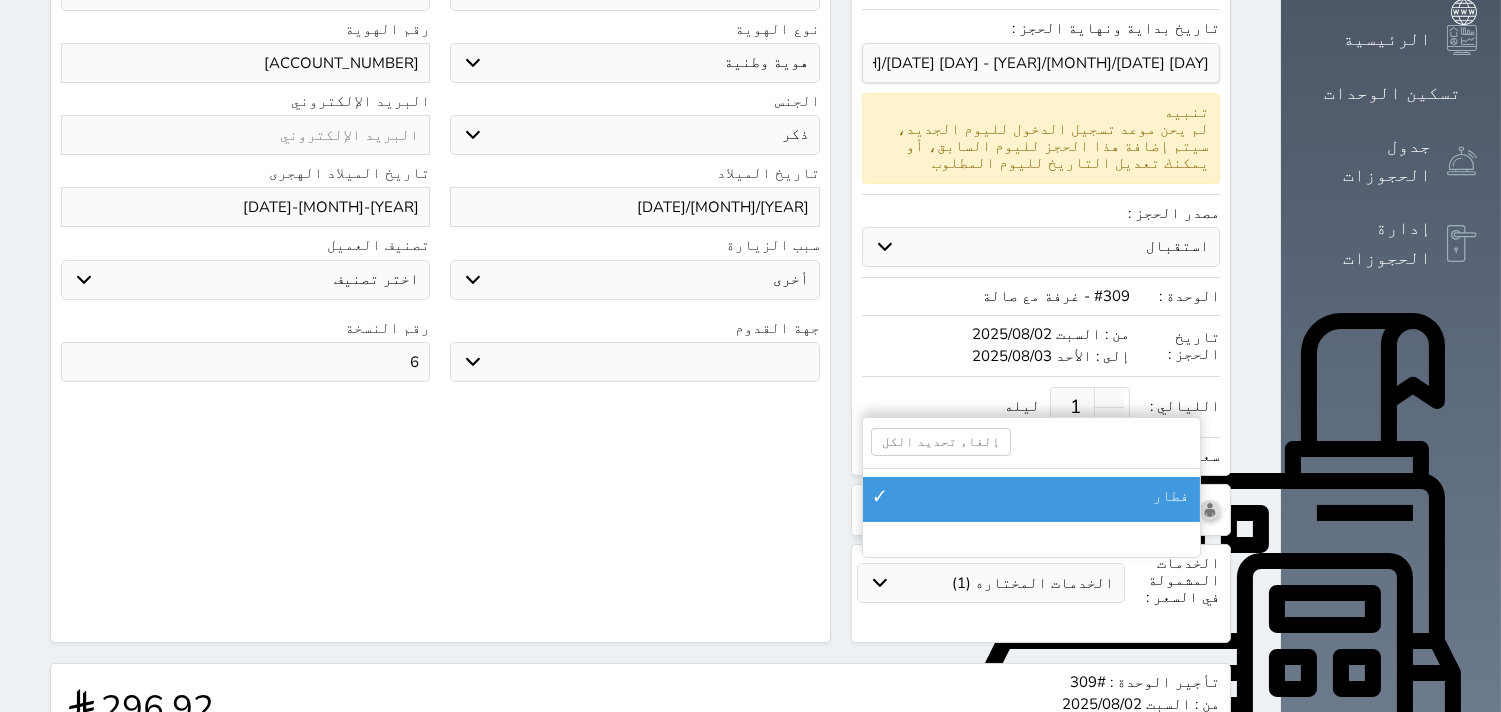 click on "✓ فطار" at bounding box center (1031, 499) 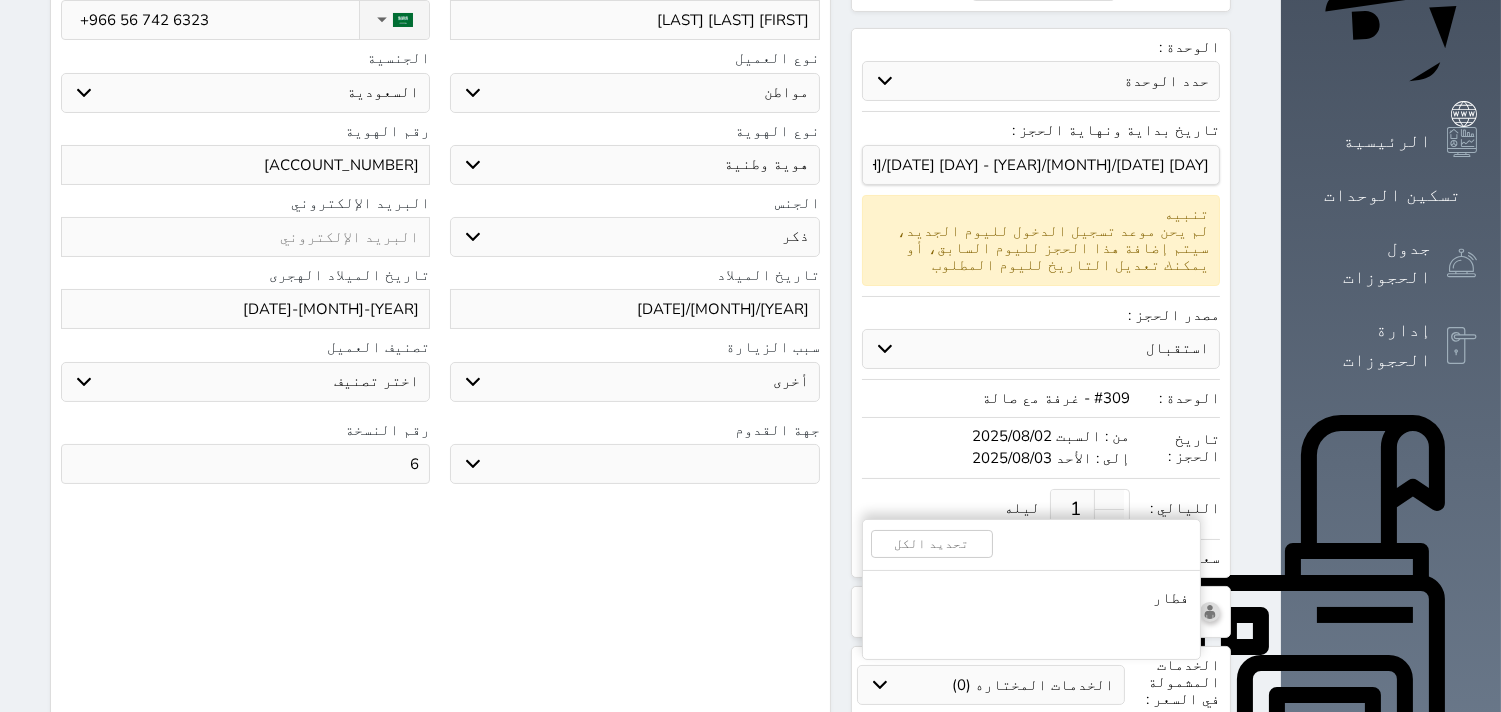 scroll, scrollTop: 601, scrollLeft: 0, axis: vertical 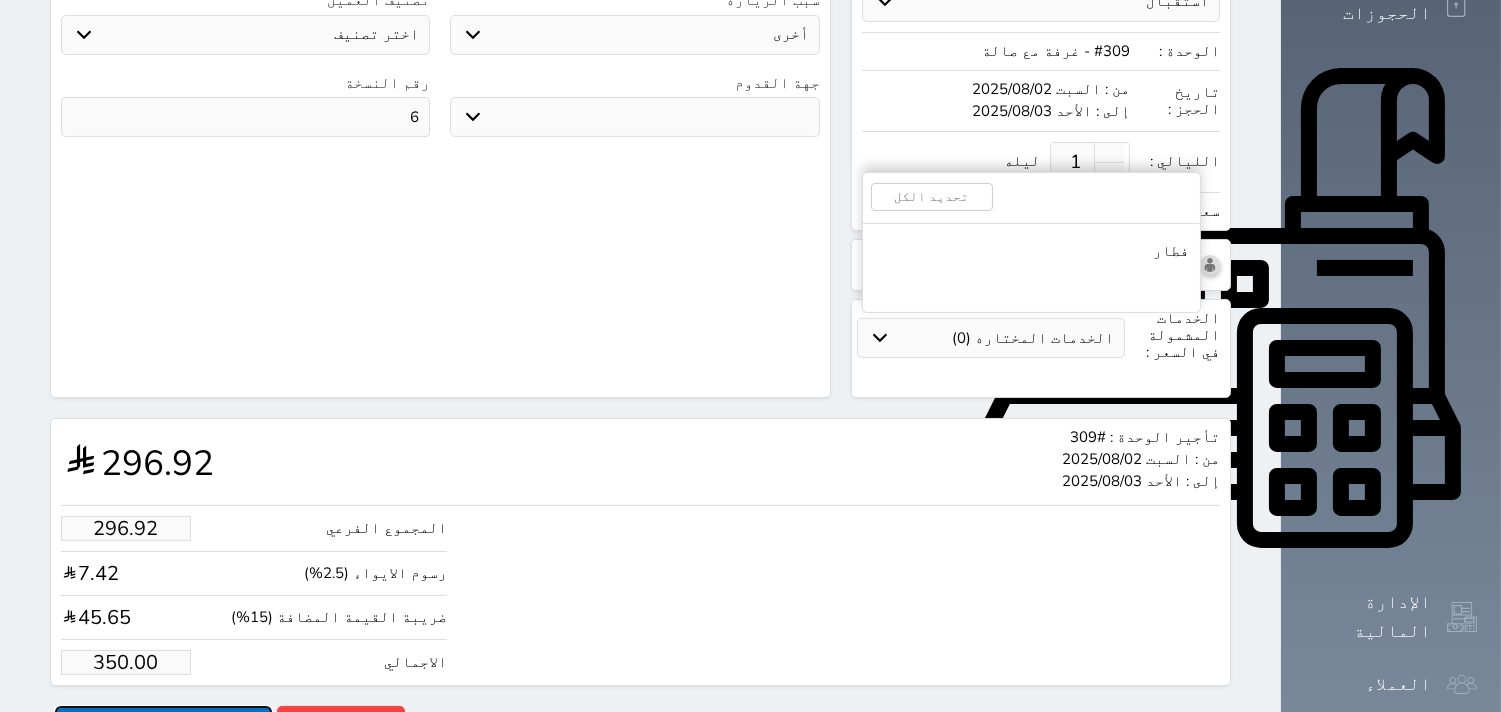 click on "حجز" at bounding box center (163, 723) 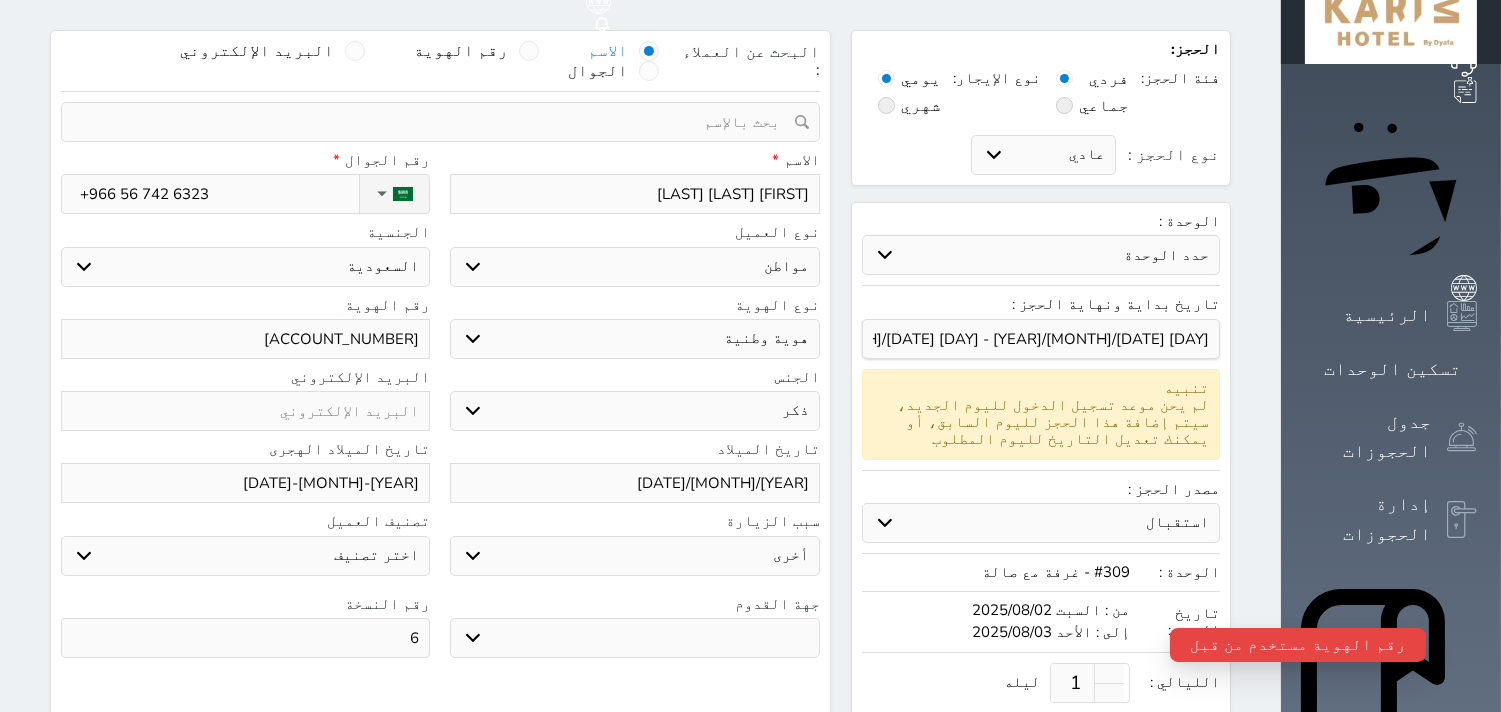 scroll, scrollTop: 0, scrollLeft: 0, axis: both 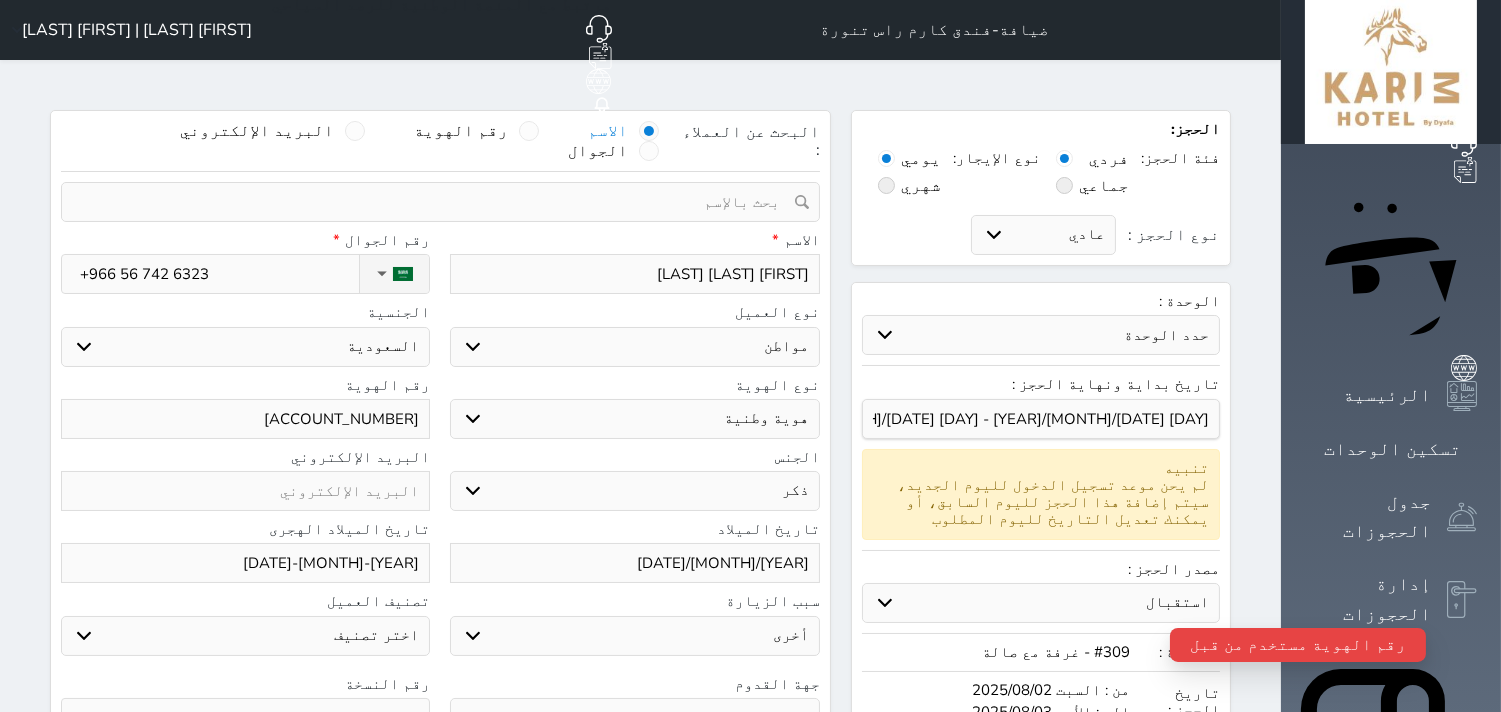 click on "[ACCOUNT_NUMBER]" at bounding box center [245, 419] 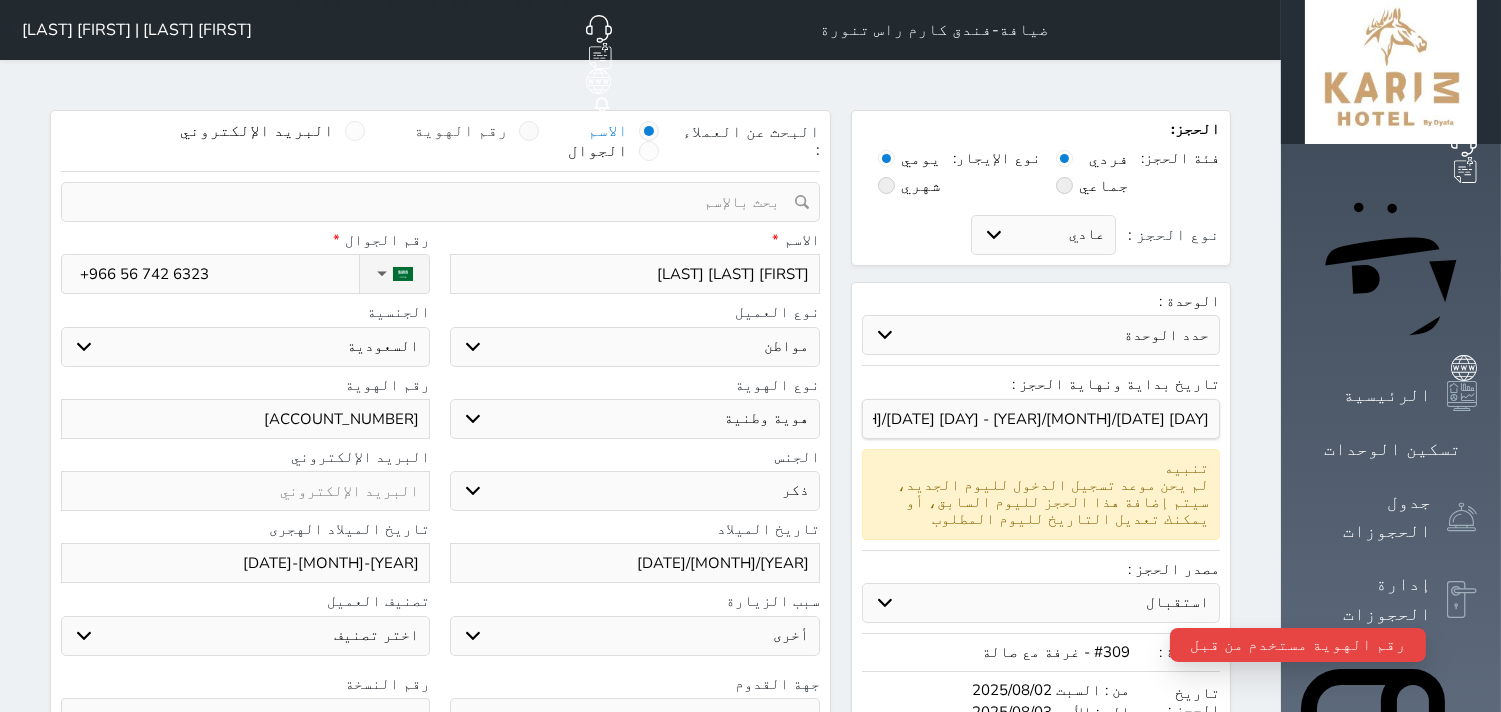 click at bounding box center (529, 131) 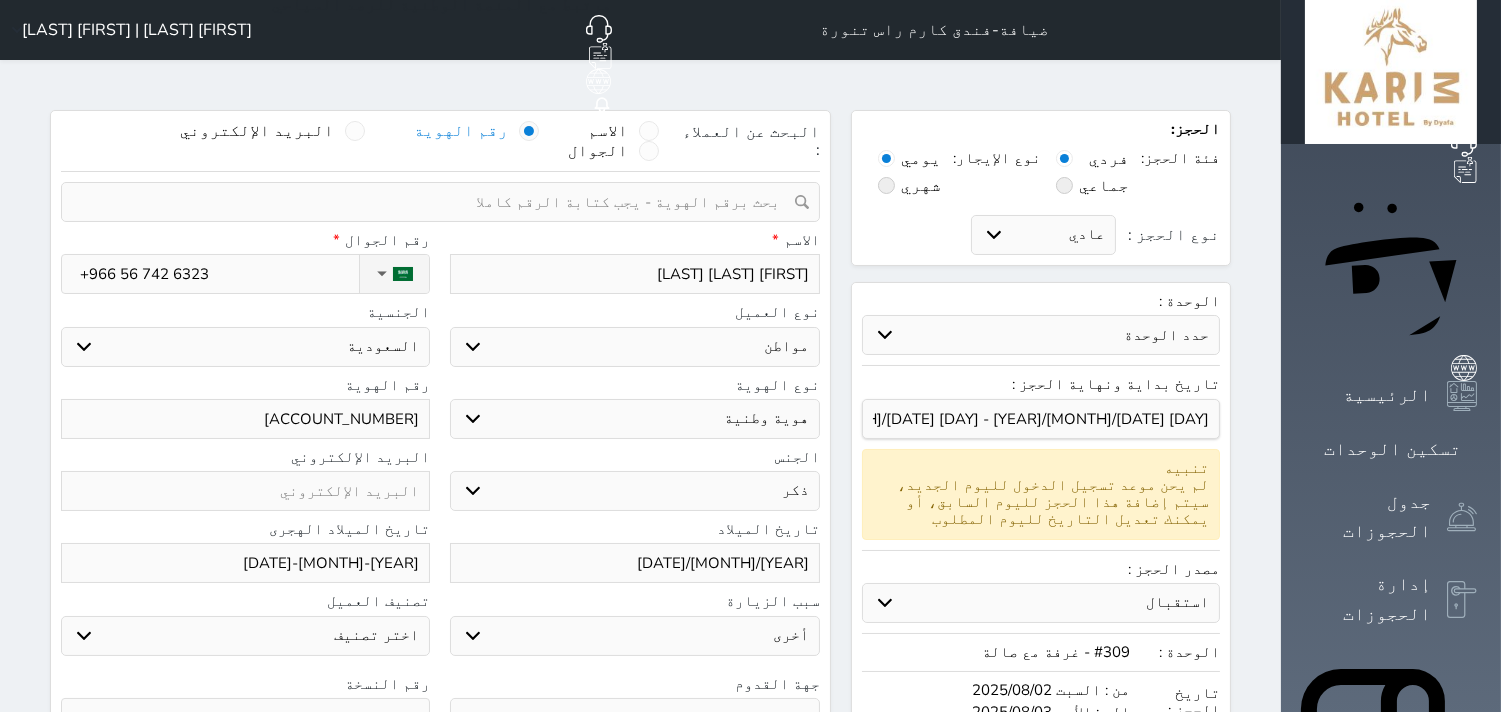 paste on "[ACCOUNT_NUMBER]" 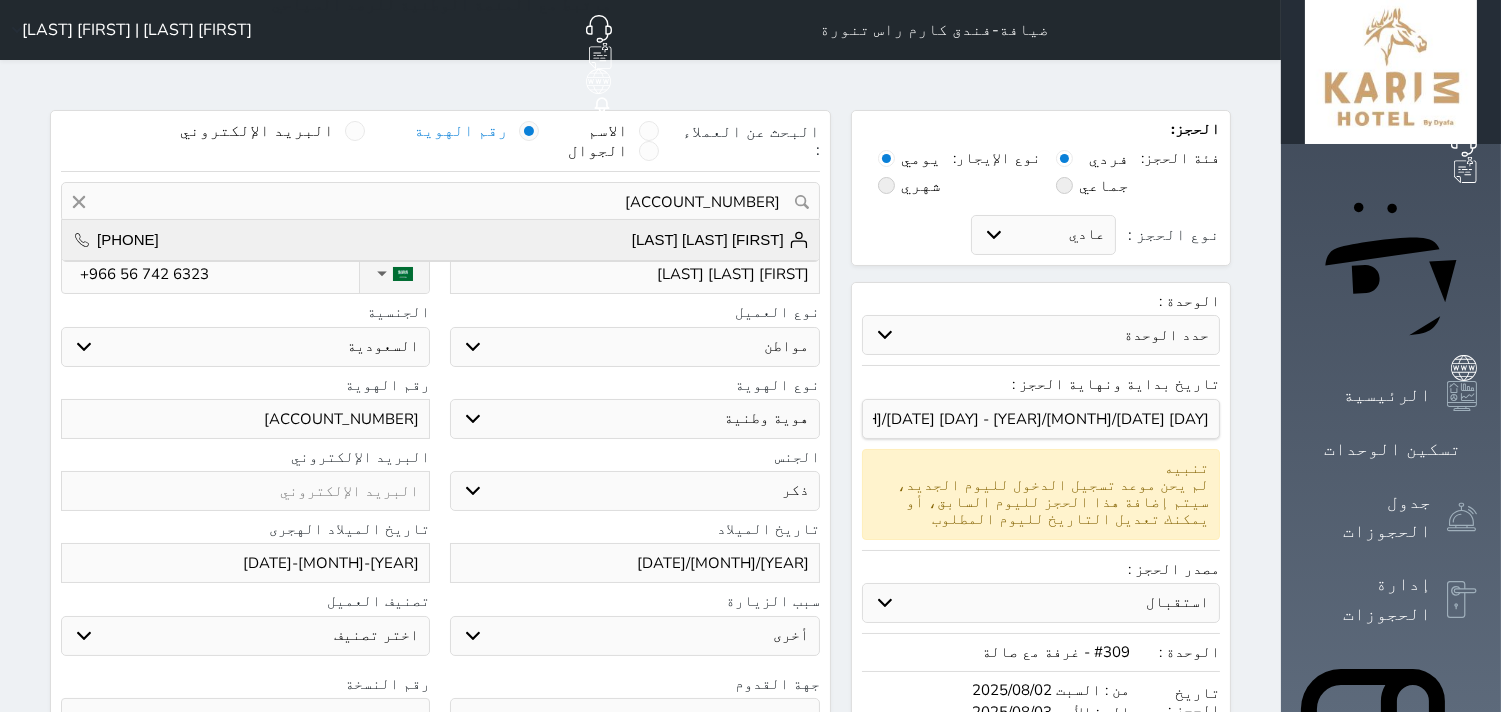 click on "[FIRST] [LAST] [LAST] [PHONE]" at bounding box center (440, 240) 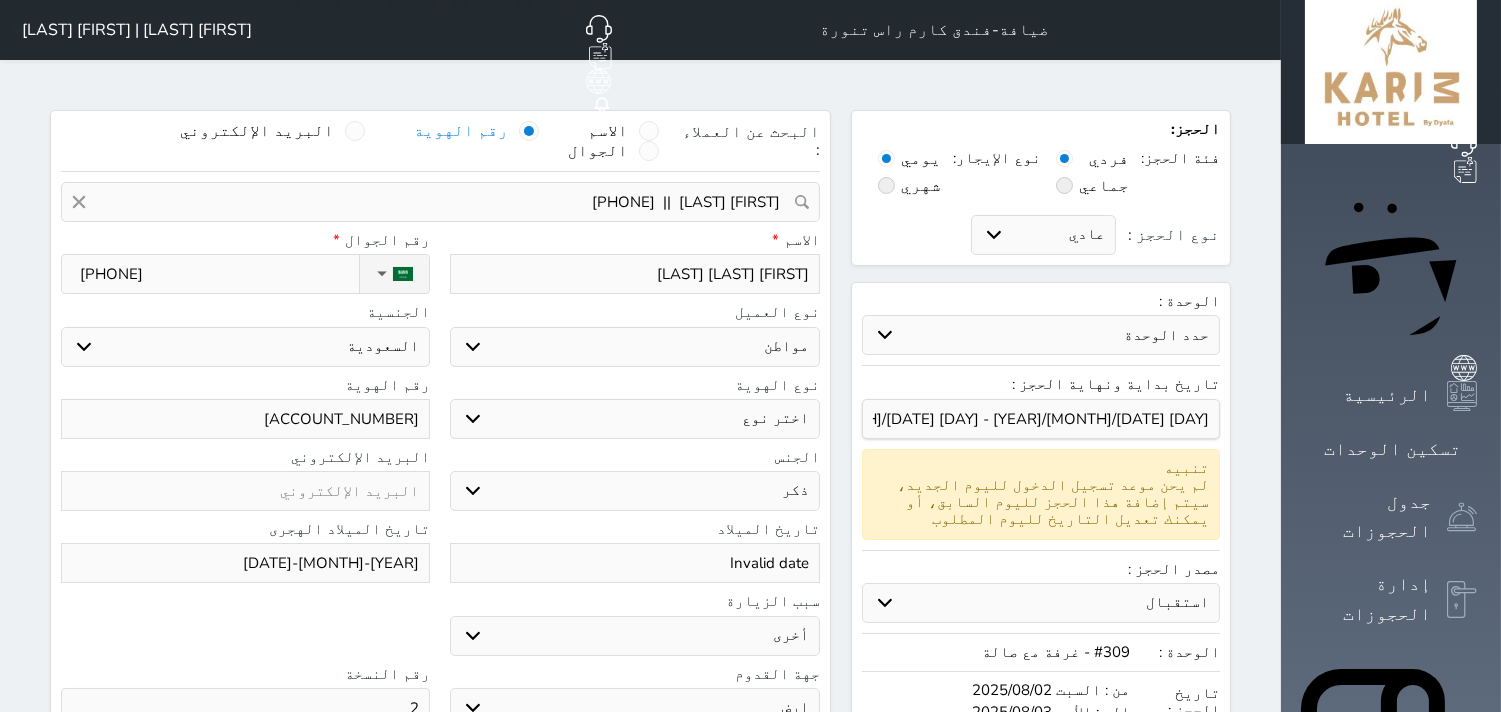 drag, startPoint x: 414, startPoint y: 657, endPoint x: 446, endPoint y: 655, distance: 32.06244 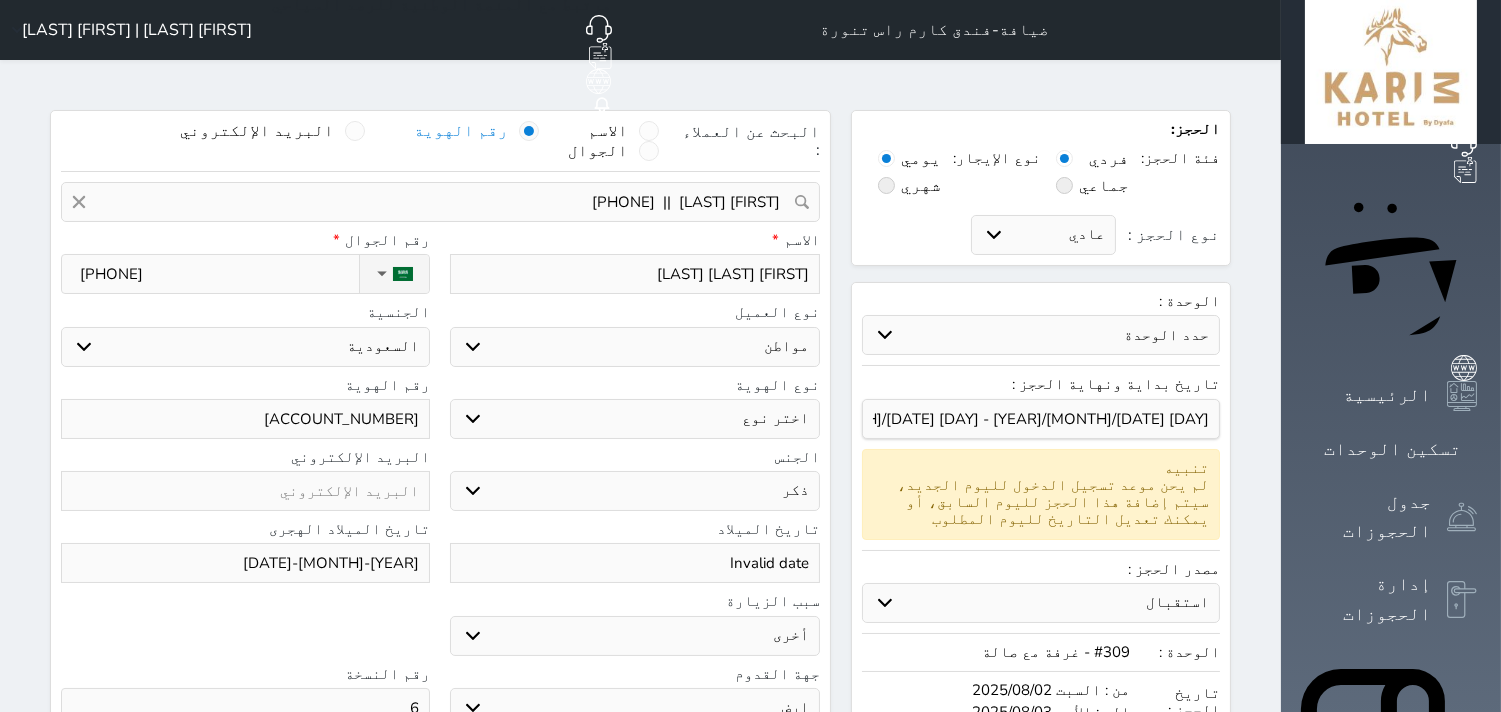 click on "[YEAR]-[MONTH]-[DATE]" at bounding box center (245, 563) 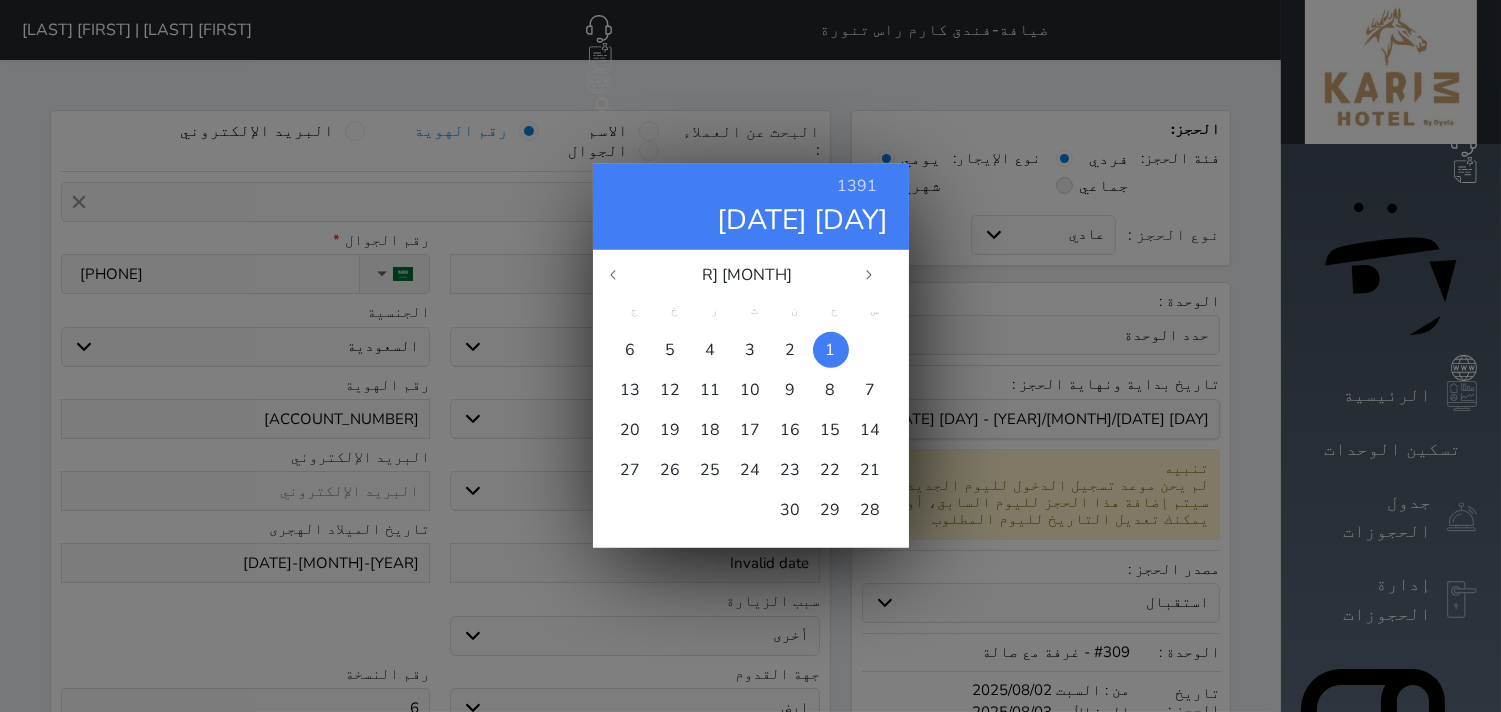 click on "1" at bounding box center (831, 350) 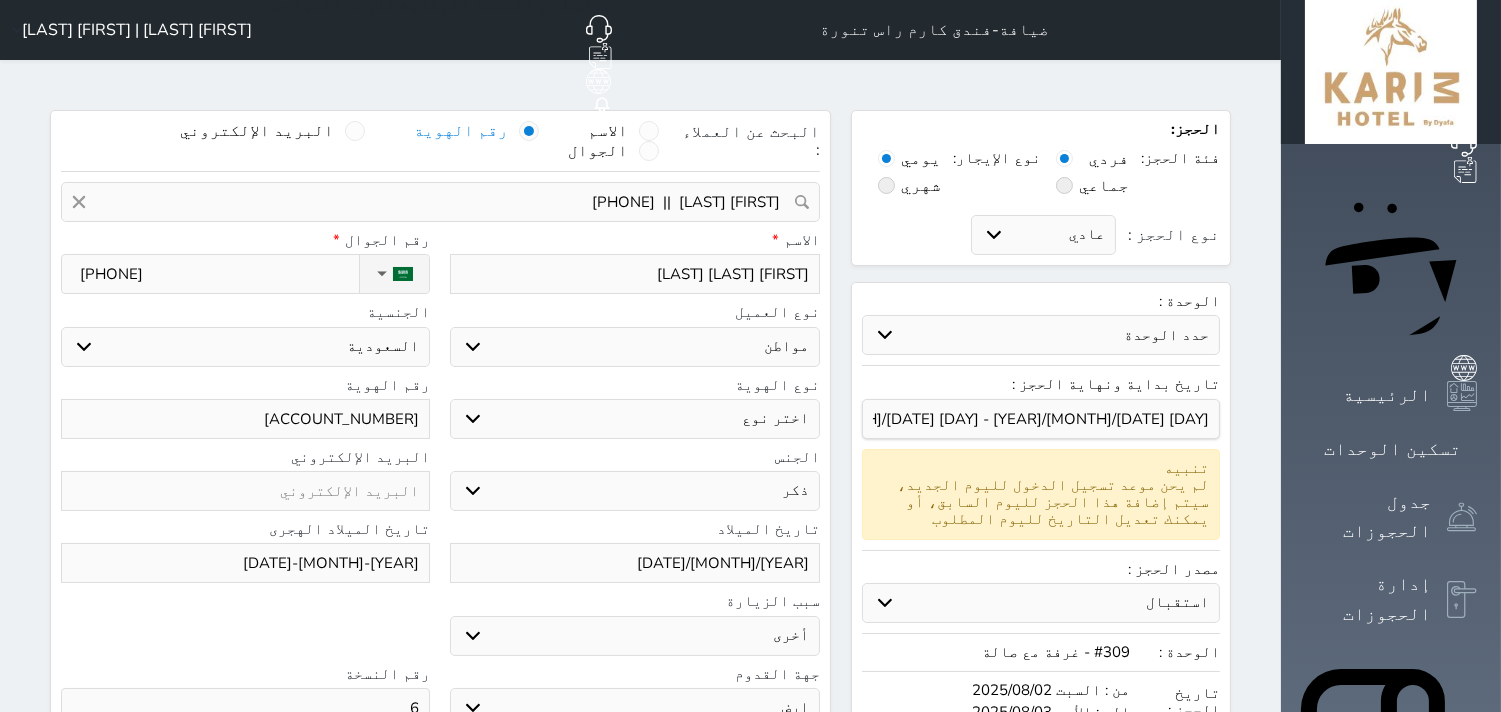 drag, startPoint x: 714, startPoint y: 367, endPoint x: 718, endPoint y: 384, distance: 17.464249 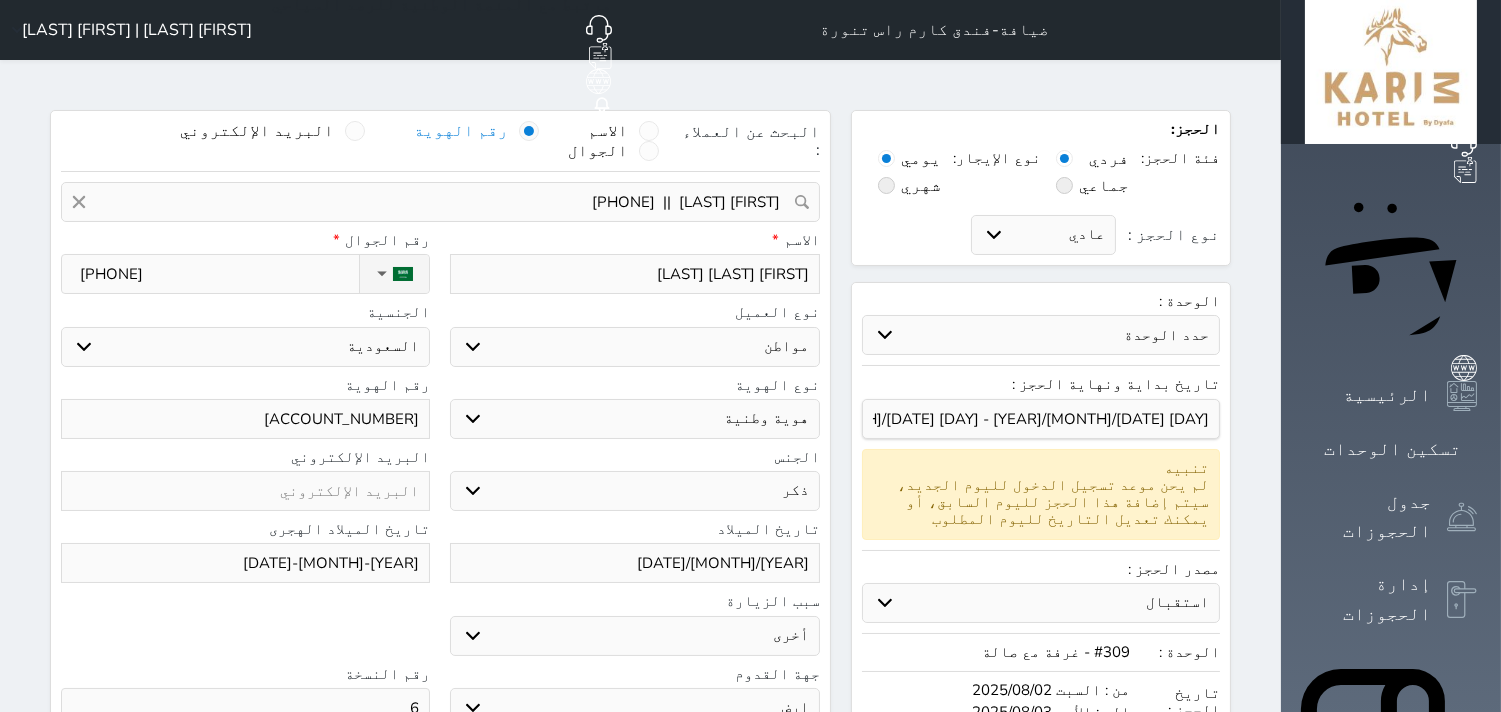 click on "اختر نوع   هوية وطنية هوية عائلية جواز السفر" at bounding box center [634, 419] 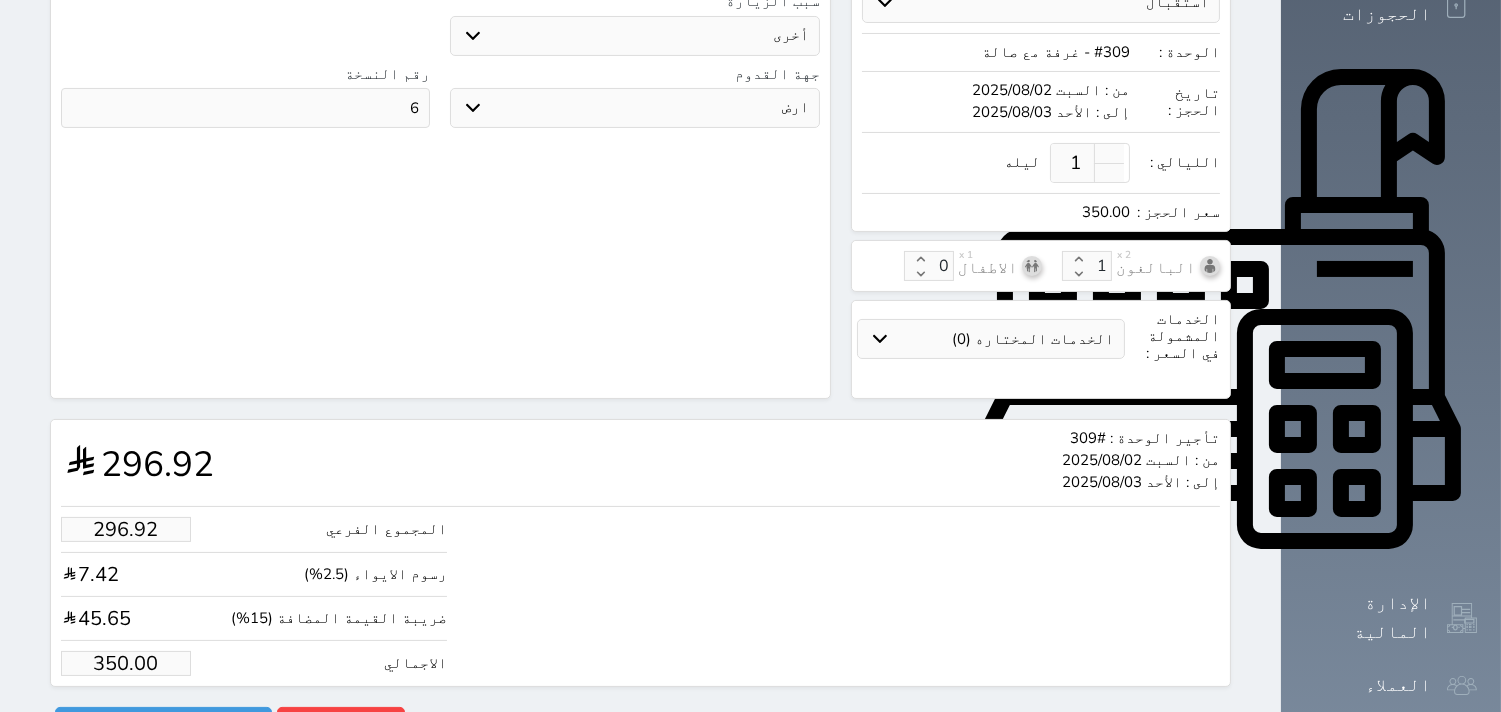 scroll, scrollTop: 601, scrollLeft: 0, axis: vertical 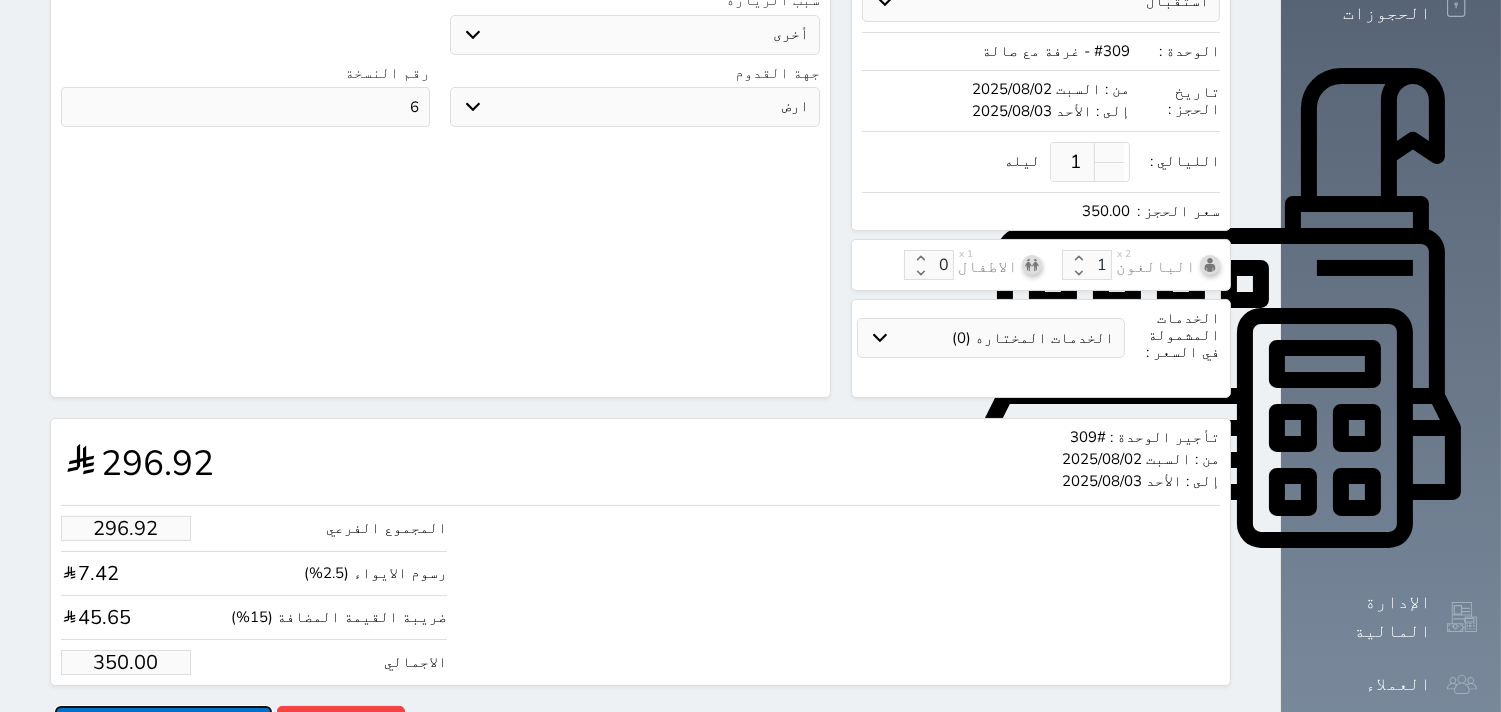 click on "حجز" at bounding box center [163, 723] 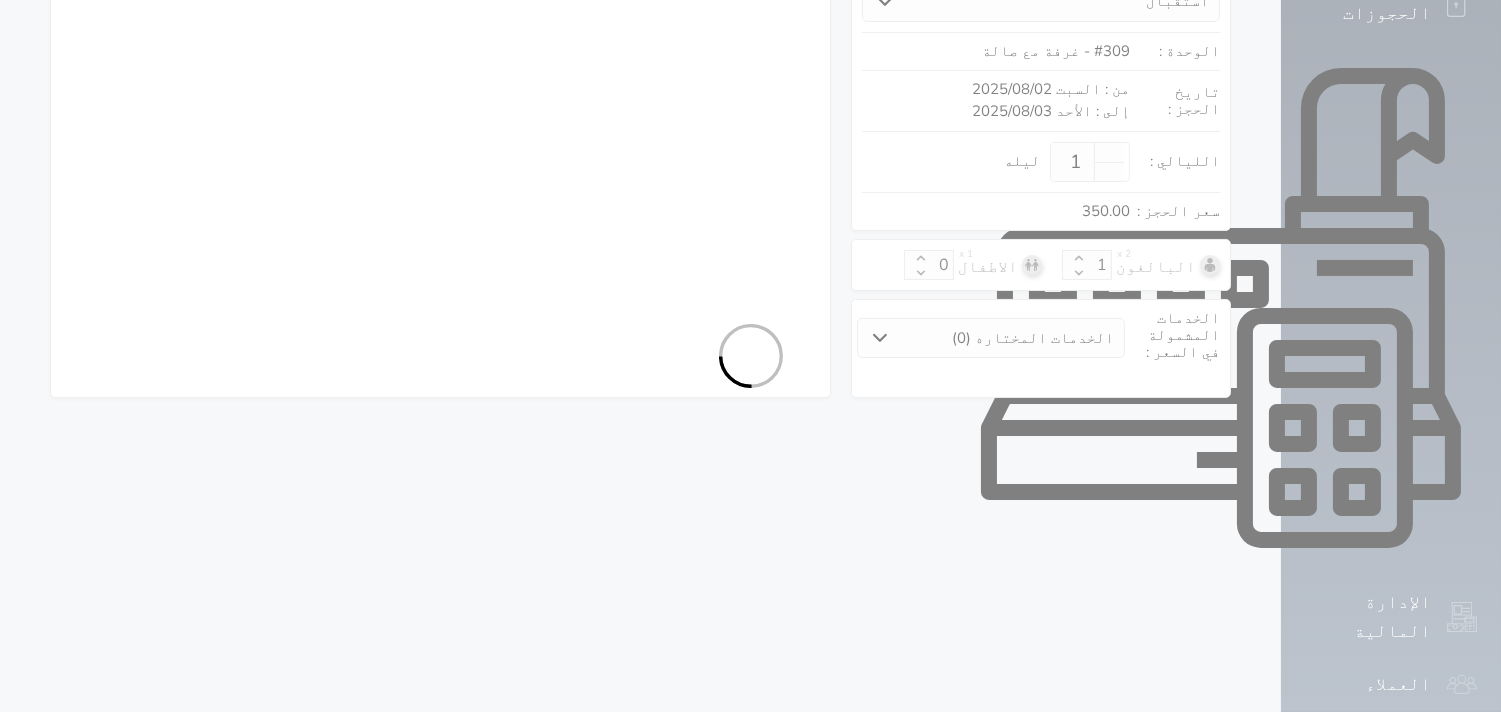 scroll, scrollTop: 276, scrollLeft: 0, axis: vertical 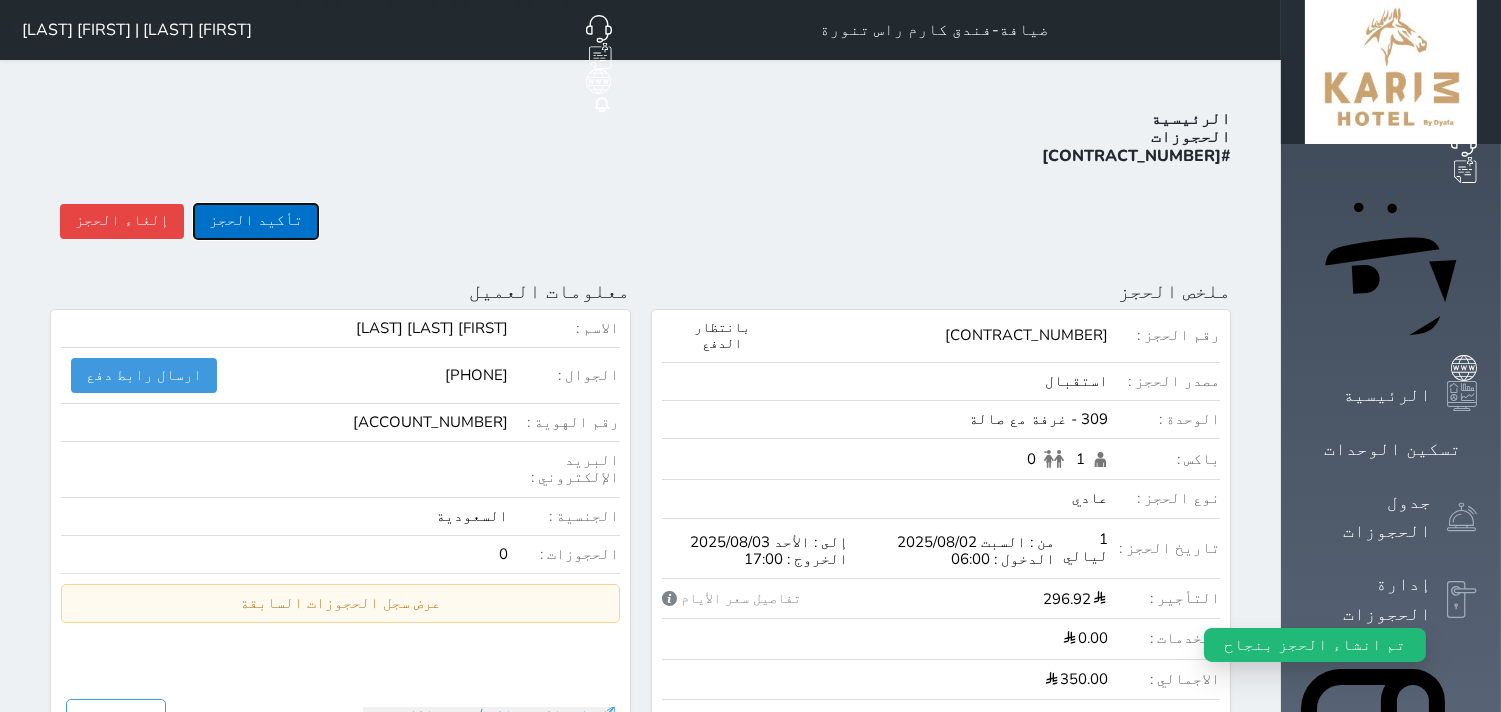 click on "تأكيد الحجز" at bounding box center (256, 221) 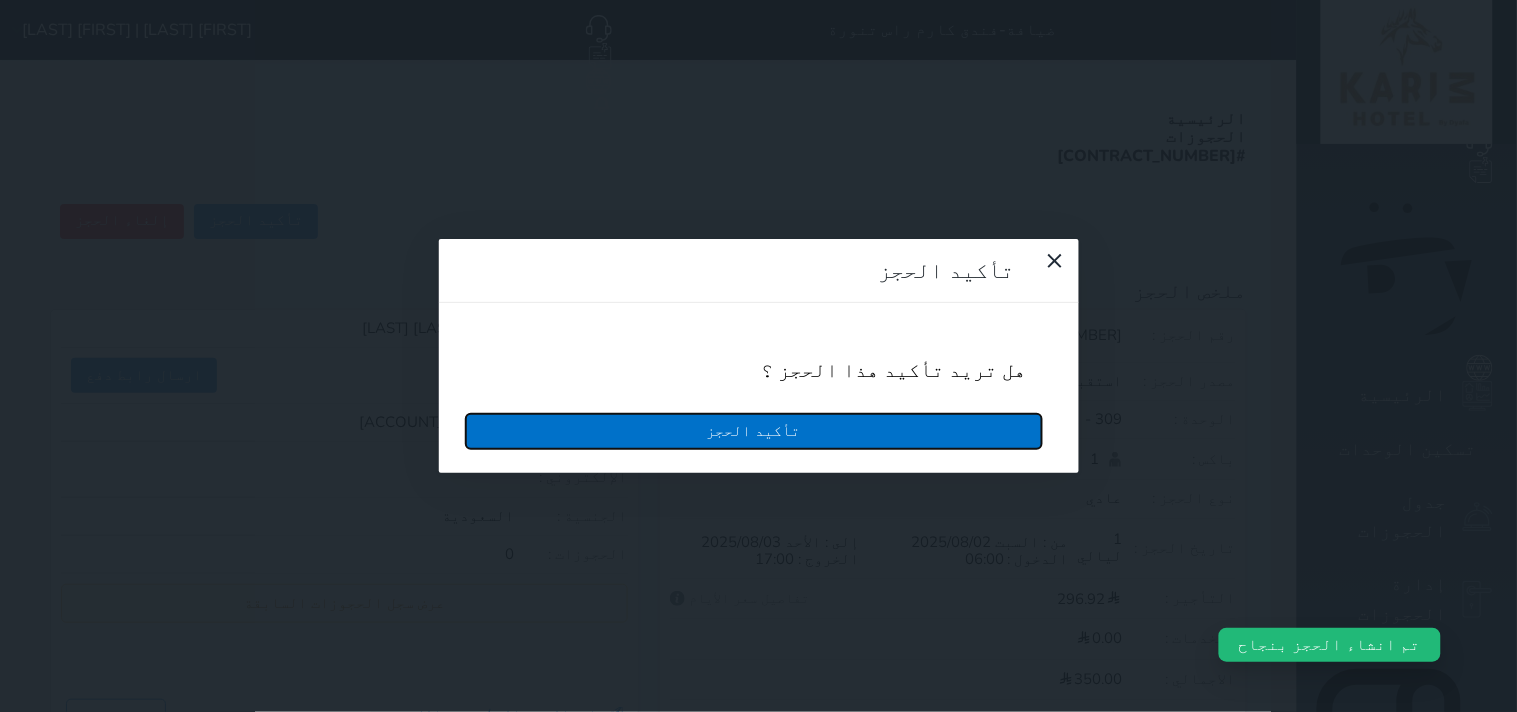 click on "تأكيد الحجز" at bounding box center [754, 431] 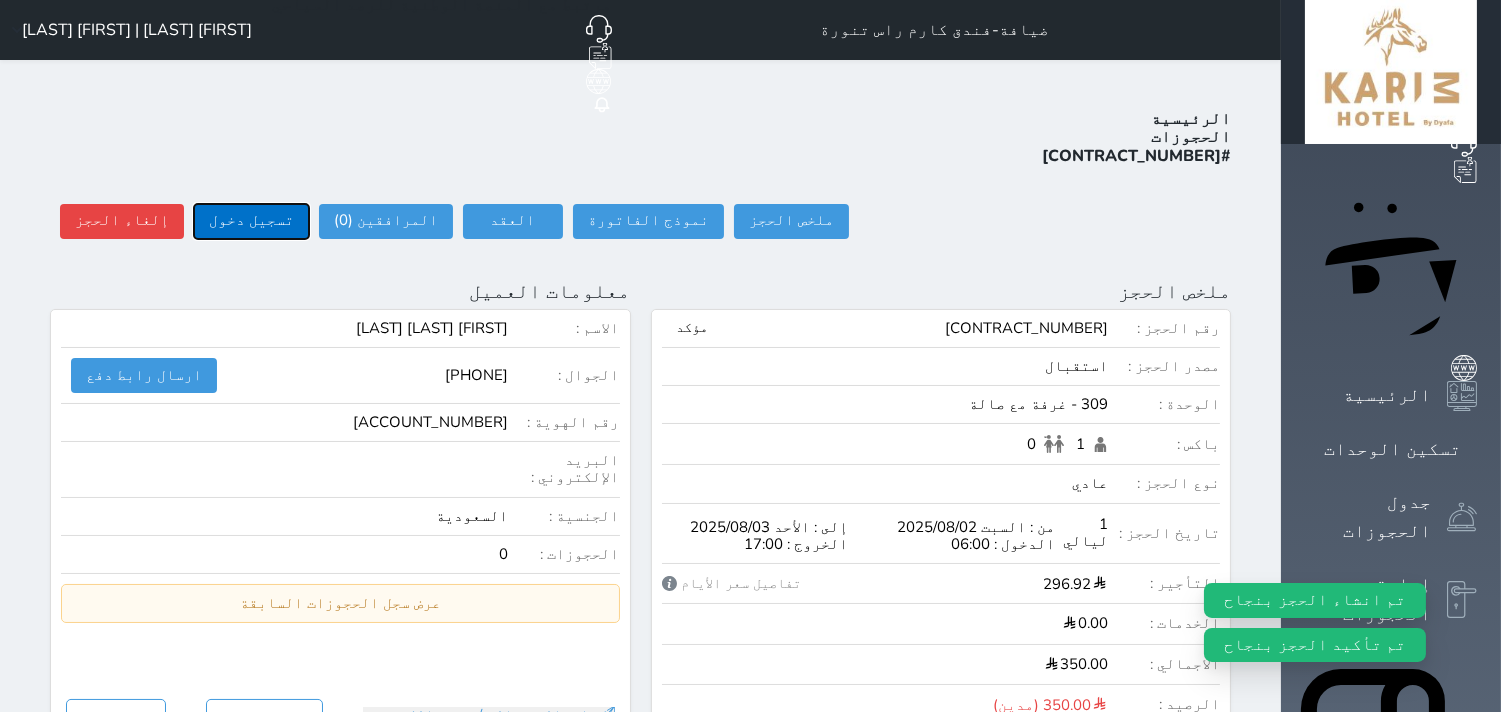click on "تسجيل دخول" at bounding box center (251, 221) 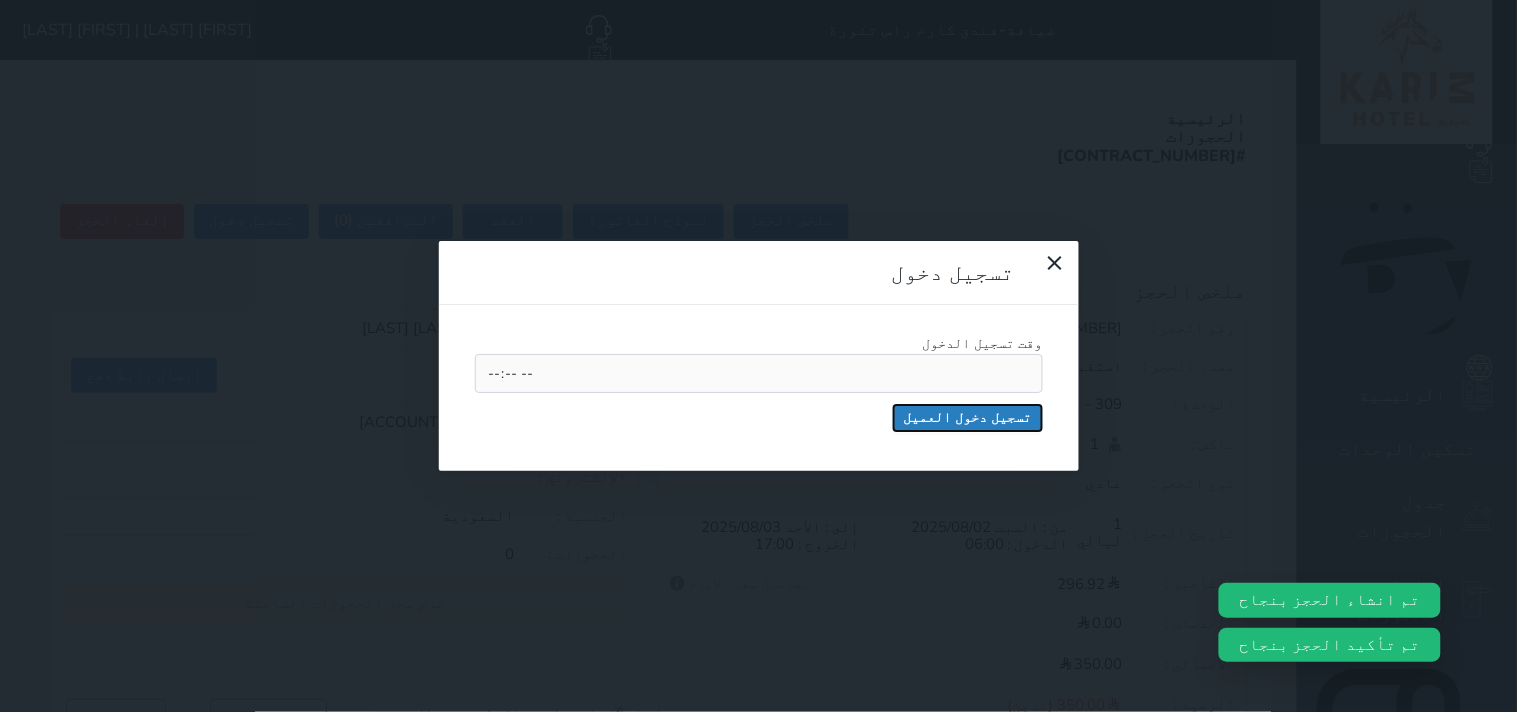 click on "تسجيل دخول العميل" at bounding box center (968, 418) 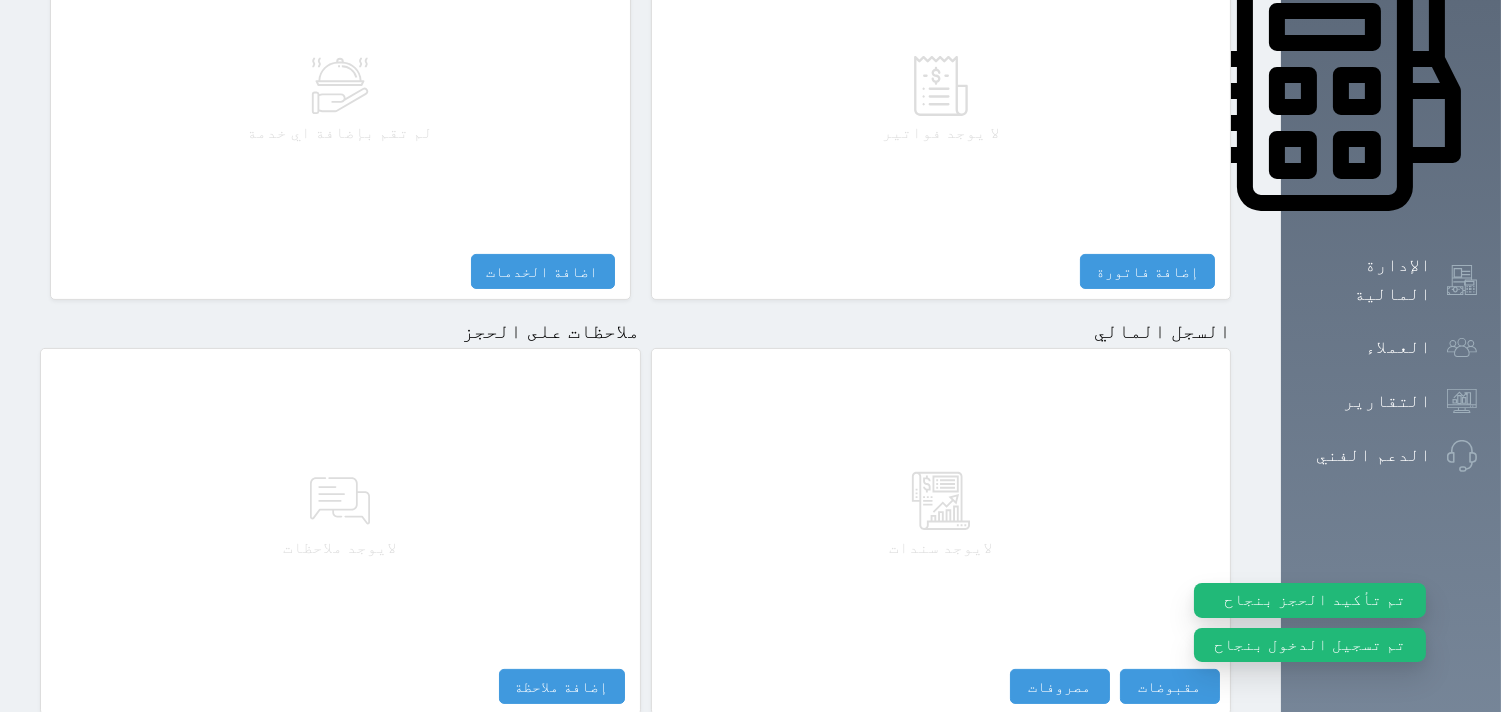 scroll, scrollTop: 1068, scrollLeft: 0, axis: vertical 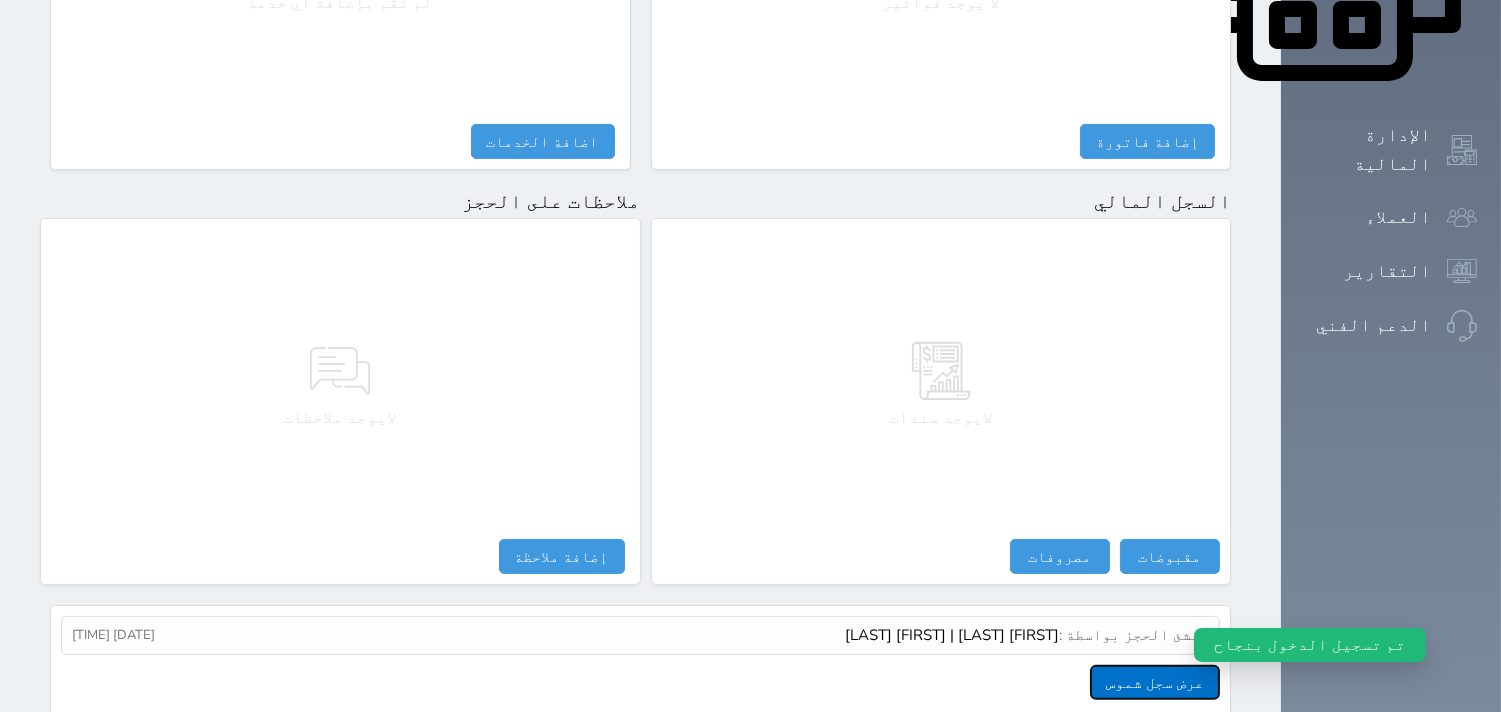 click on "عرض سجل شموس" at bounding box center (1155, 682) 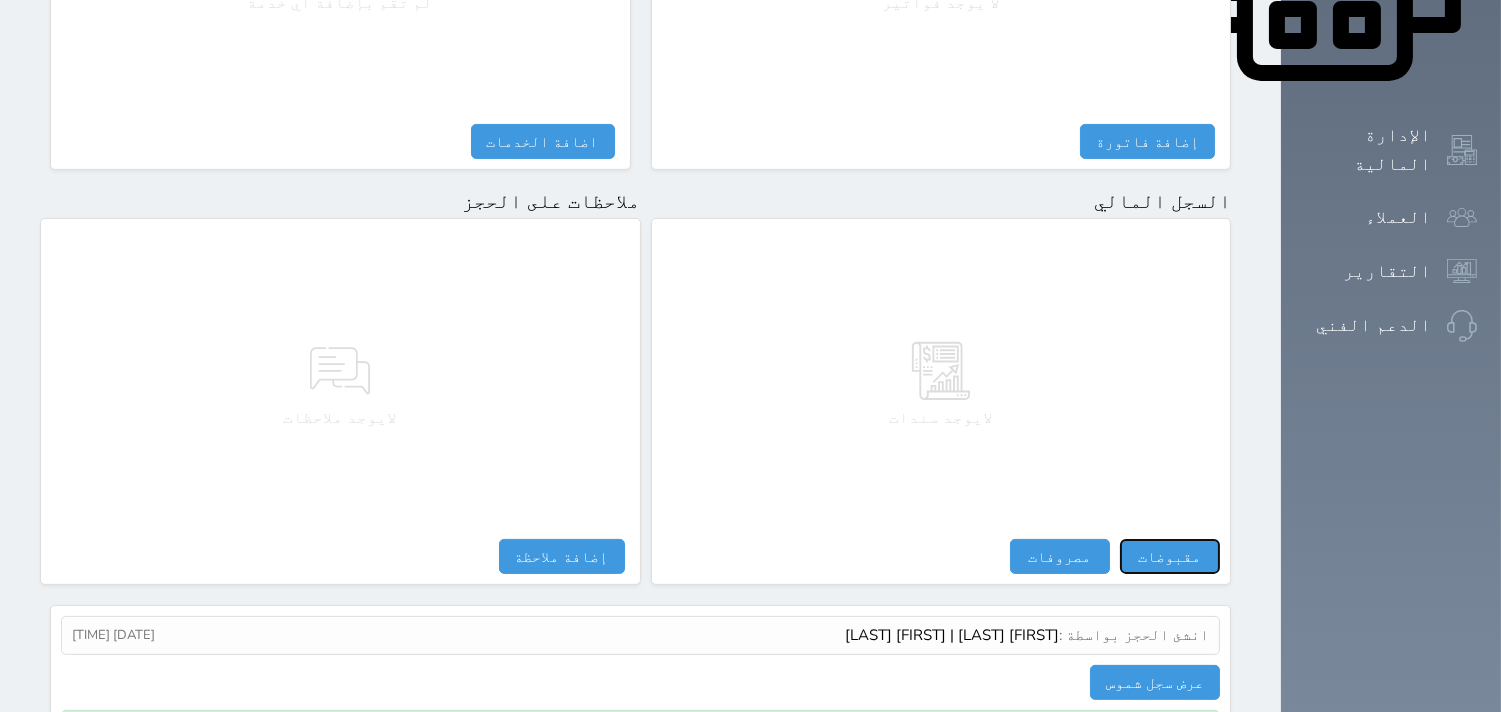 click on "مقبوضات" at bounding box center (1170, 556) 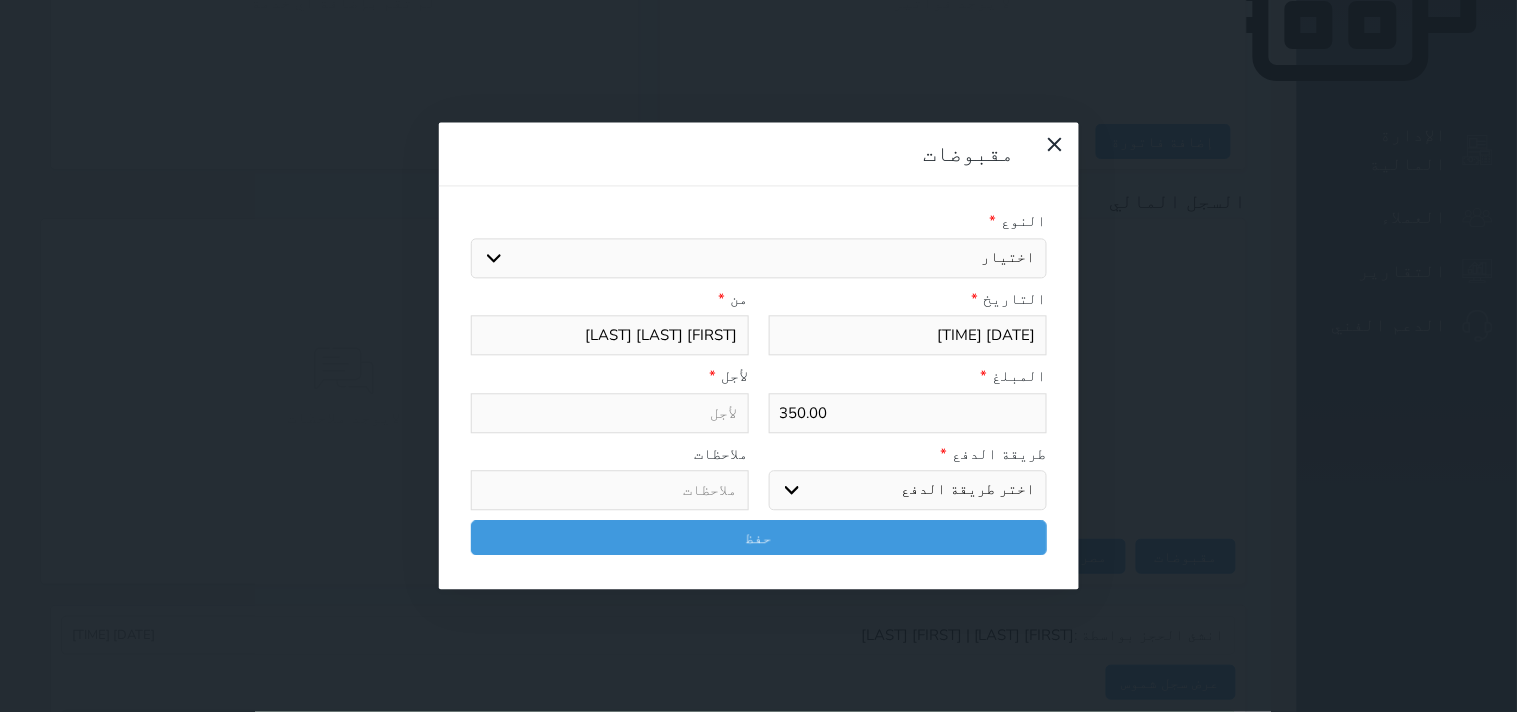 click on "اختيار   مقبوضات عامة قيمة إيجار فواتير تامين عربون لا ينطبق آخر مغسلة واي فاي - الإنترنت مواقف السيارات طعام الأغذية والمشروبات مشروبات المشروبات الباردة المشروبات الساخنة الإفطار غداء عشاء مخبز و كعك حمام سباحة الصالة الرياضية سبا و خدمات الجمال اختيار وإسقاط (خدمات النقل) ميني بار كابل - تلفزيون سرير إضافي تصفيف الشعر التسوق خدمات الجولات السياحية المنظمة خدمات الدليل السياحي" at bounding box center (759, 258) 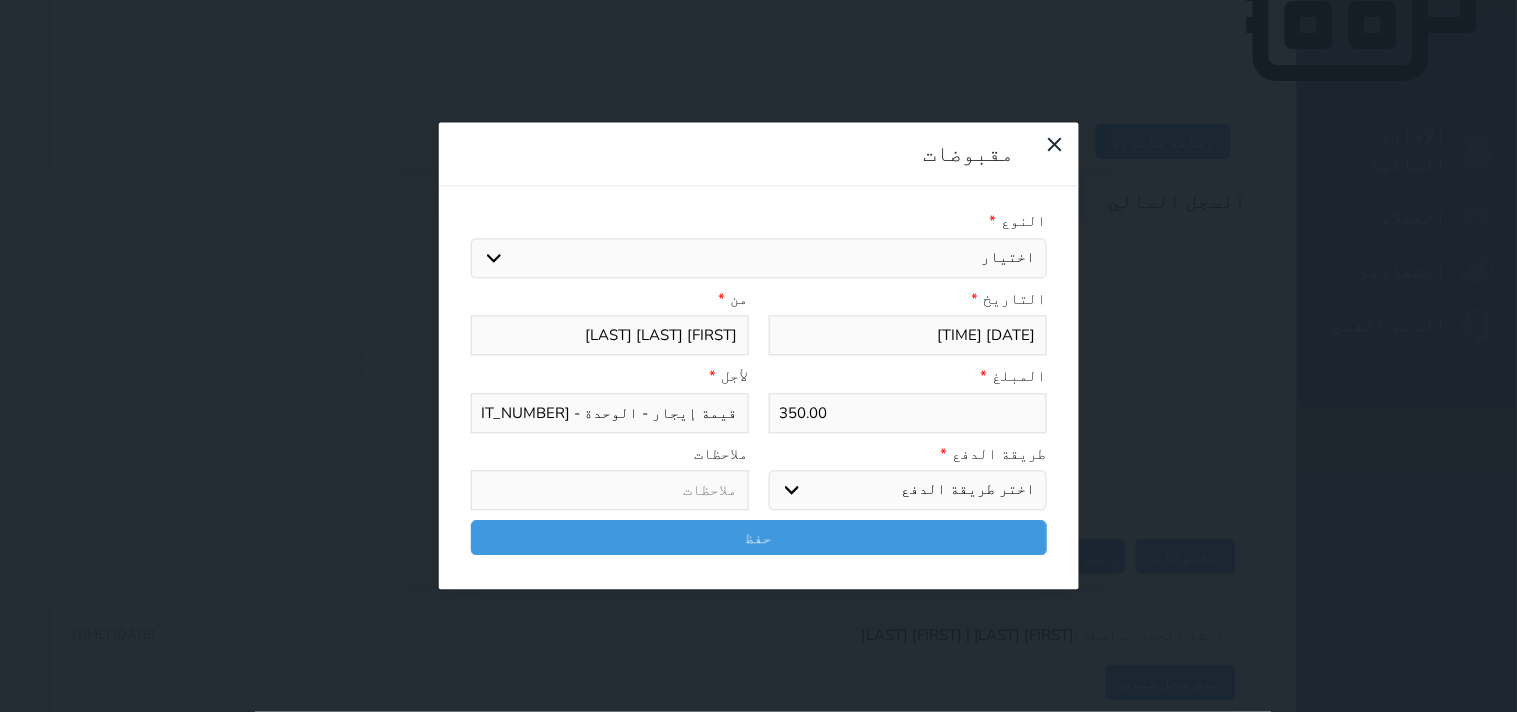 click on "اختر طريقة الدفع   دفع نقدى   تحويل بنكى   مدى   بطاقة ائتمان   آجل" at bounding box center (908, 491) 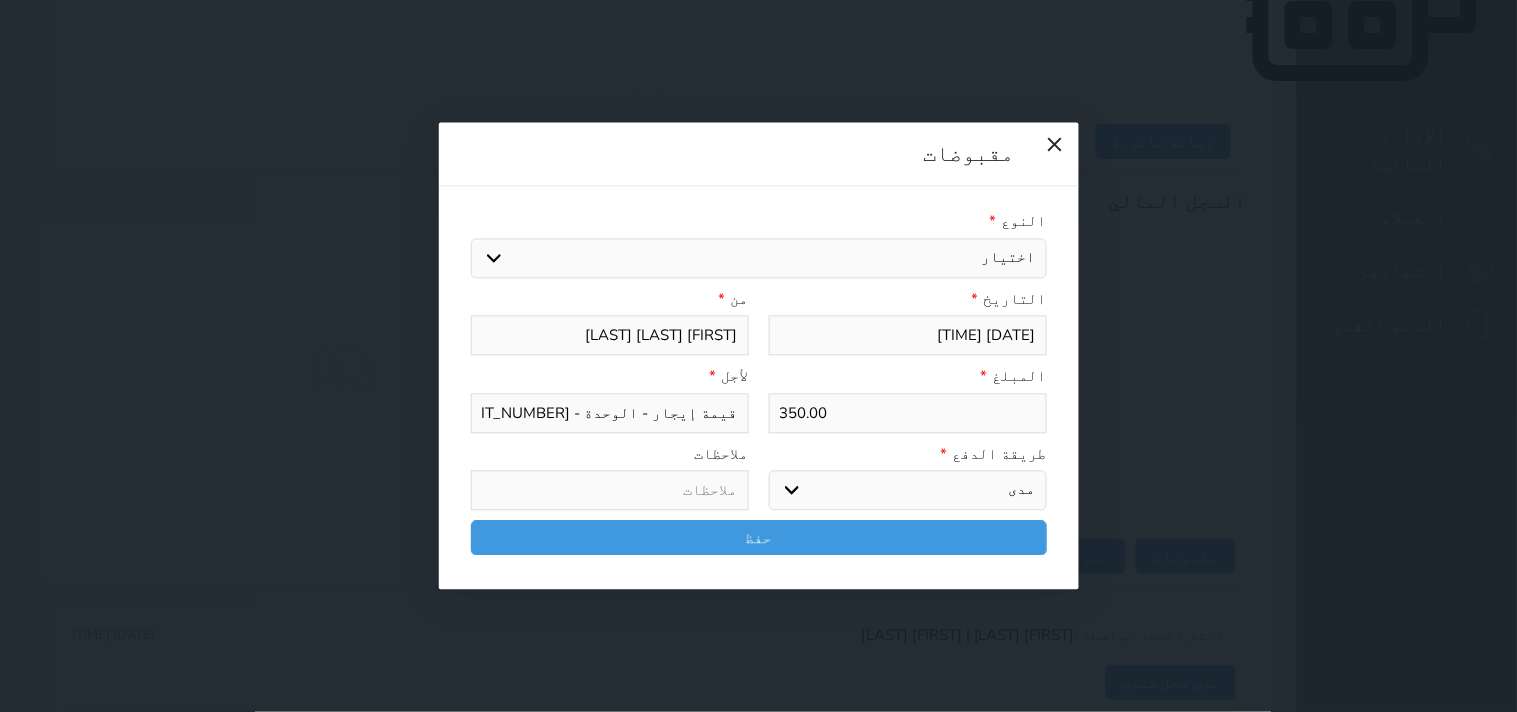 click on "اختر طريقة الدفع   دفع نقدى   تحويل بنكى   مدى   بطاقة ائتمان   آجل" at bounding box center [908, 491] 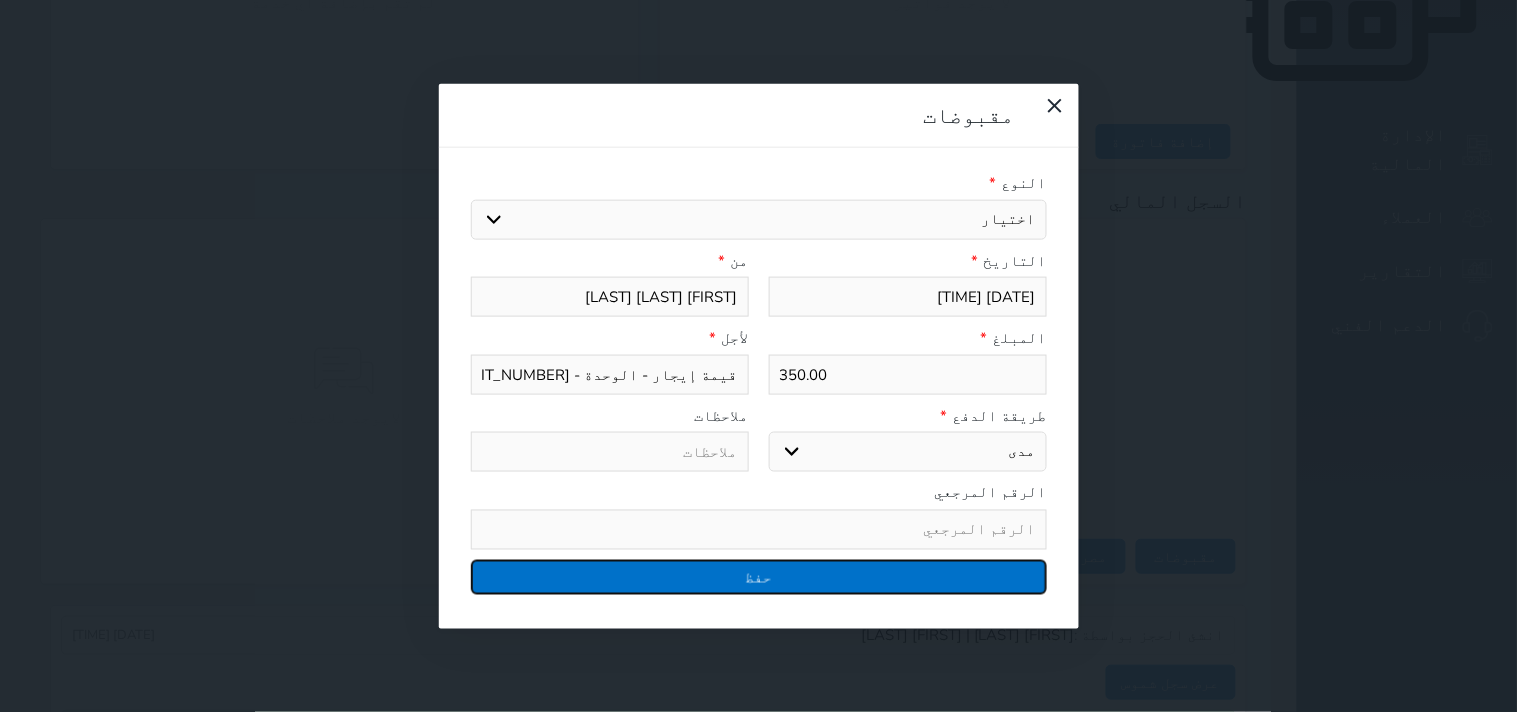 click on "حفظ" at bounding box center [759, 576] 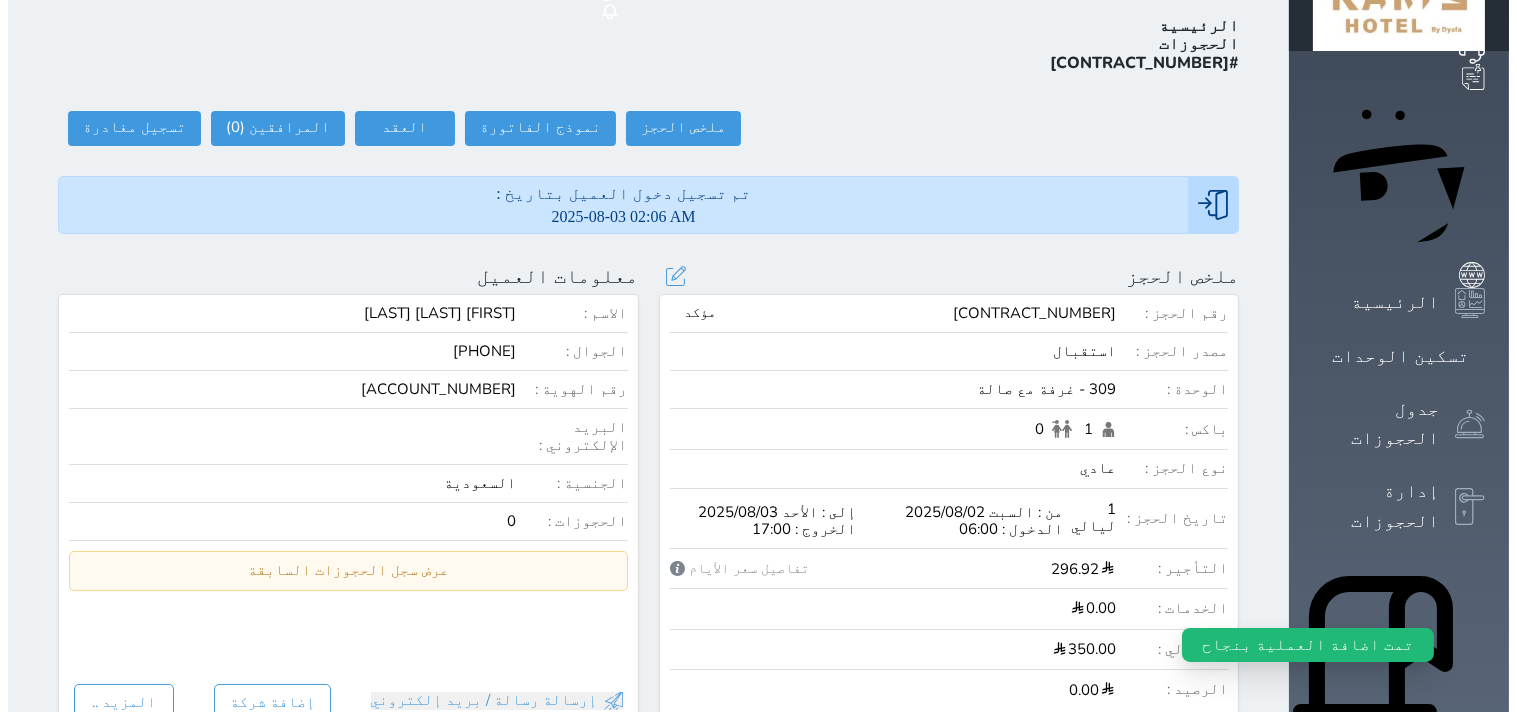 scroll, scrollTop: 0, scrollLeft: 0, axis: both 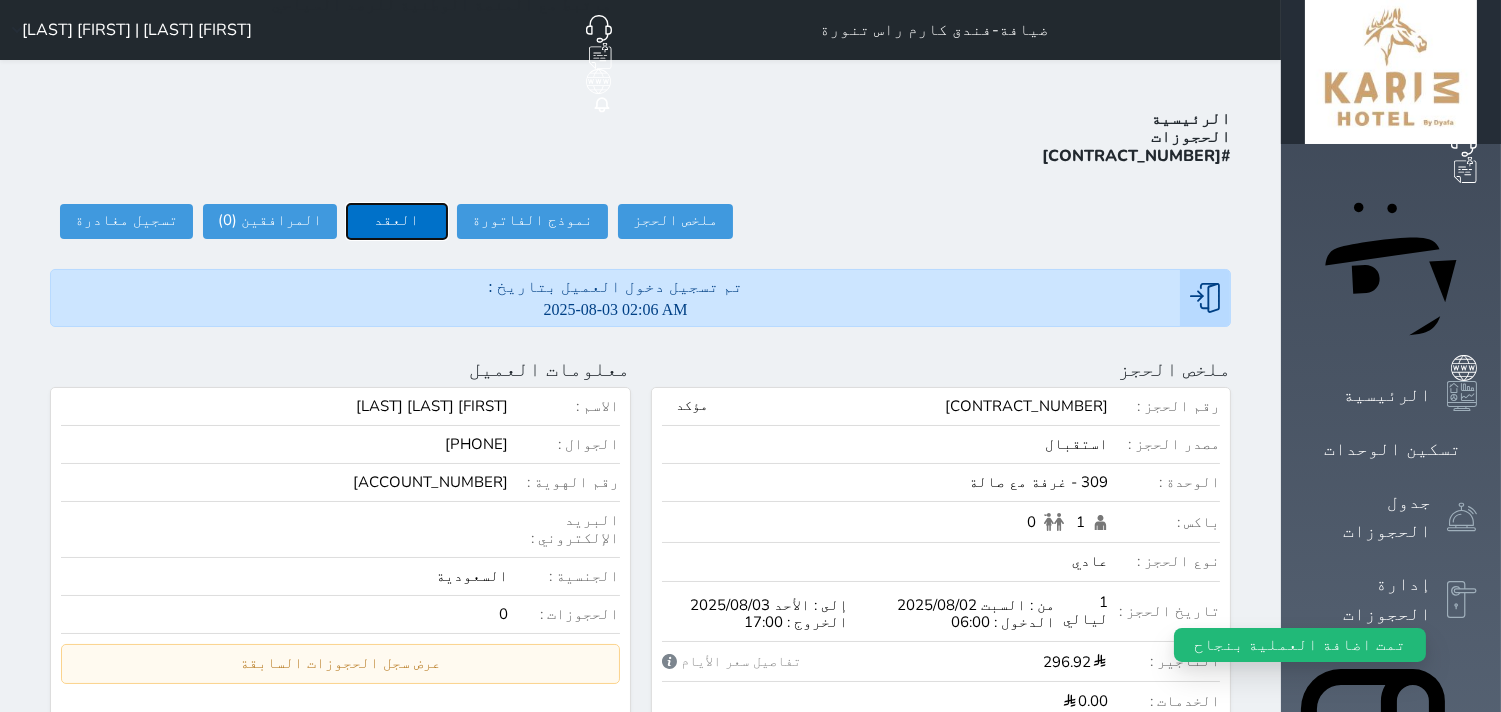 click on "العقد" at bounding box center [397, 221] 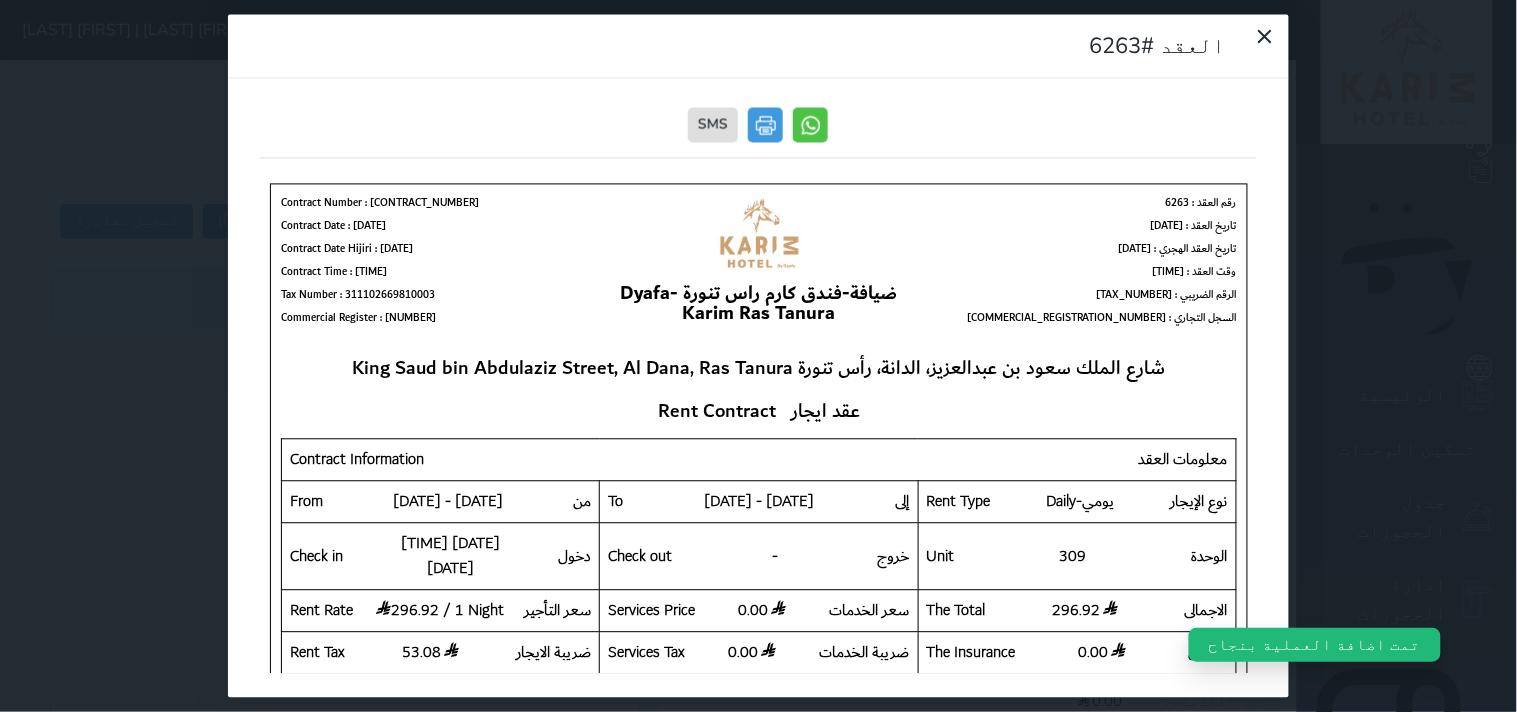 scroll, scrollTop: 0, scrollLeft: 0, axis: both 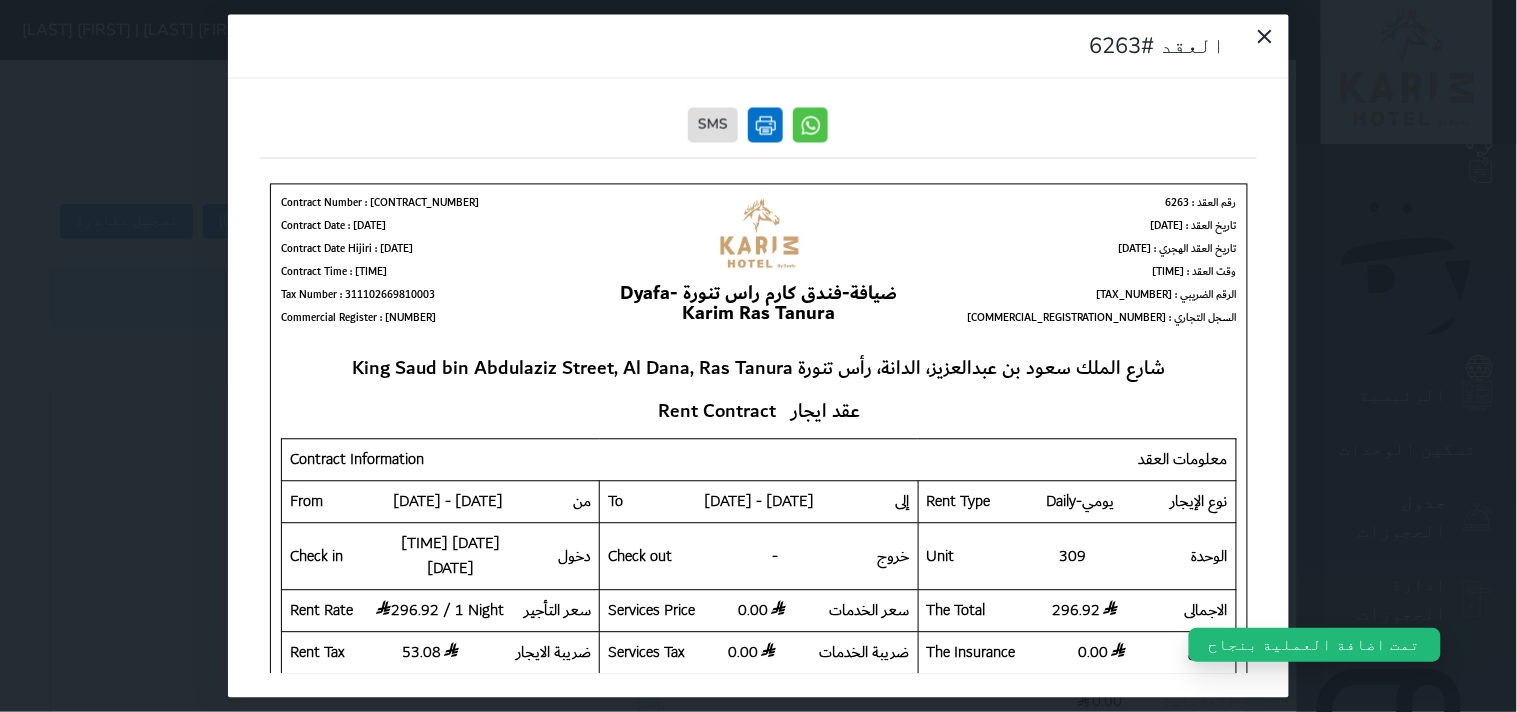 click at bounding box center (766, 125) 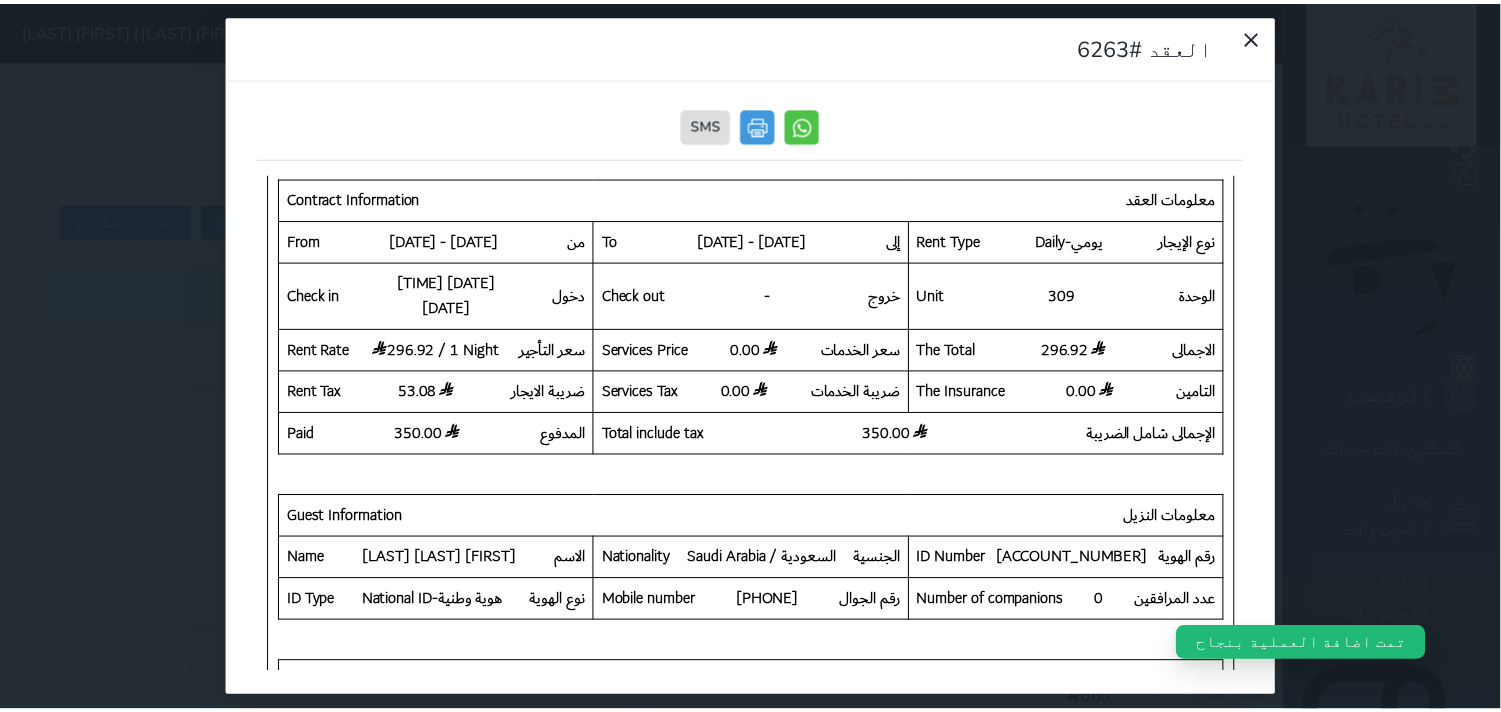 scroll, scrollTop: 666, scrollLeft: 0, axis: vertical 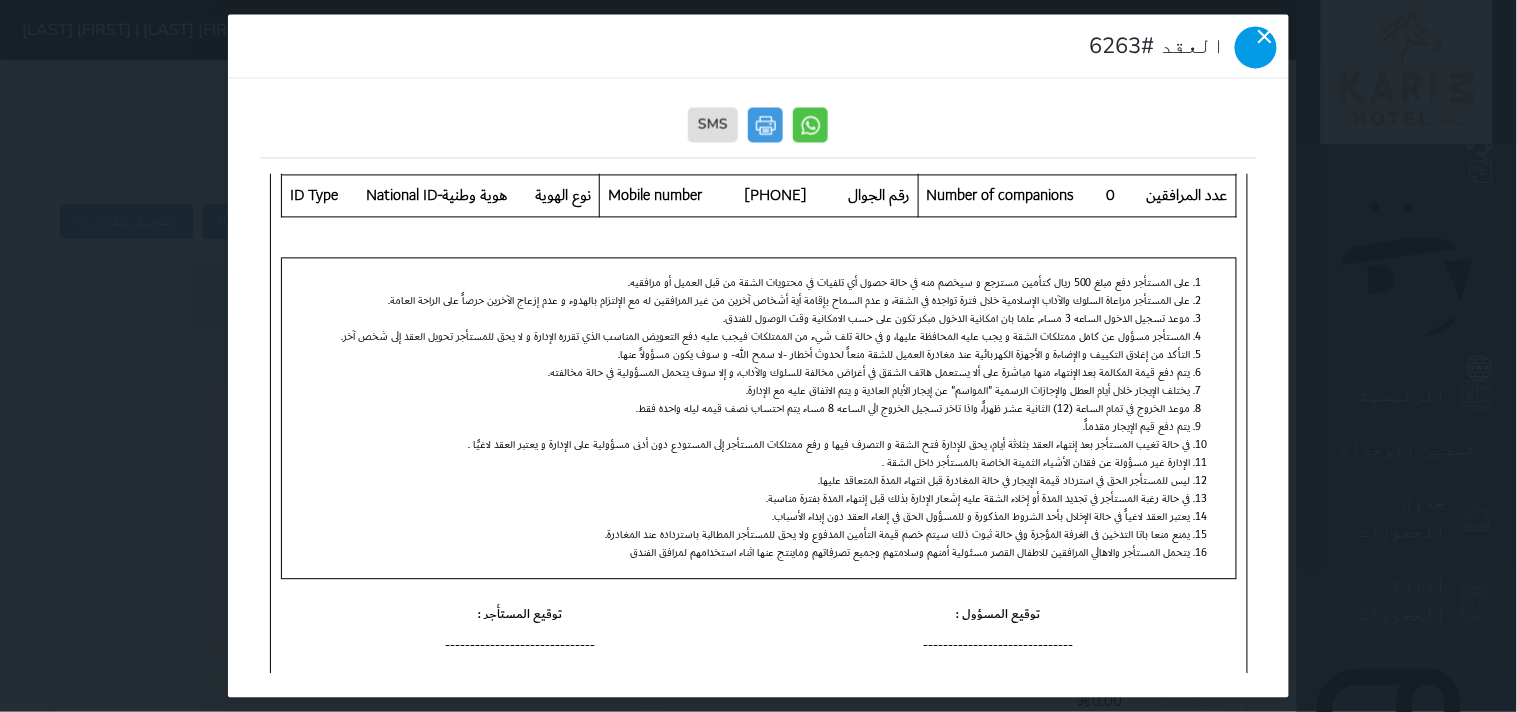 click at bounding box center [1256, 48] 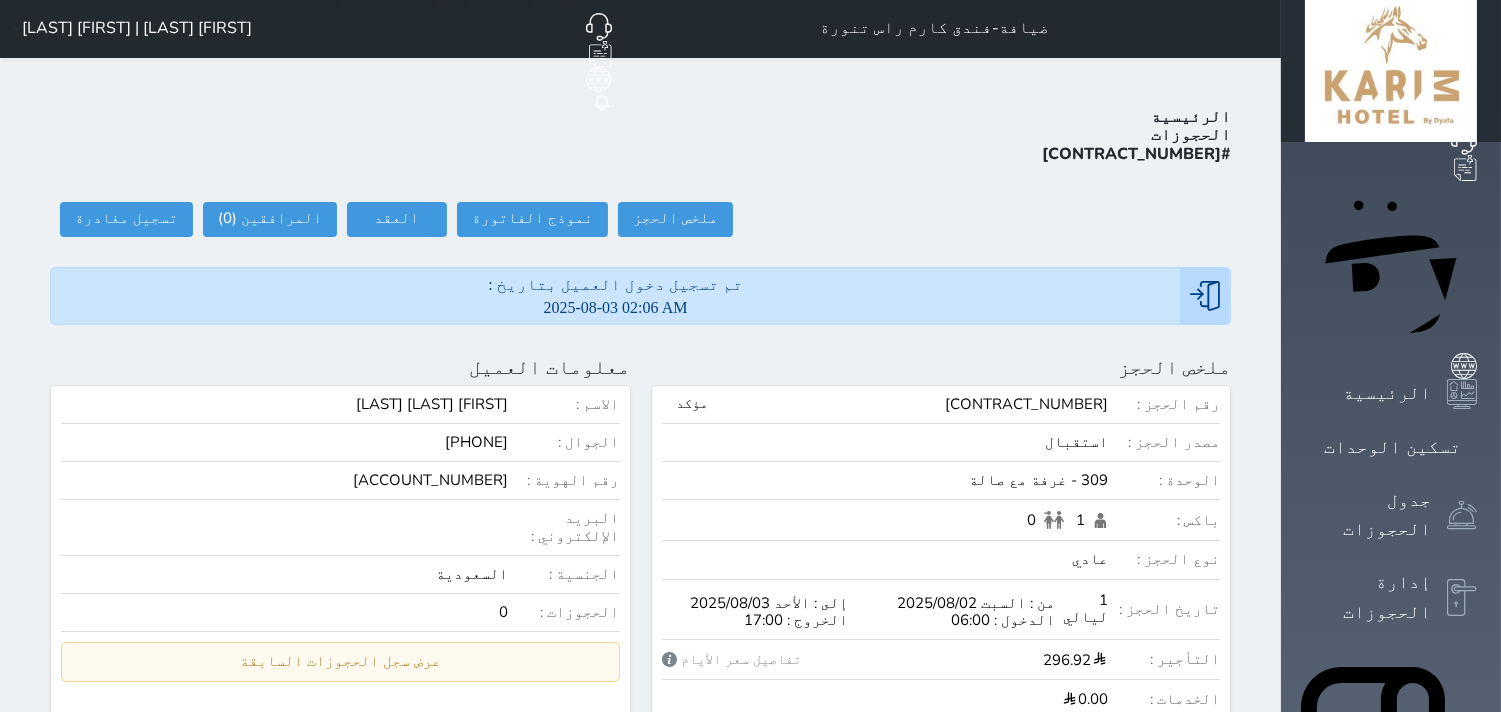 scroll, scrollTop: 0, scrollLeft: 0, axis: both 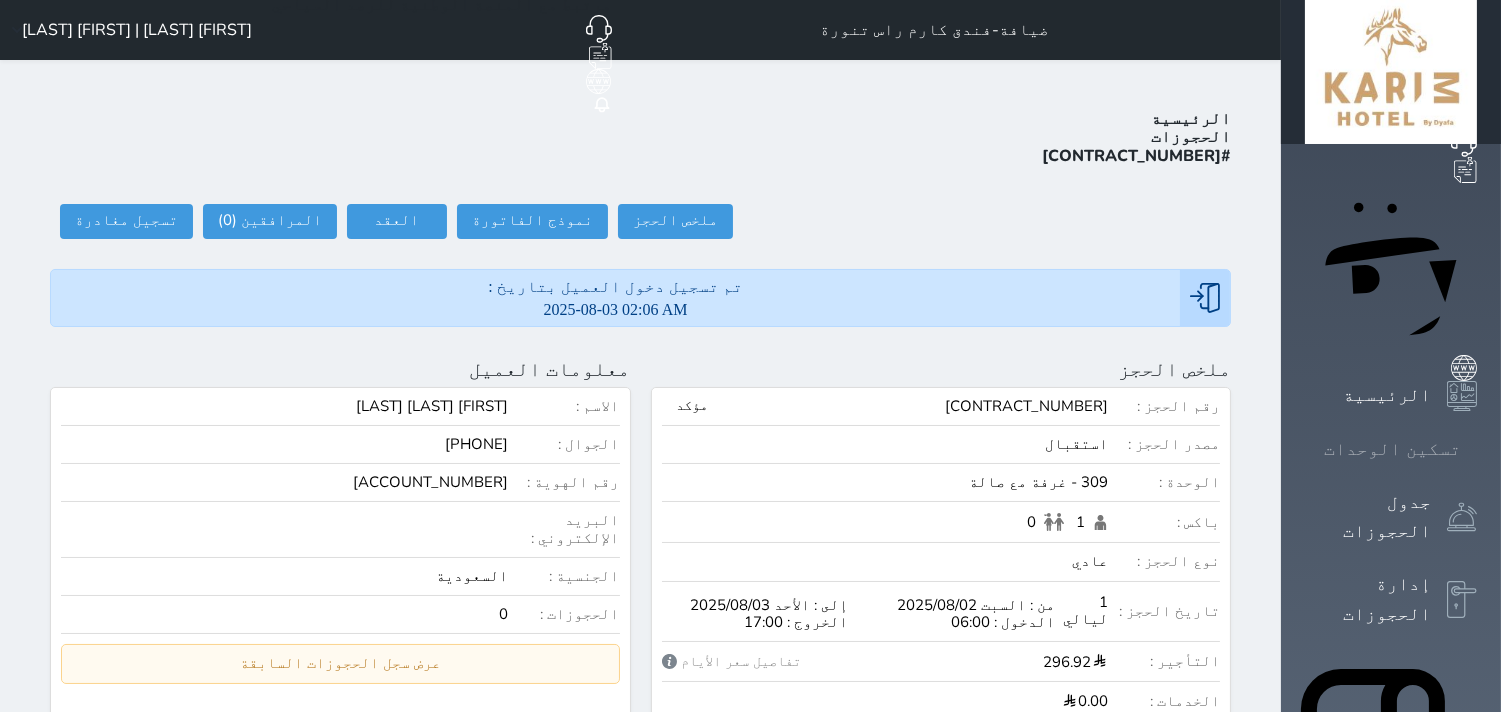 click at bounding box center [1477, 449] 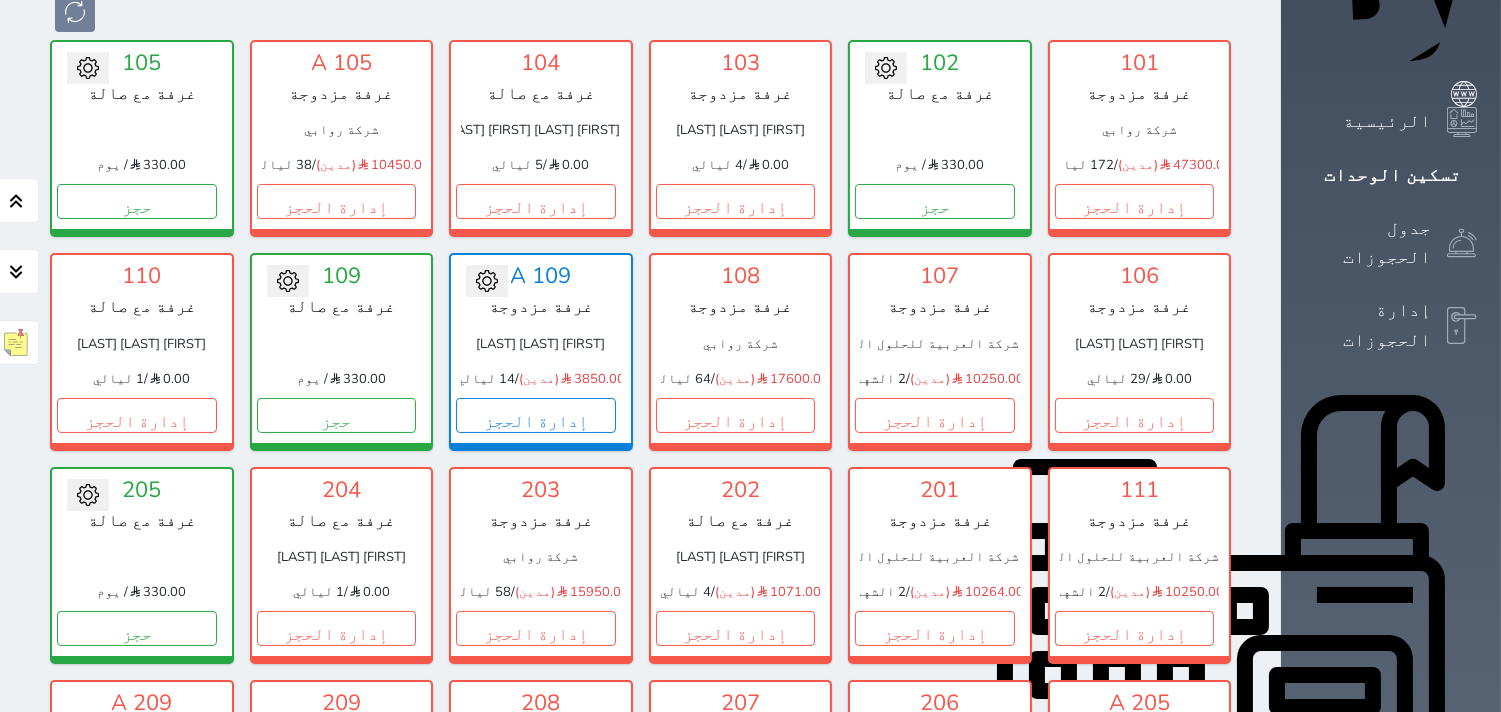 scroll, scrollTop: 0, scrollLeft: 0, axis: both 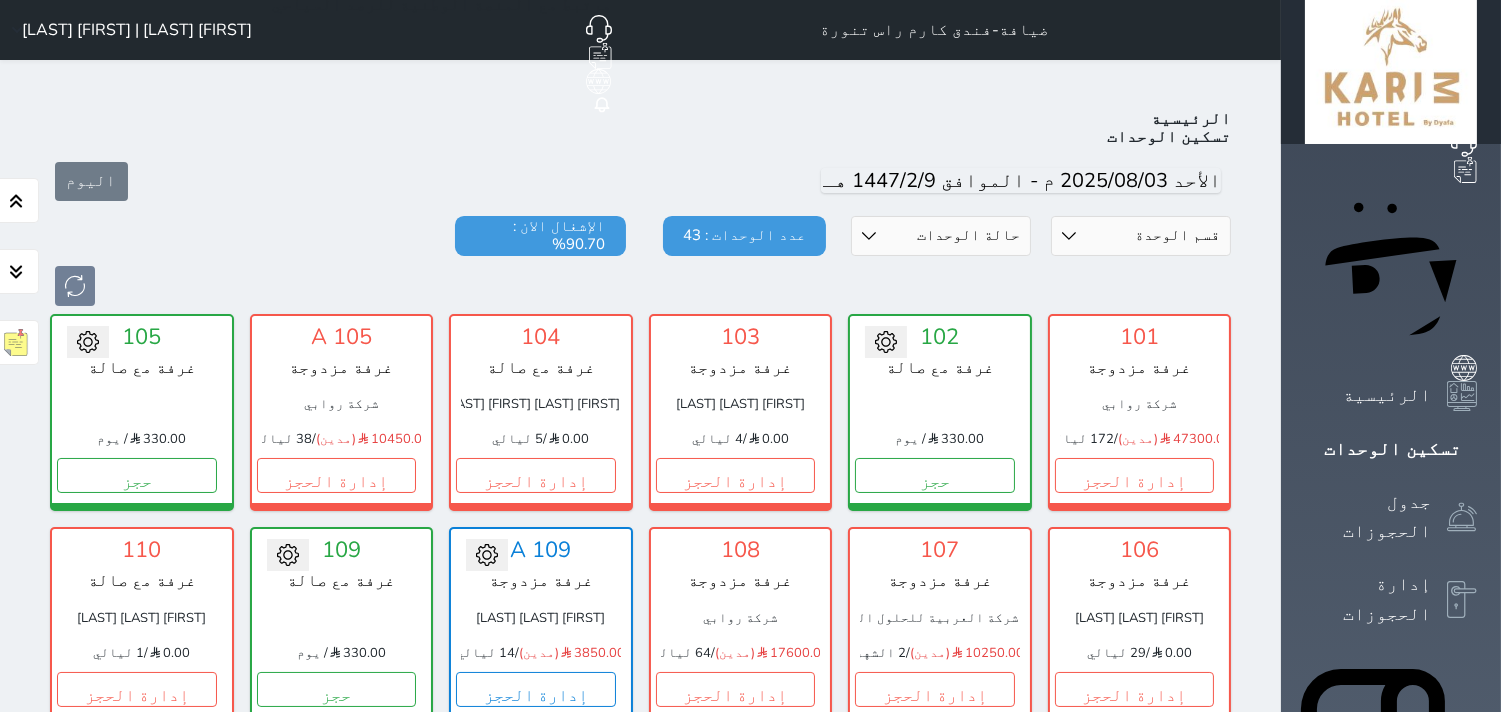 click on "قسم الوحدة   جناح بغرفة نوم واحدة غرفة مزدوجة غرفة مع صالة" at bounding box center (1141, 236) 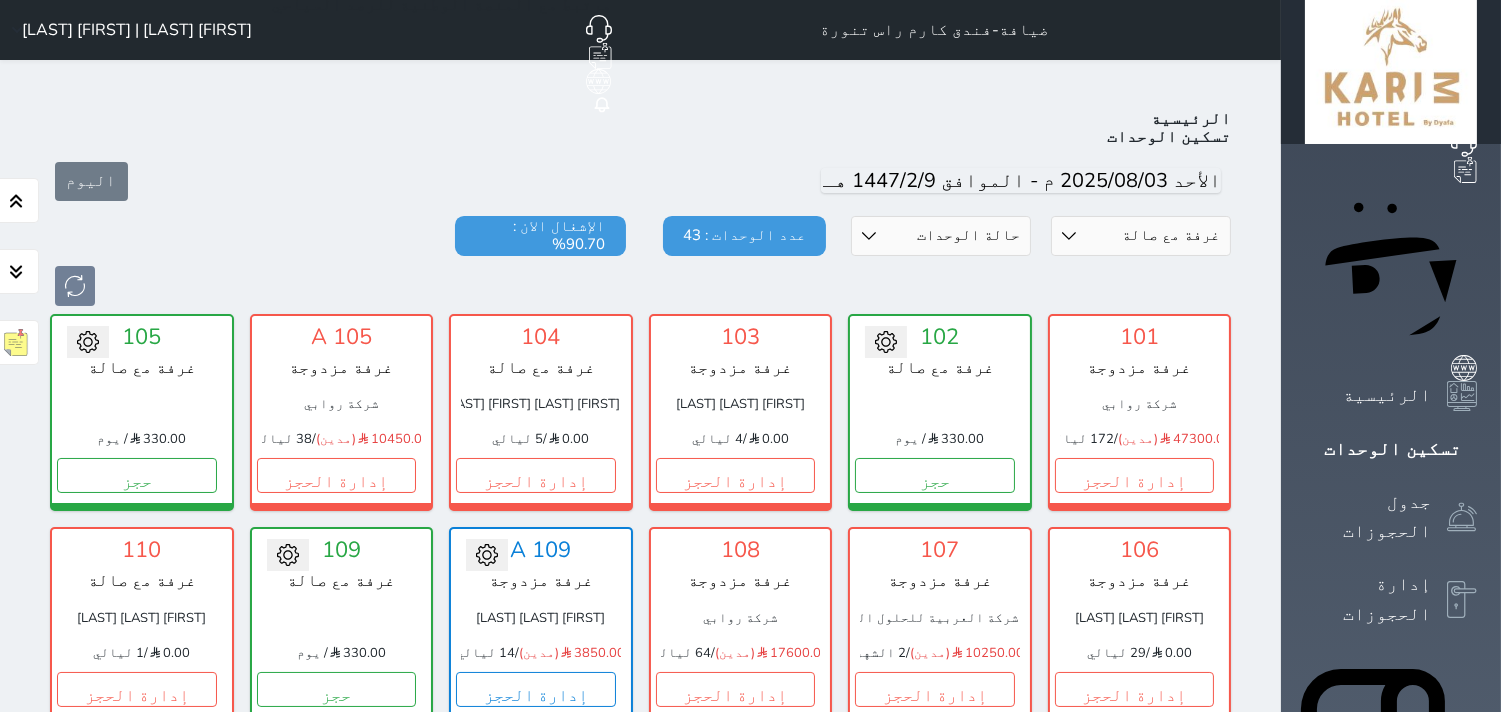 click on "قسم الوحدة   جناح بغرفة نوم واحدة غرفة مزدوجة غرفة مع صالة" at bounding box center [1141, 236] 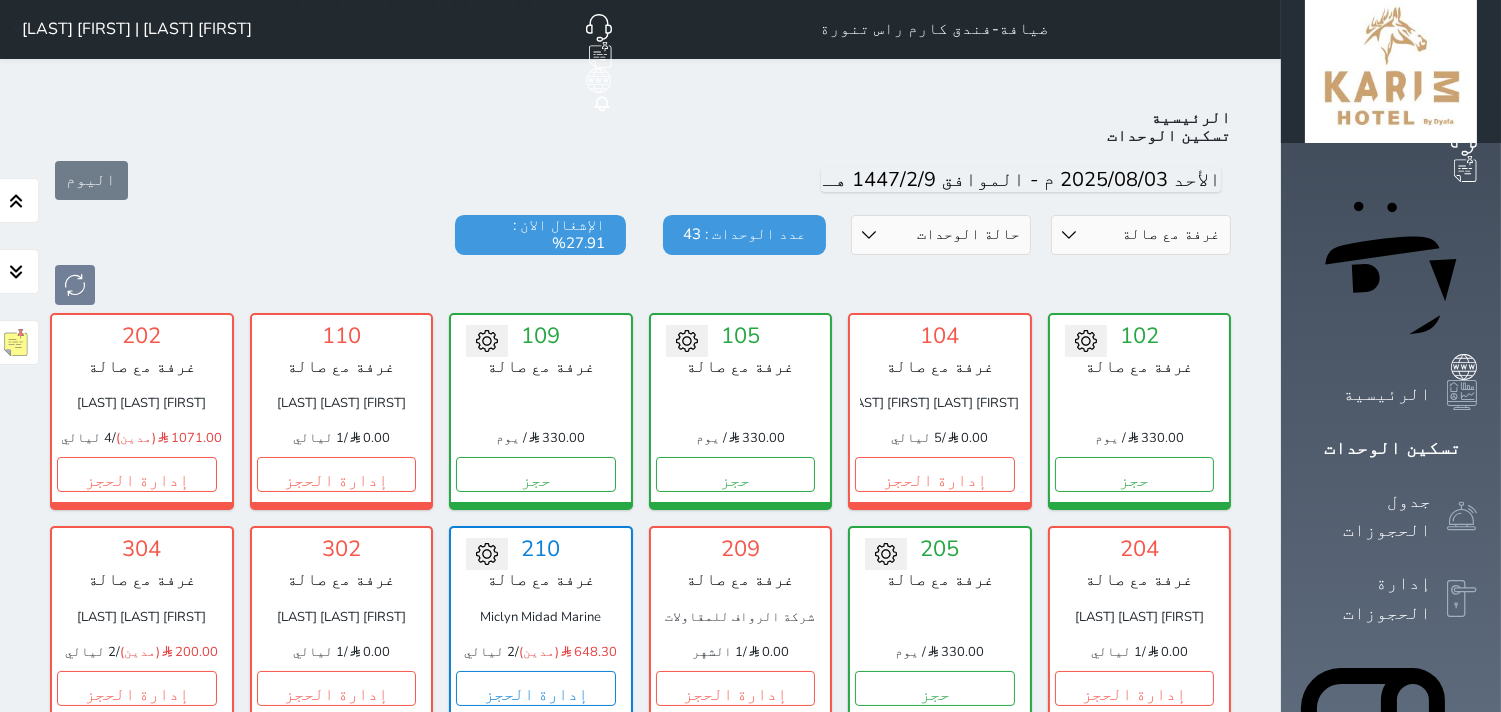 scroll, scrollTop: 0, scrollLeft: 0, axis: both 